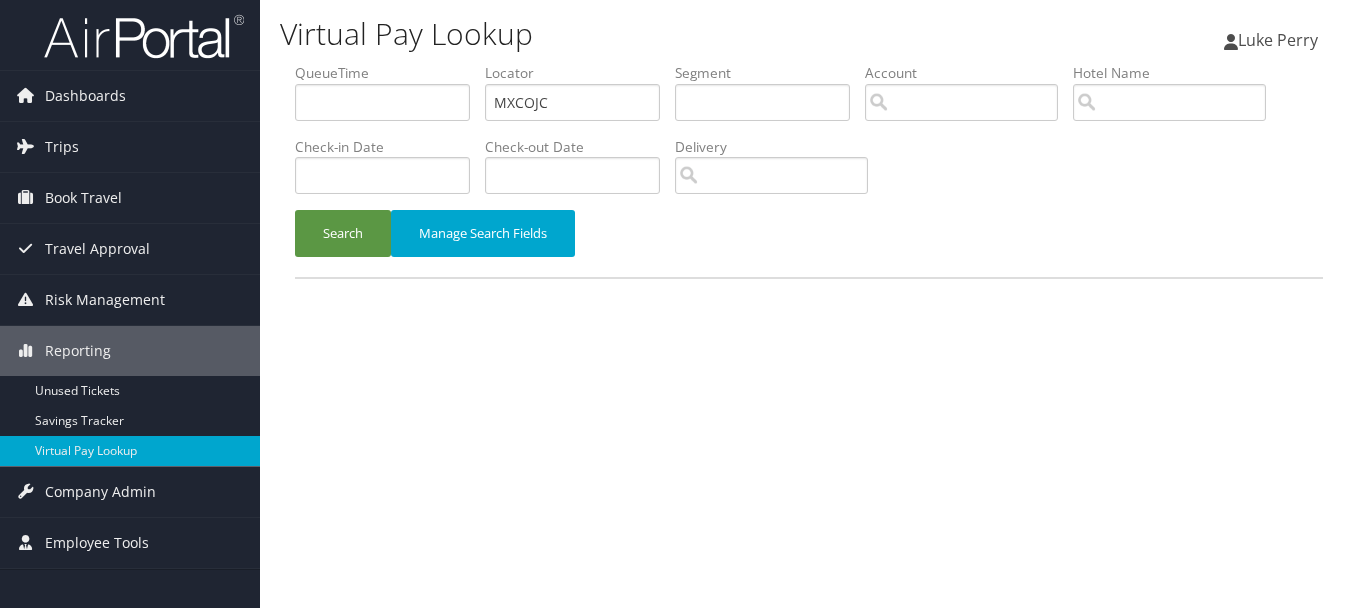 scroll, scrollTop: 0, scrollLeft: 0, axis: both 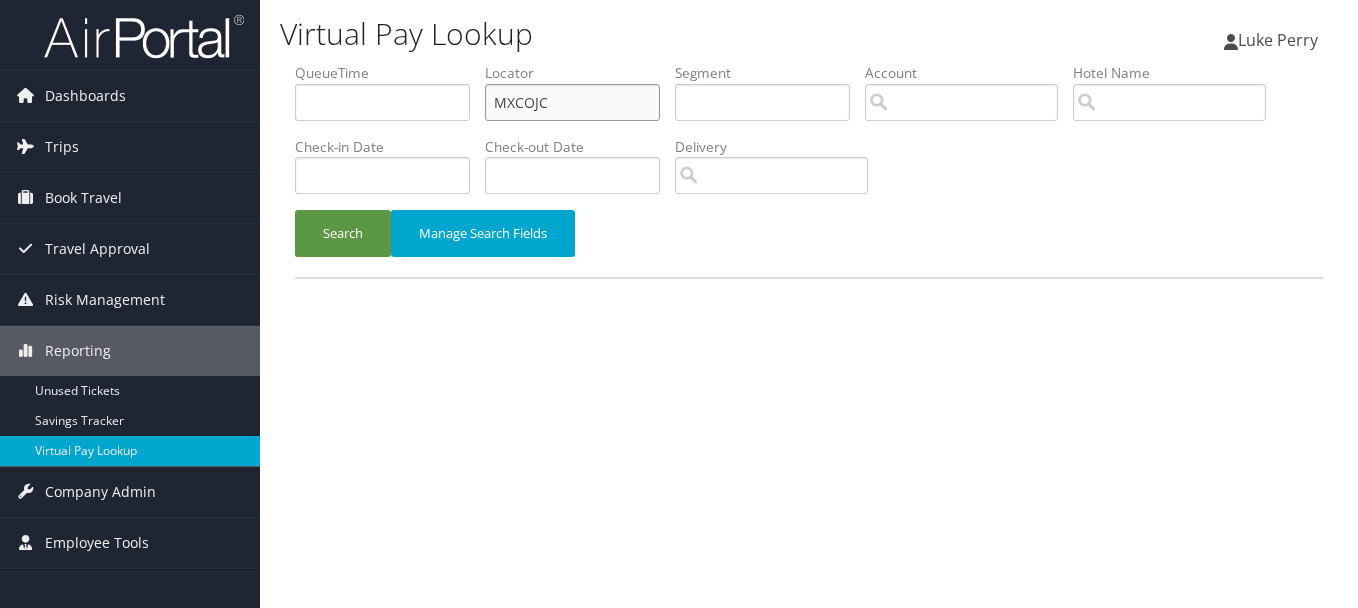drag, startPoint x: 555, startPoint y: 112, endPoint x: 441, endPoint y: 112, distance: 114 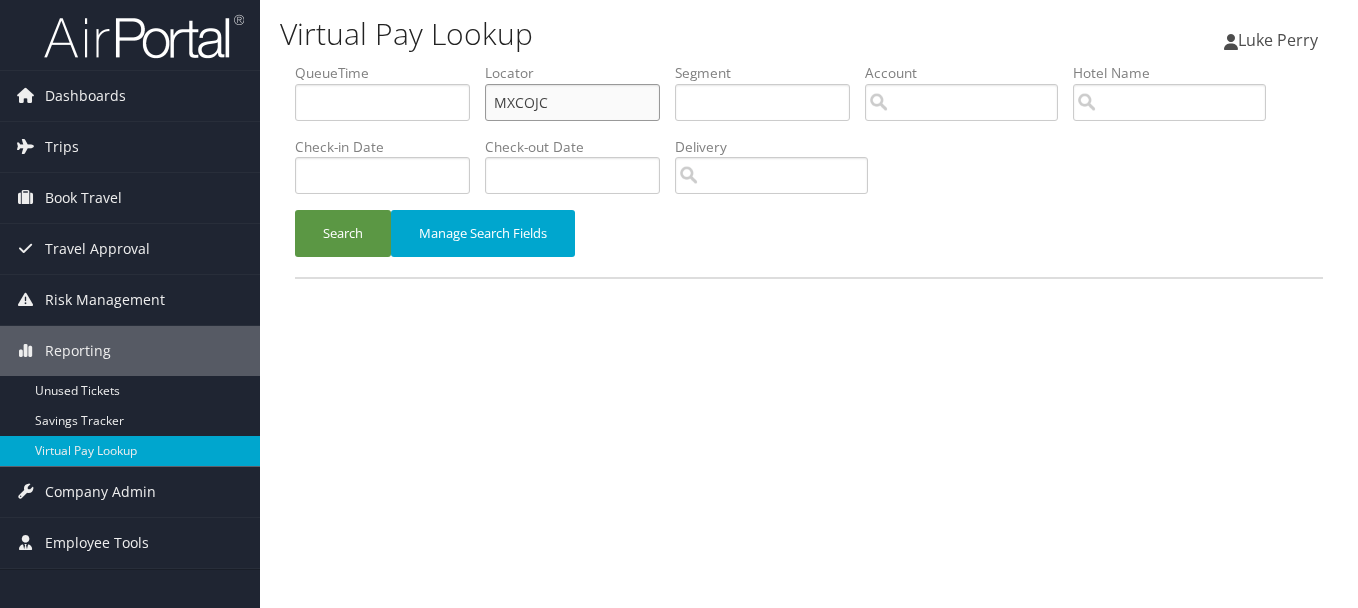 click on "QueueTime Locator MXCOJC Segment Account Traveler Hotel Name Check-in Date Check-out Date Delivery" at bounding box center (809, 63) 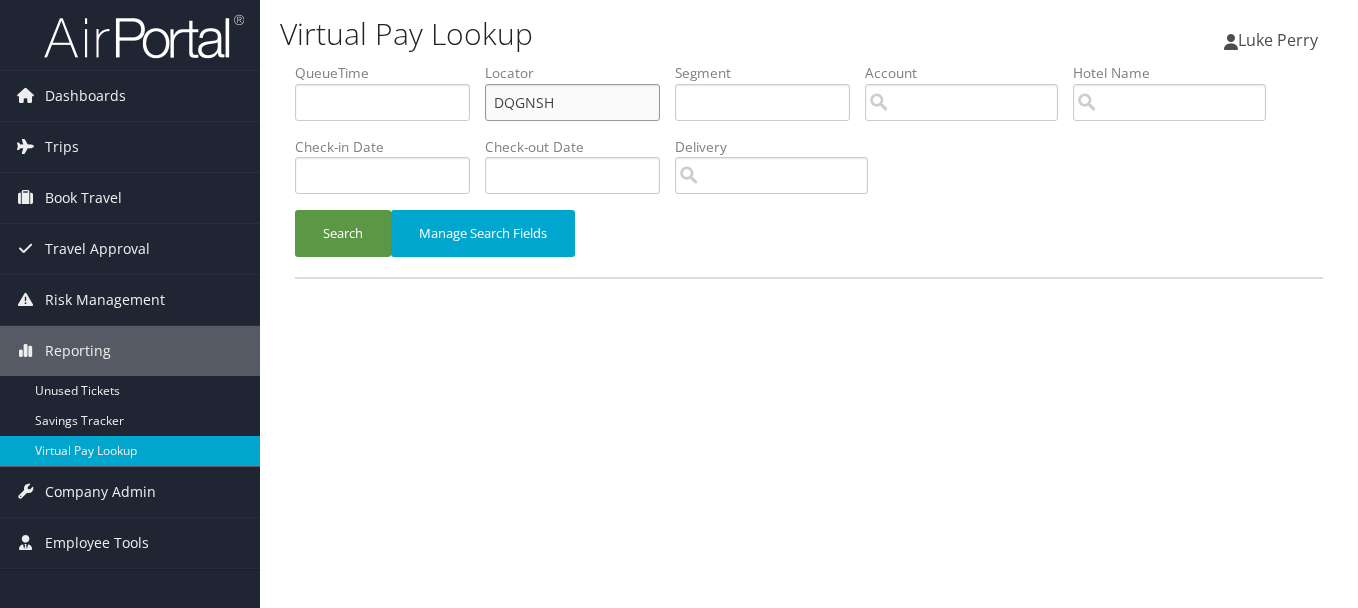 type on "DQGNSH" 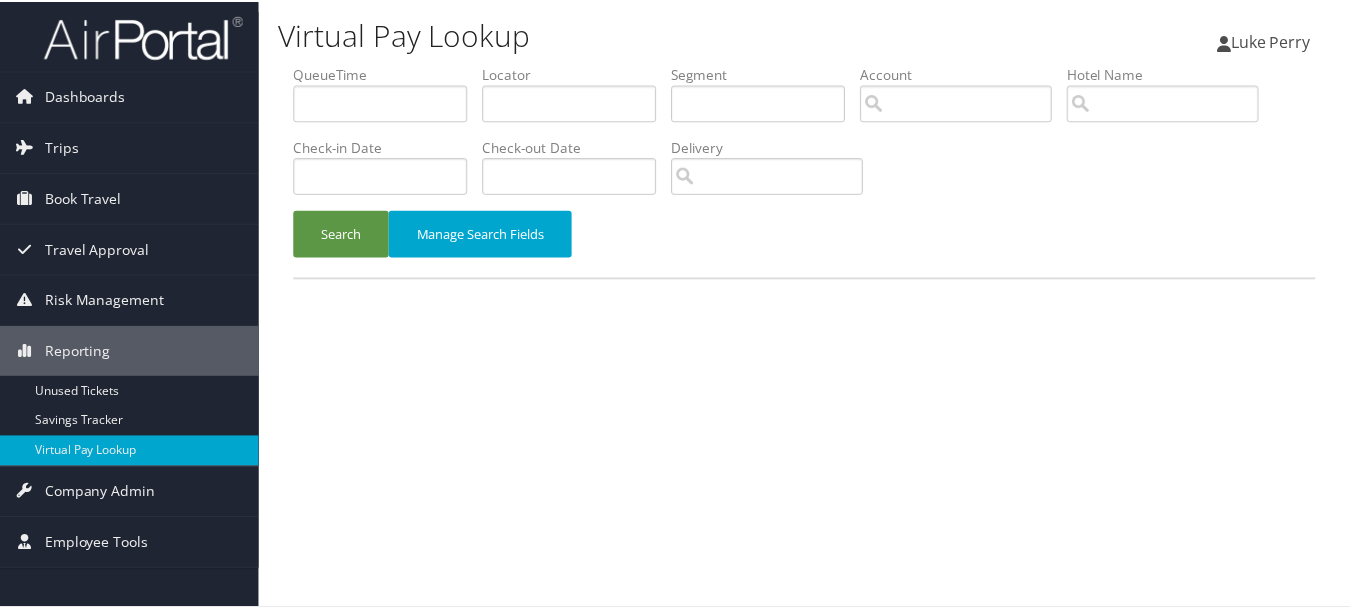 scroll, scrollTop: 0, scrollLeft: 0, axis: both 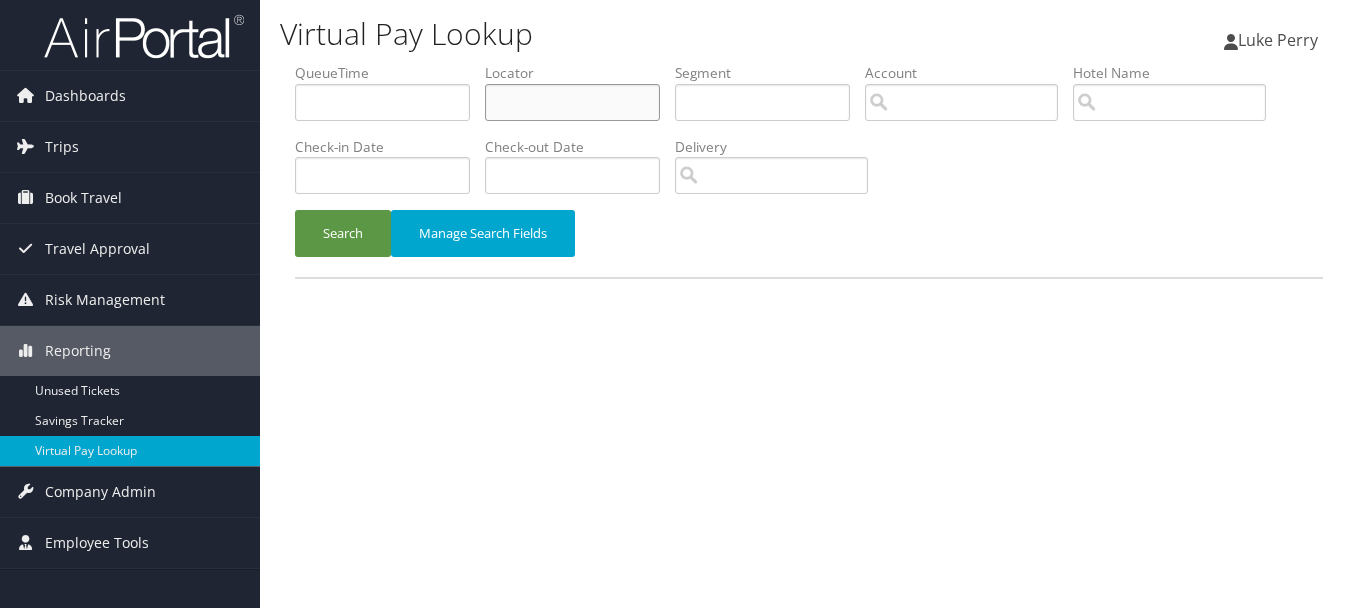 click at bounding box center [572, 102] 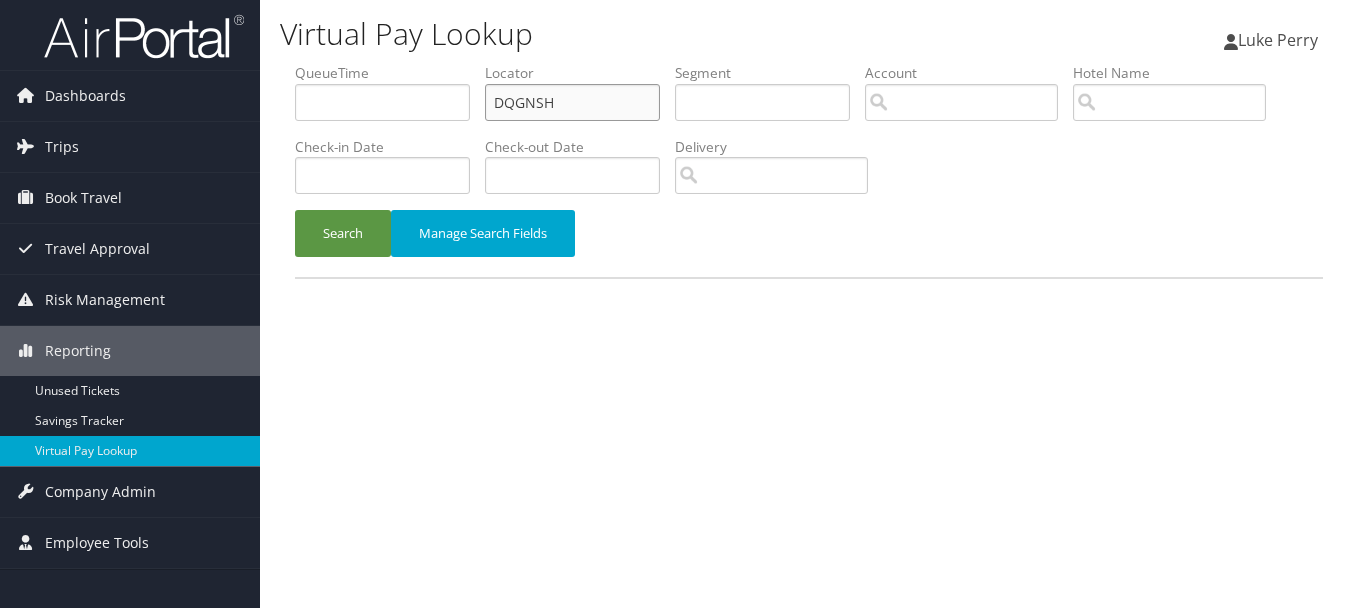 type on "DQGNSH" 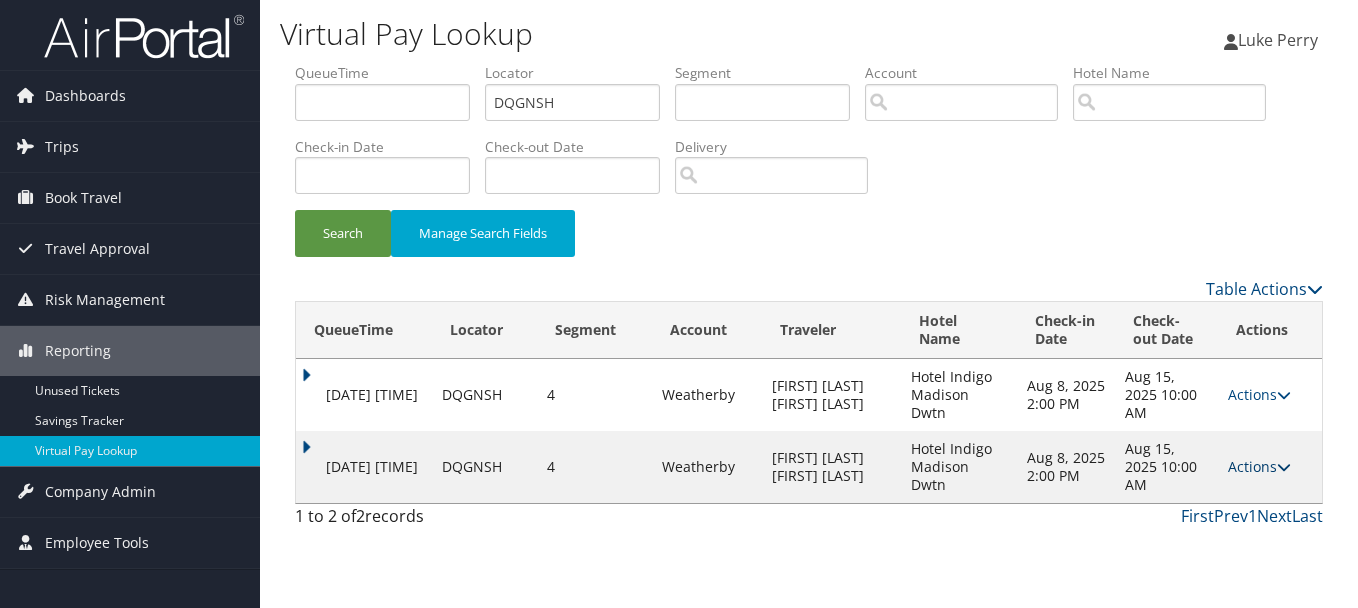 click on "Actions" at bounding box center [1259, 466] 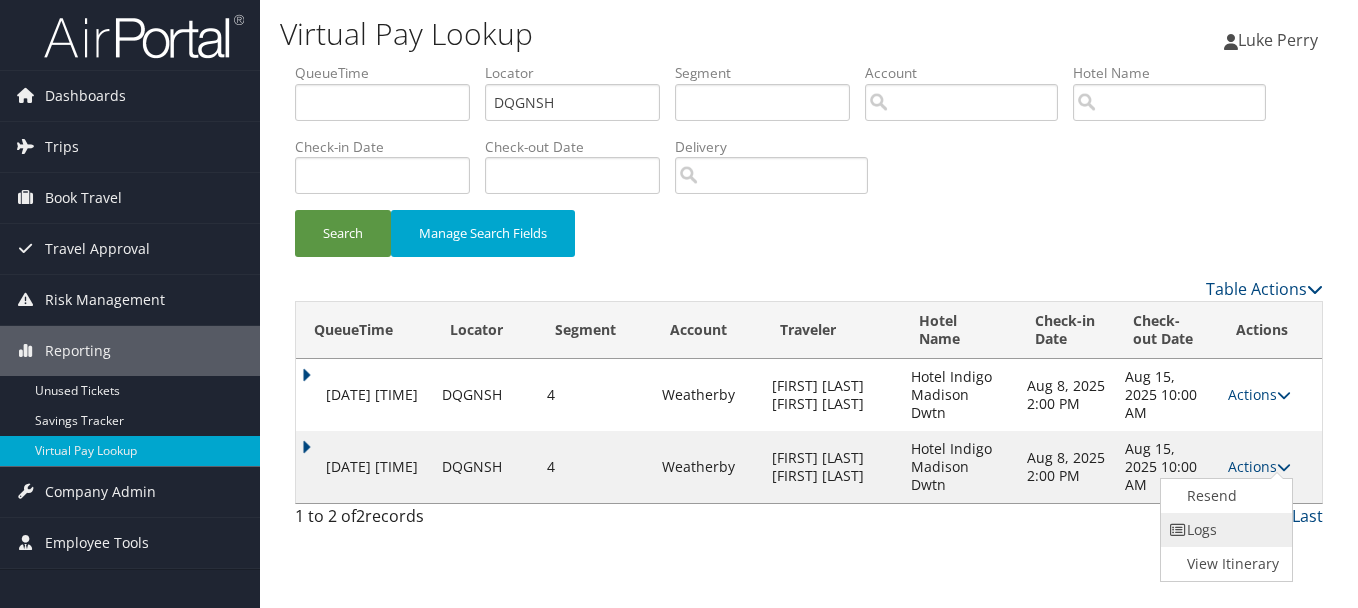 click on "Logs" at bounding box center [1224, 530] 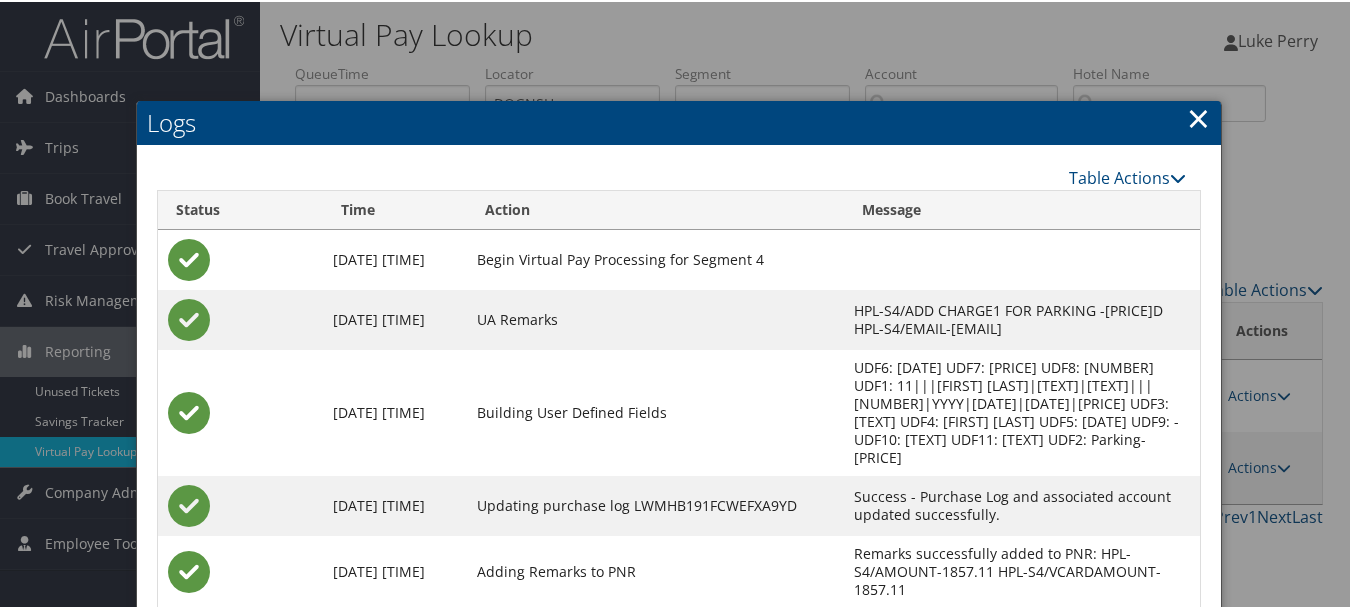scroll, scrollTop: 205, scrollLeft: 0, axis: vertical 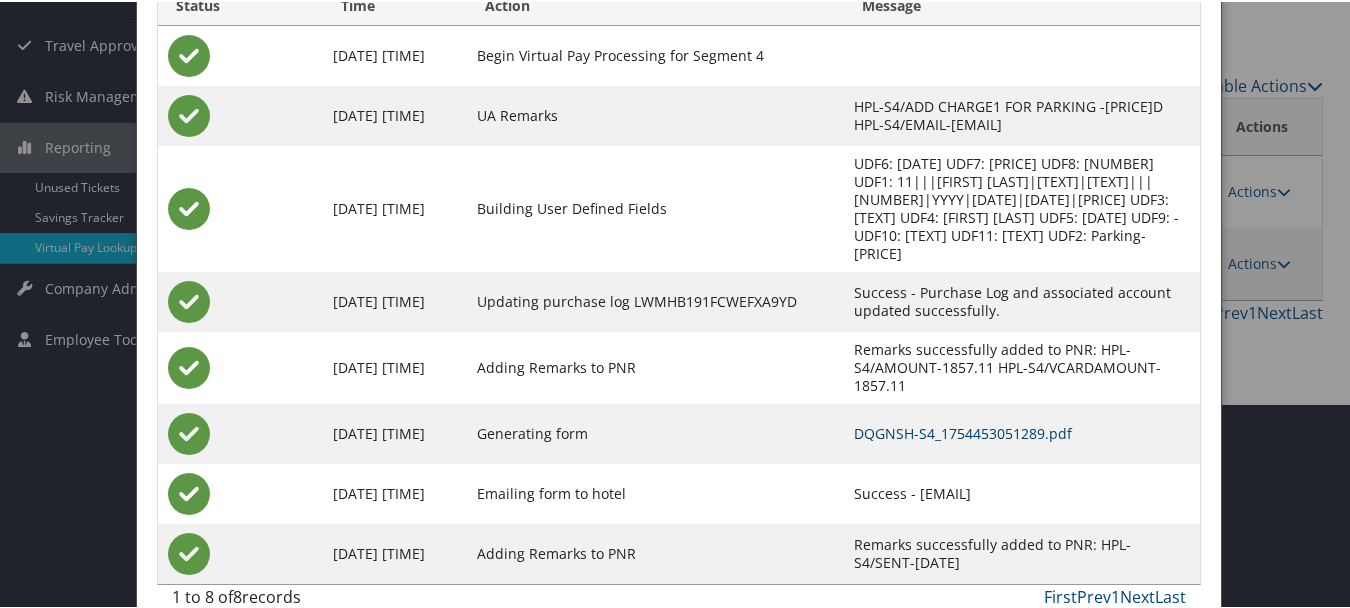 click on "DQGNSH-S4_1754453051289.pdf" at bounding box center [963, 431] 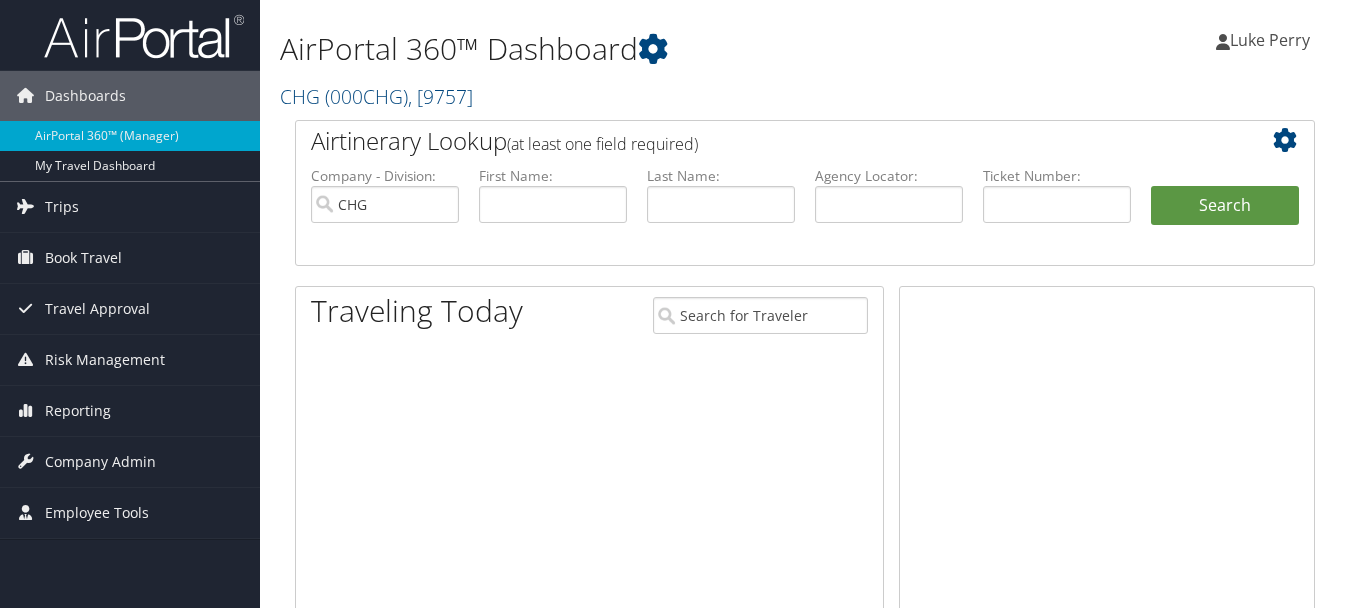 scroll, scrollTop: 0, scrollLeft: 0, axis: both 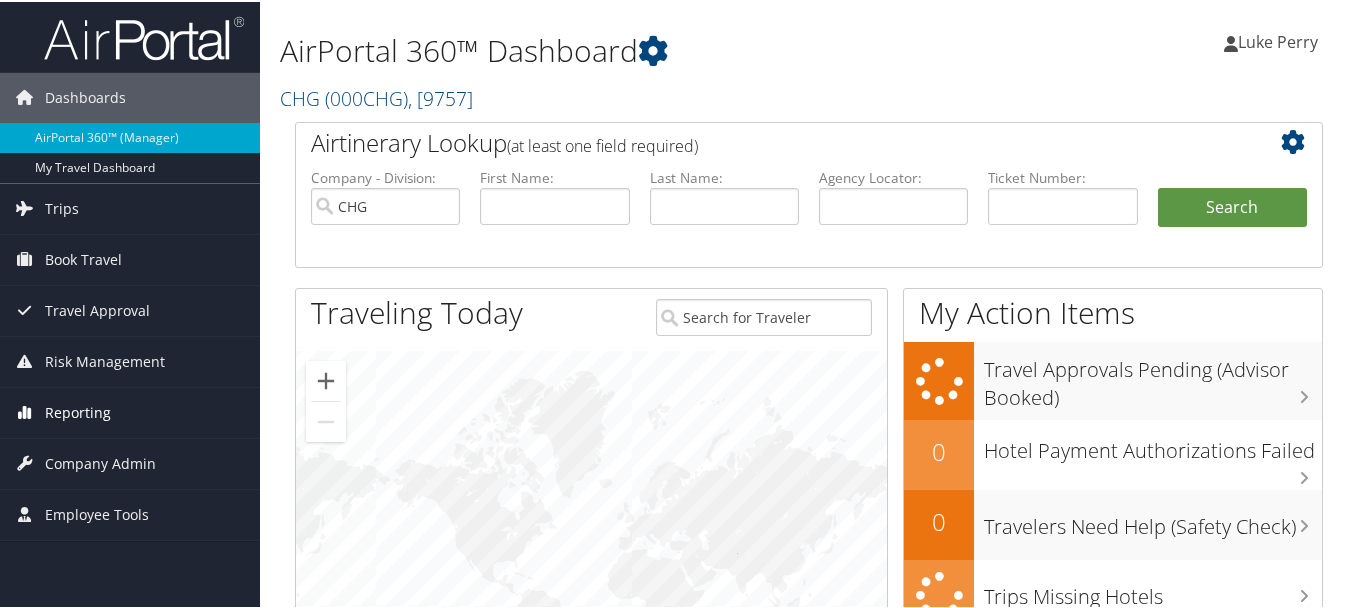 click on "Reporting" at bounding box center (78, 411) 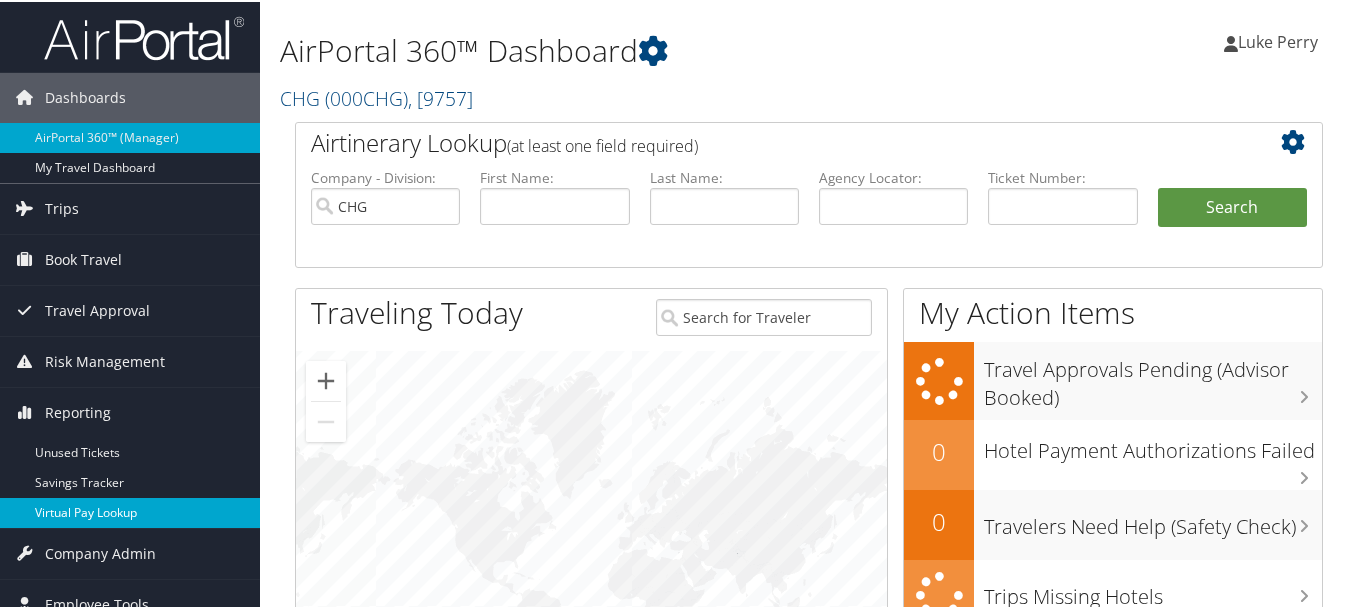 click on "Virtual Pay Lookup" at bounding box center [130, 511] 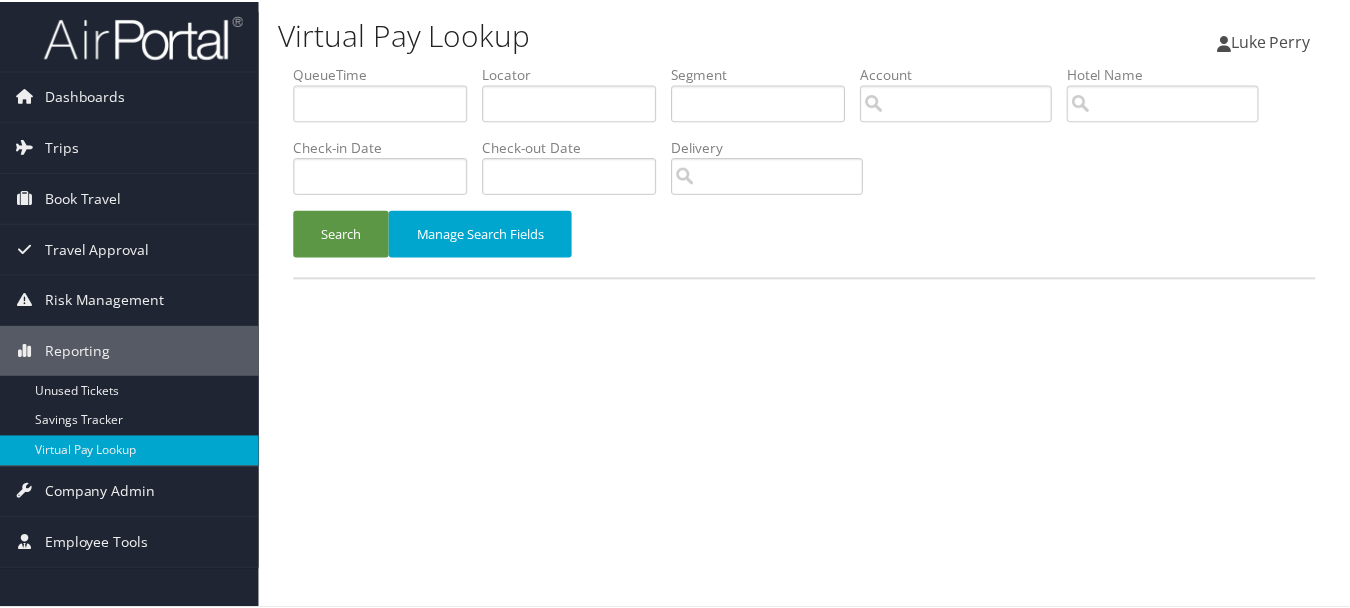 scroll, scrollTop: 0, scrollLeft: 0, axis: both 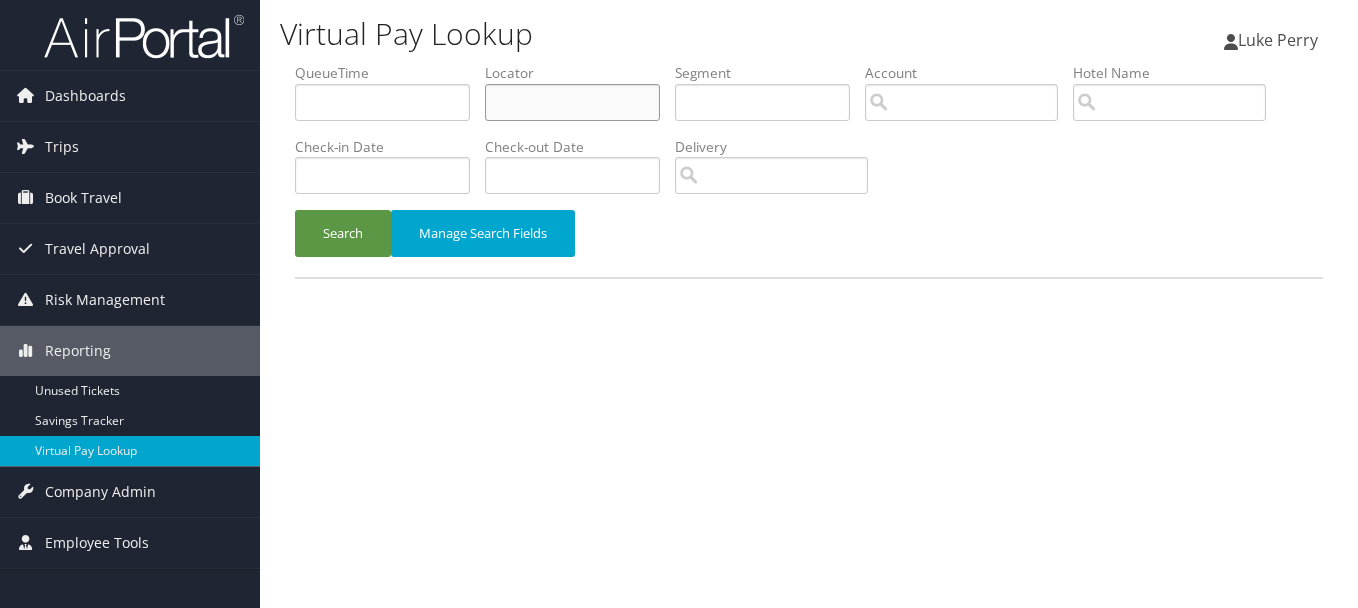 click at bounding box center [572, 102] 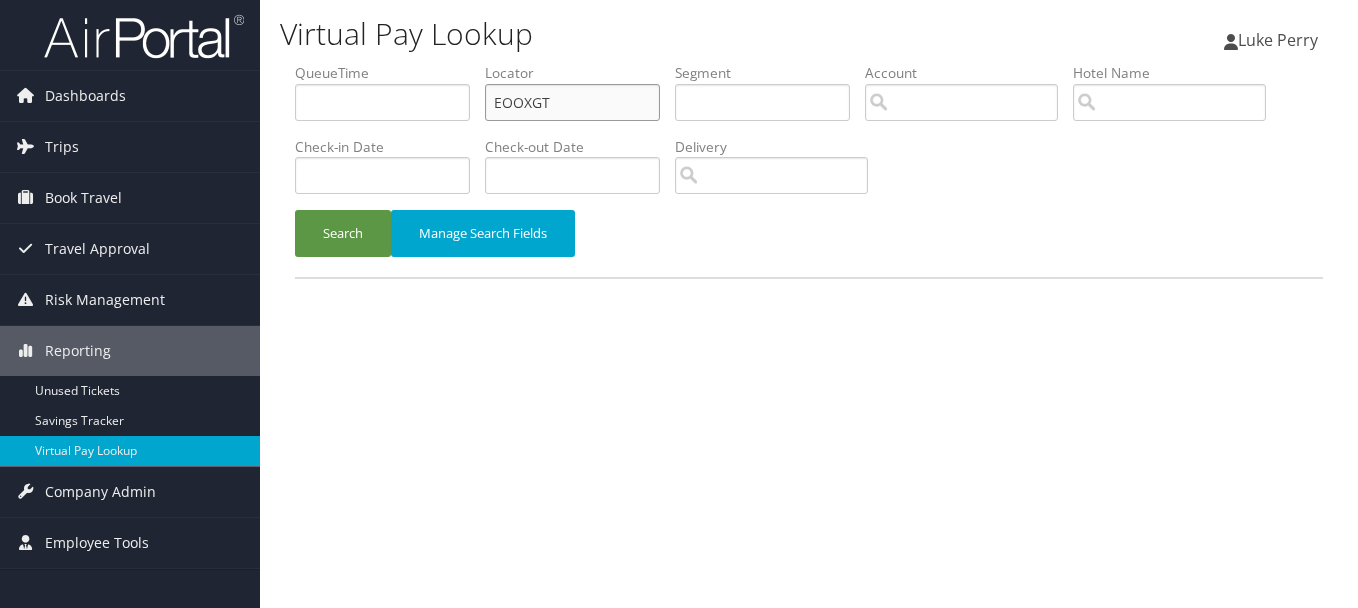 type on "EOOXGT" 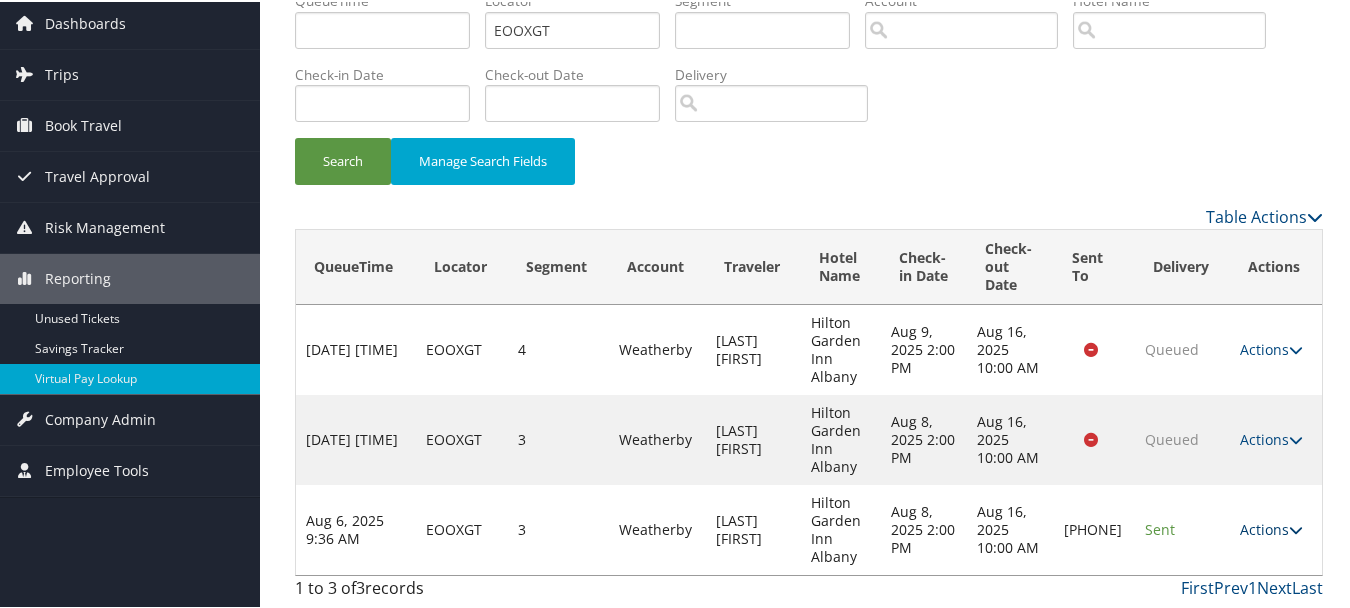 click on "Actions" at bounding box center (1271, 527) 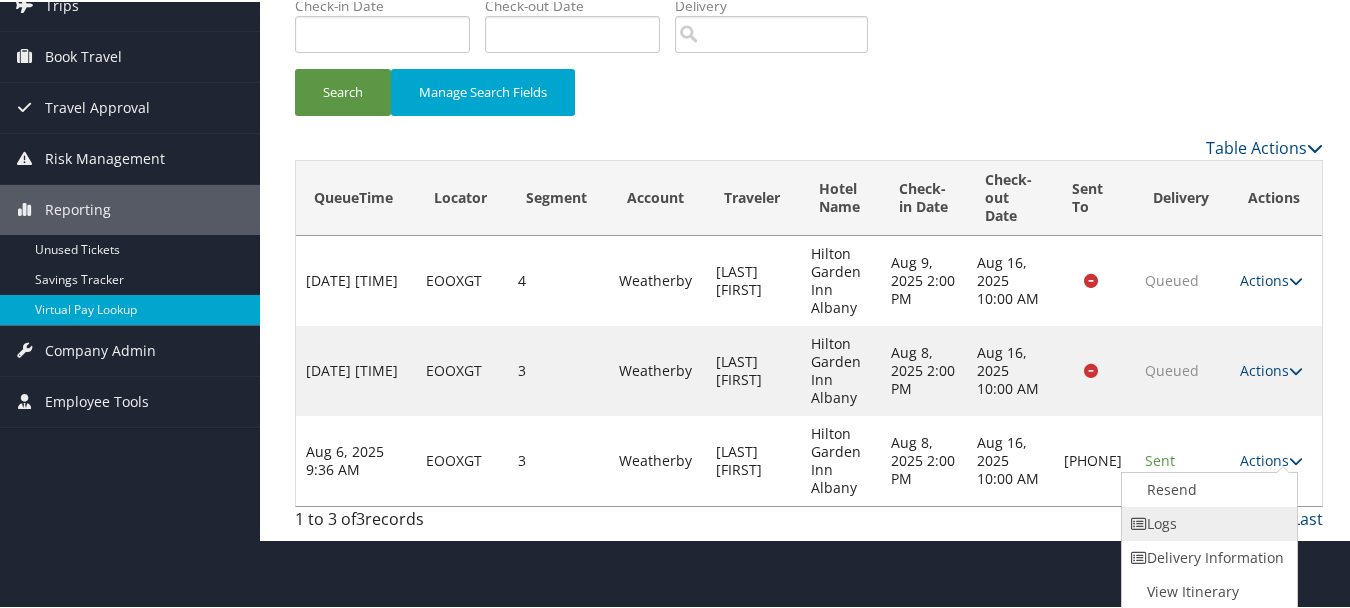 click on "Logs" at bounding box center (1207, 522) 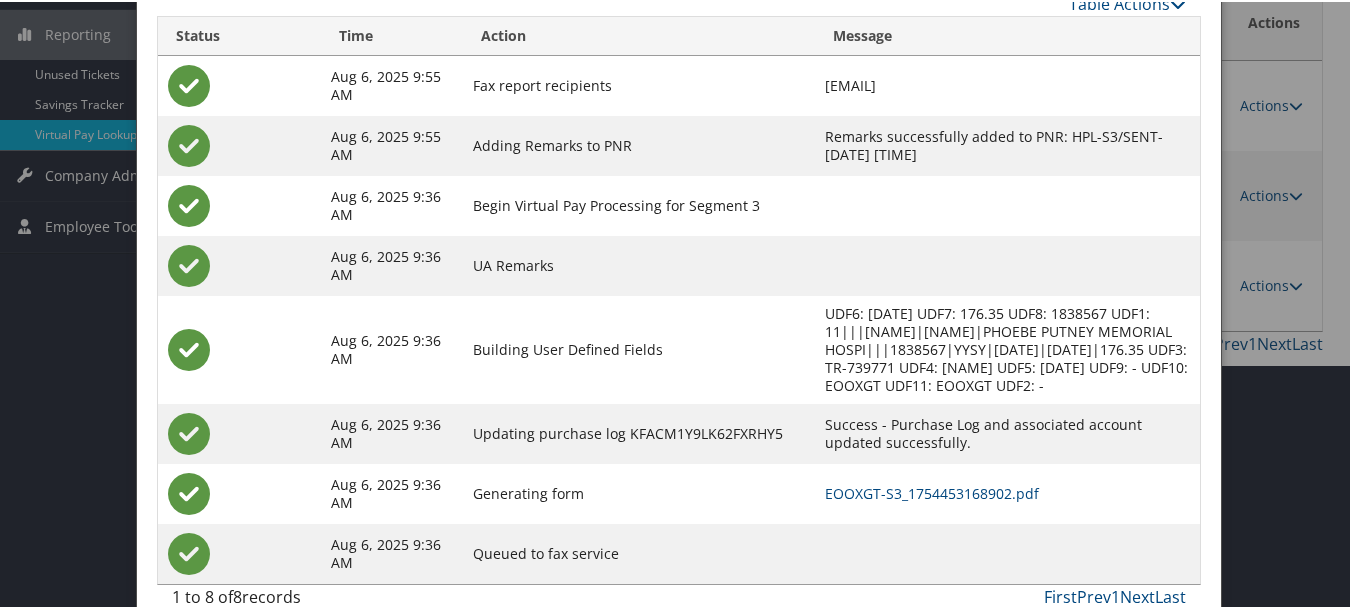 scroll, scrollTop: 348, scrollLeft: 0, axis: vertical 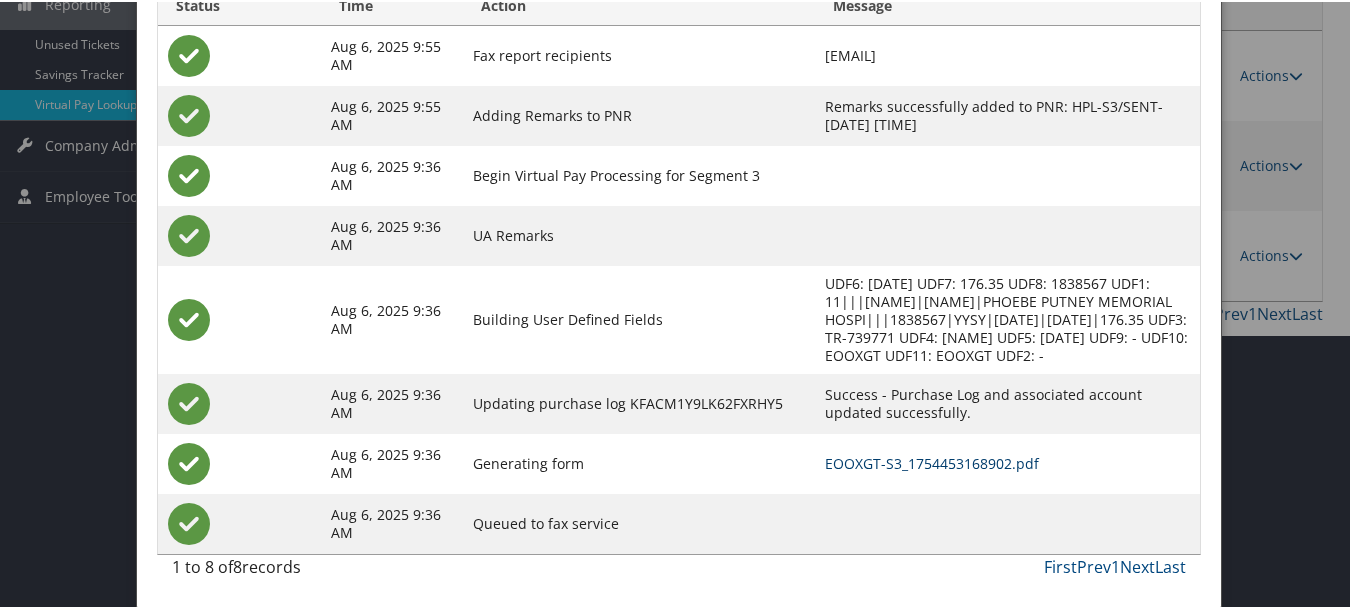 click on "EOOXGT-S3_1754453168902.pdf" at bounding box center [932, 461] 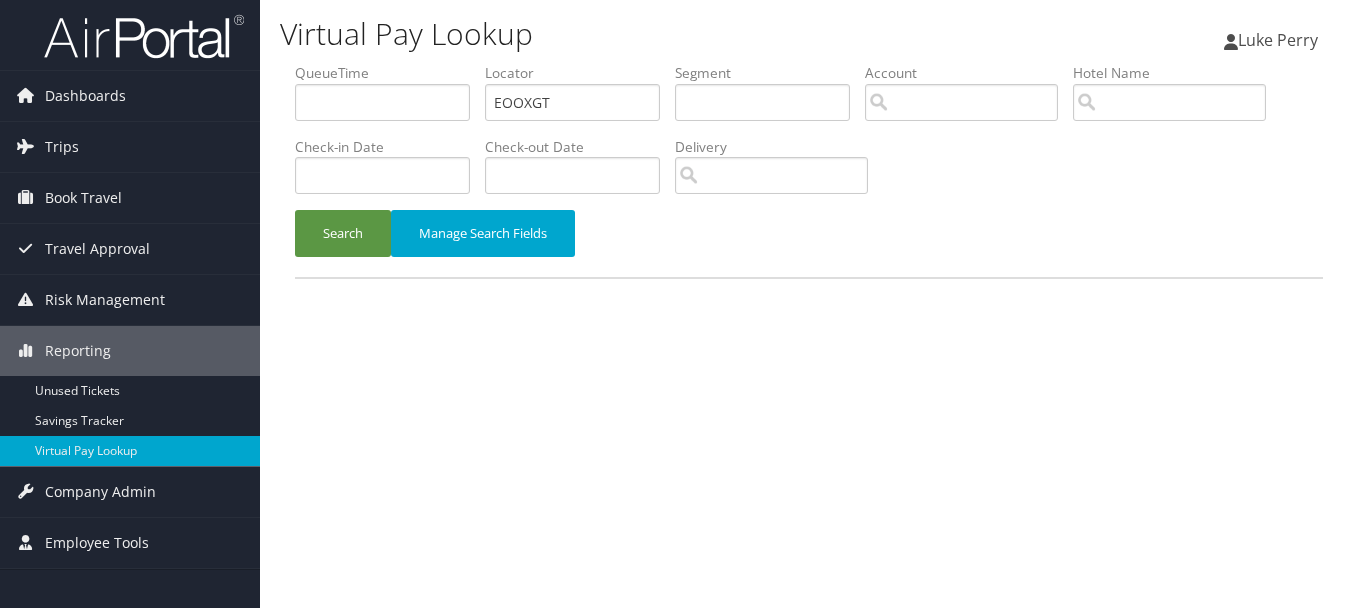 scroll, scrollTop: 0, scrollLeft: 0, axis: both 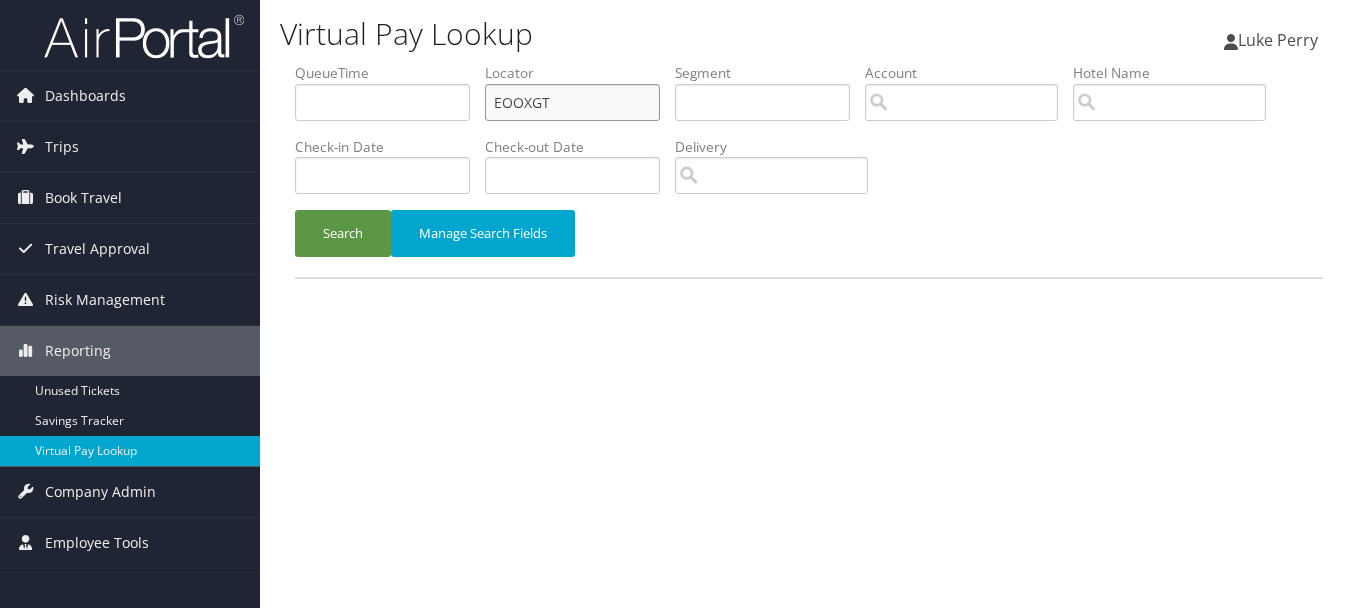 drag, startPoint x: 596, startPoint y: 112, endPoint x: 363, endPoint y: 110, distance: 233.00859 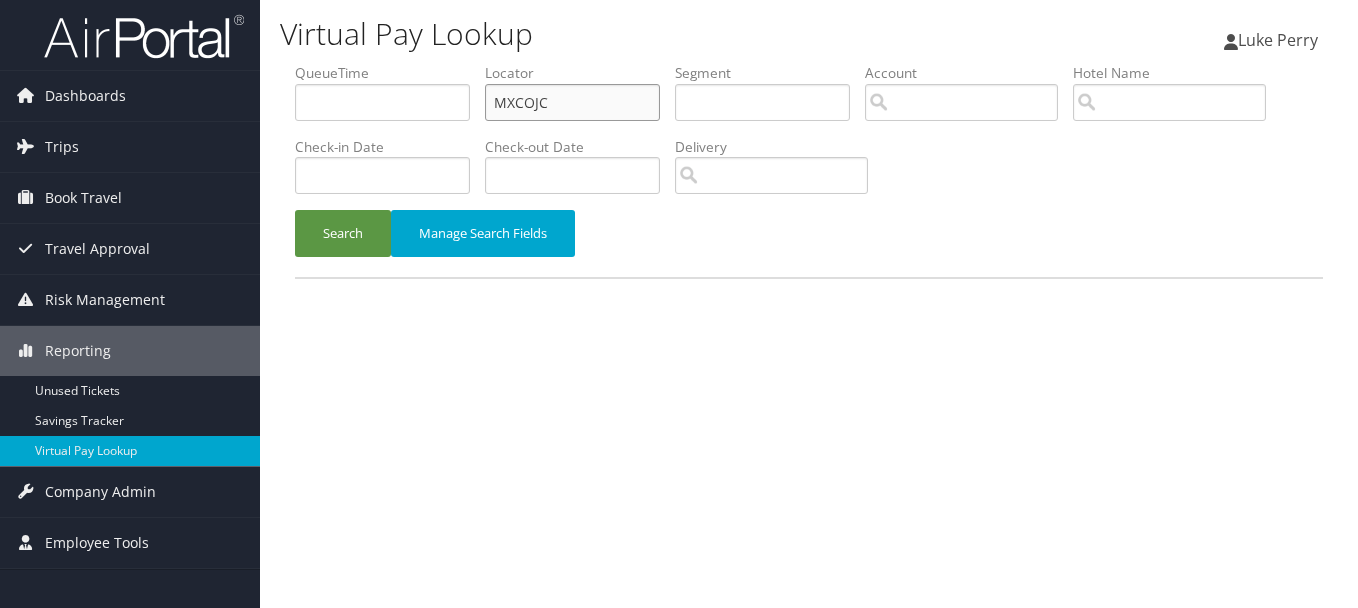 click on "Search" at bounding box center (343, 233) 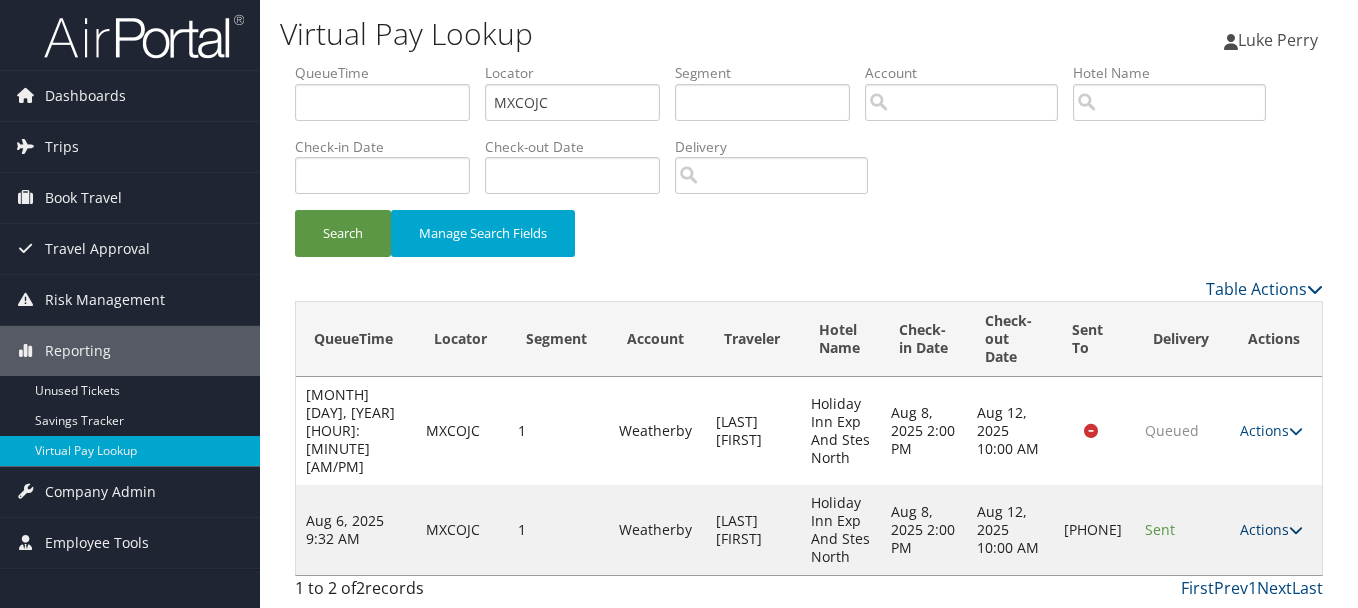 click on "Actions" at bounding box center [1271, 529] 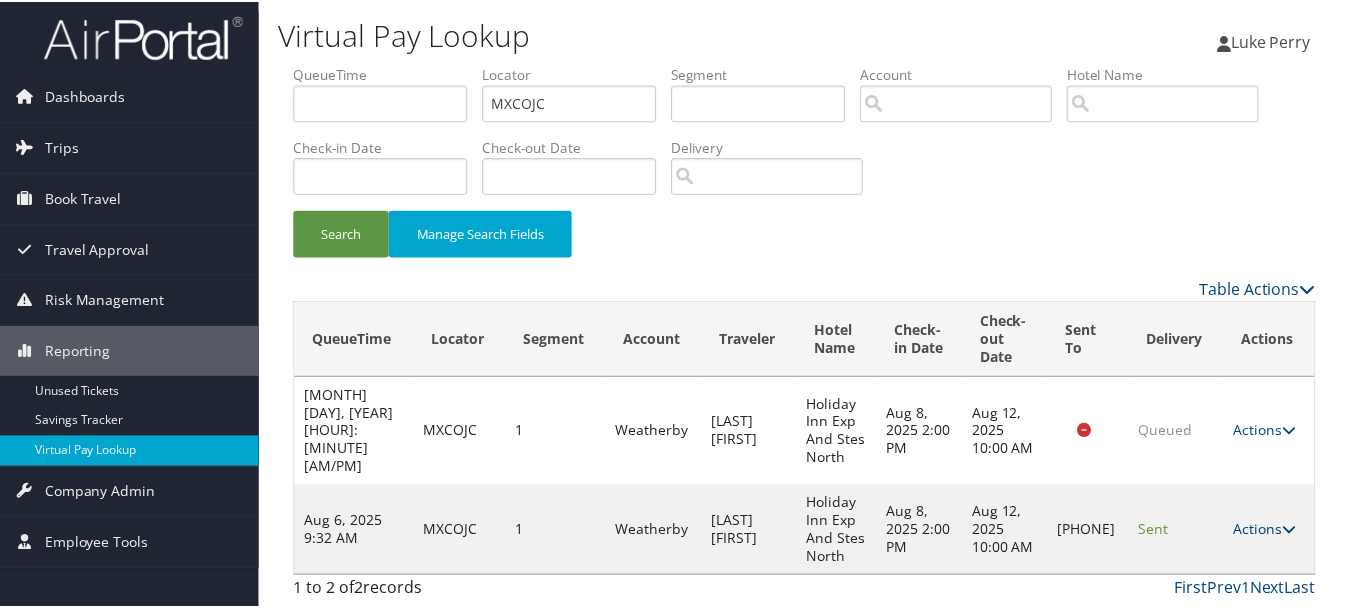 scroll, scrollTop: 53, scrollLeft: 0, axis: vertical 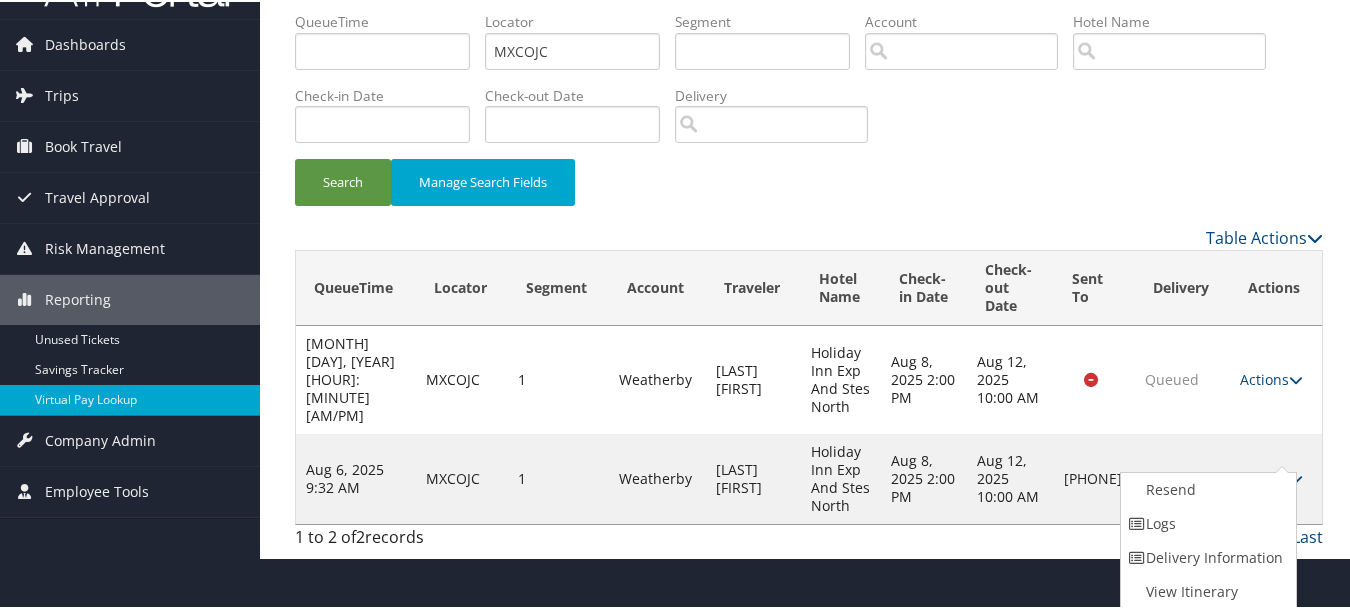 click on "Delivery Information" at bounding box center [1206, 556] 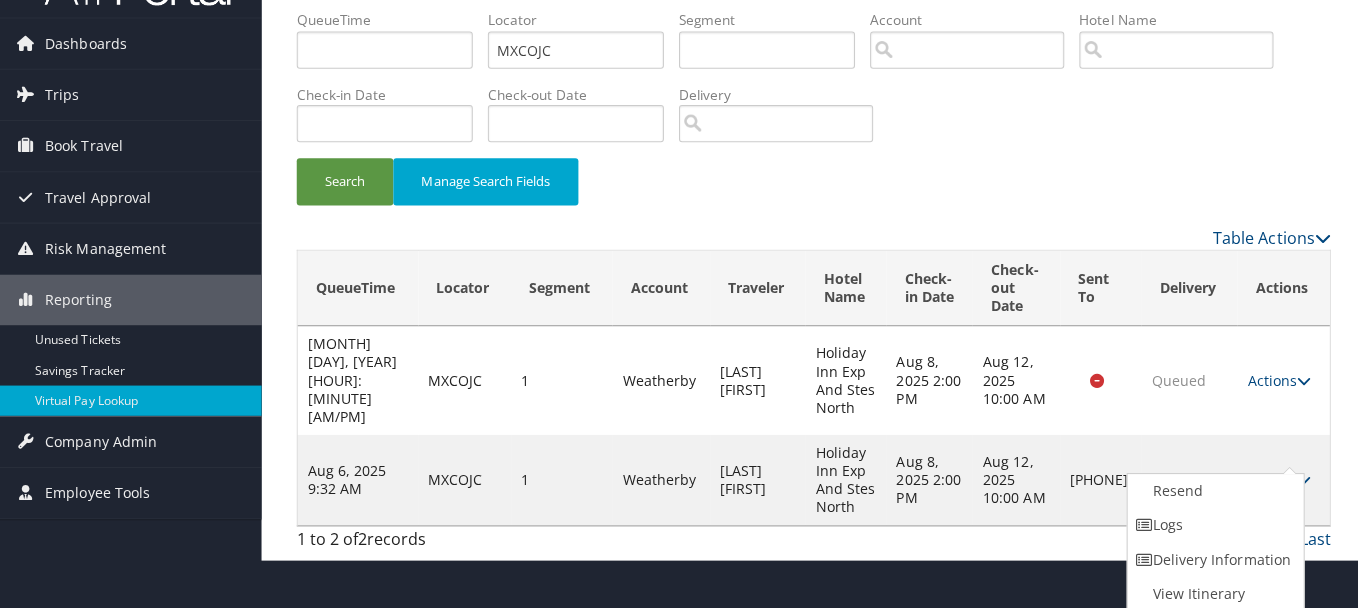 scroll, scrollTop: 0, scrollLeft: 0, axis: both 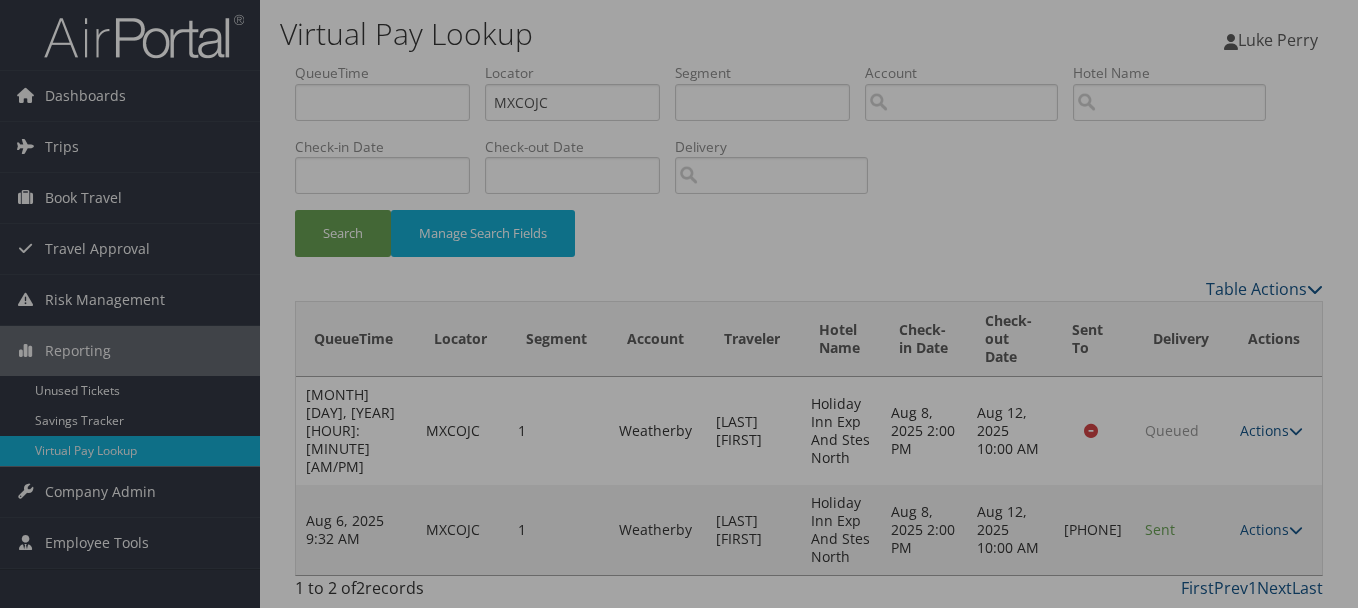 click at bounding box center [679, 304] 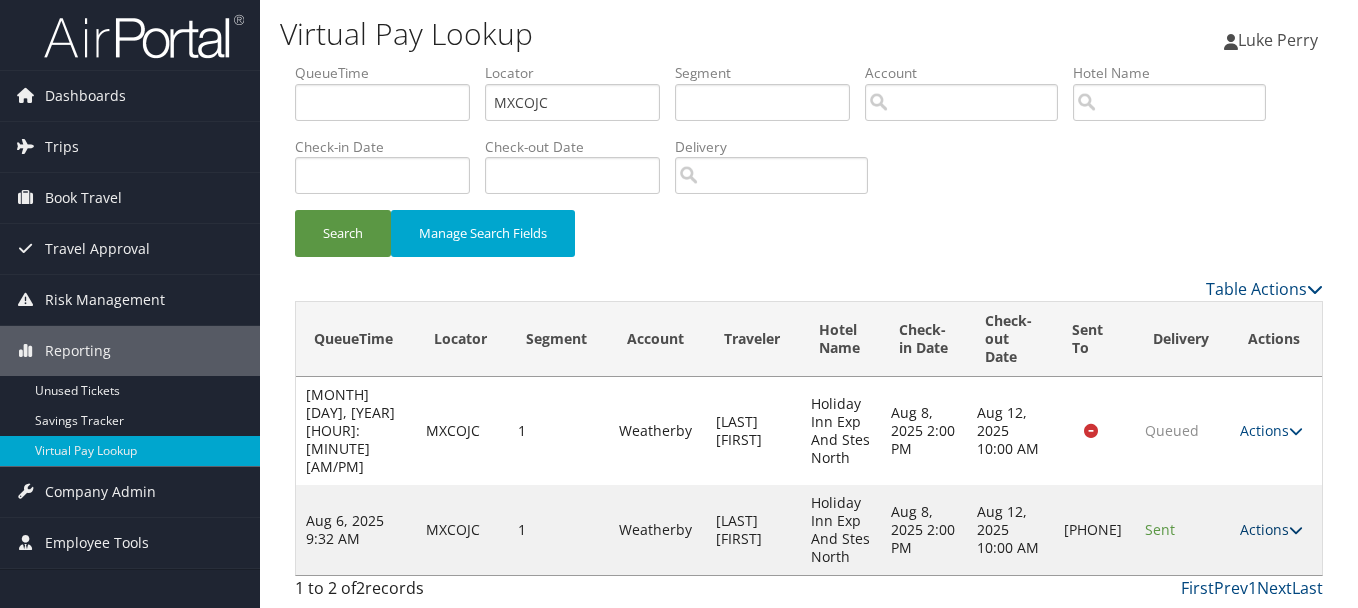 click on "Actions" at bounding box center [1271, 529] 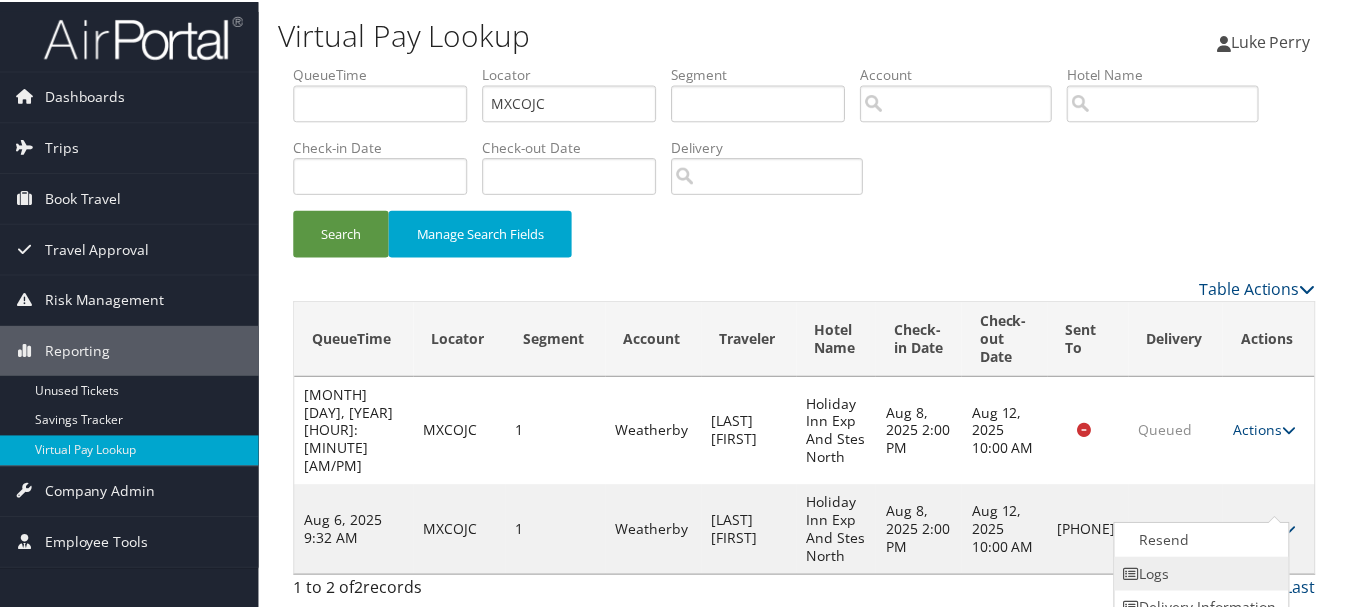 scroll, scrollTop: 53, scrollLeft: 0, axis: vertical 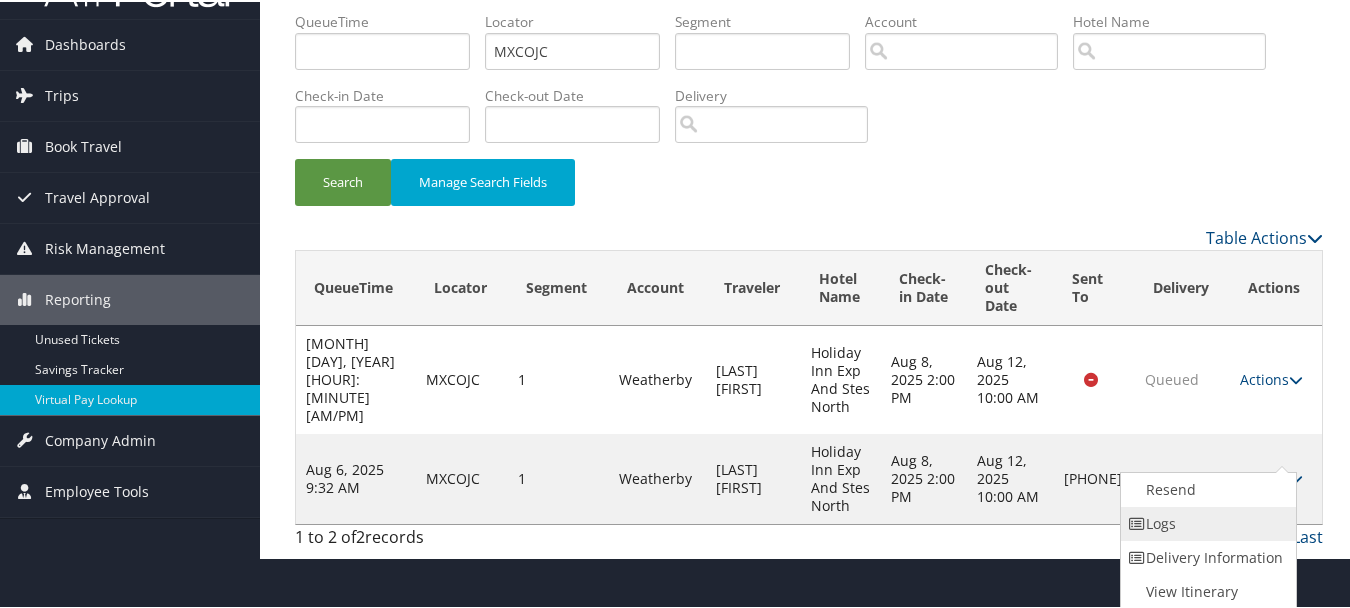 click on "Logs" at bounding box center (1206, 522) 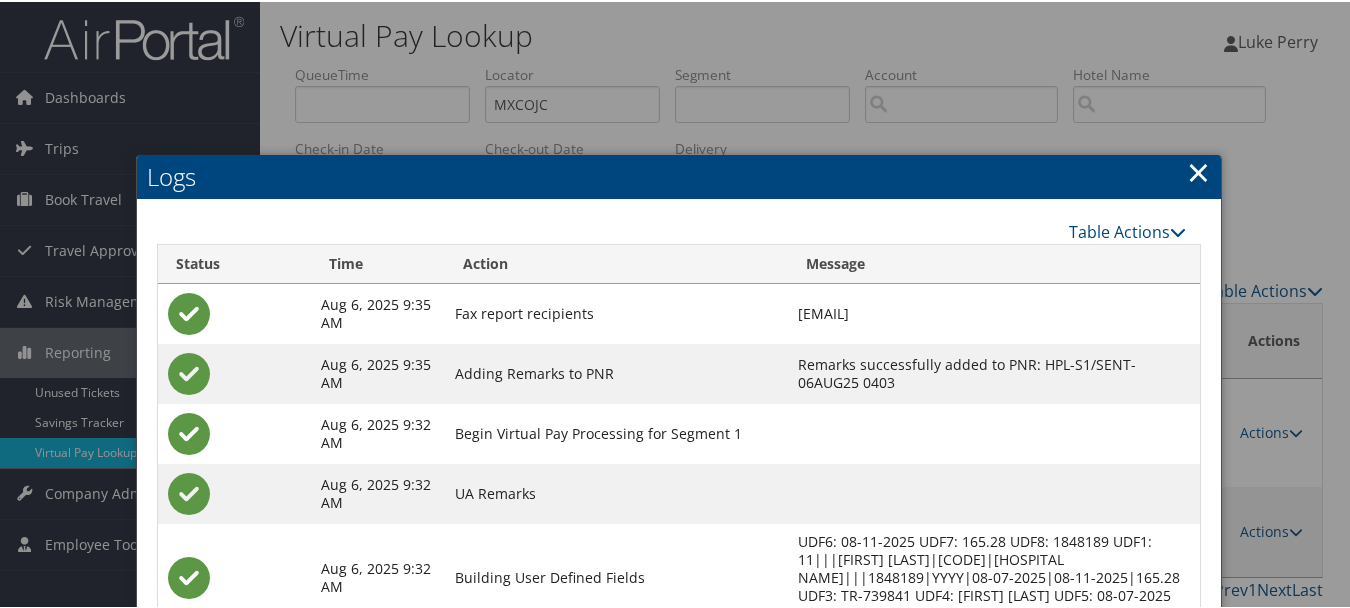 scroll, scrollTop: 258, scrollLeft: 0, axis: vertical 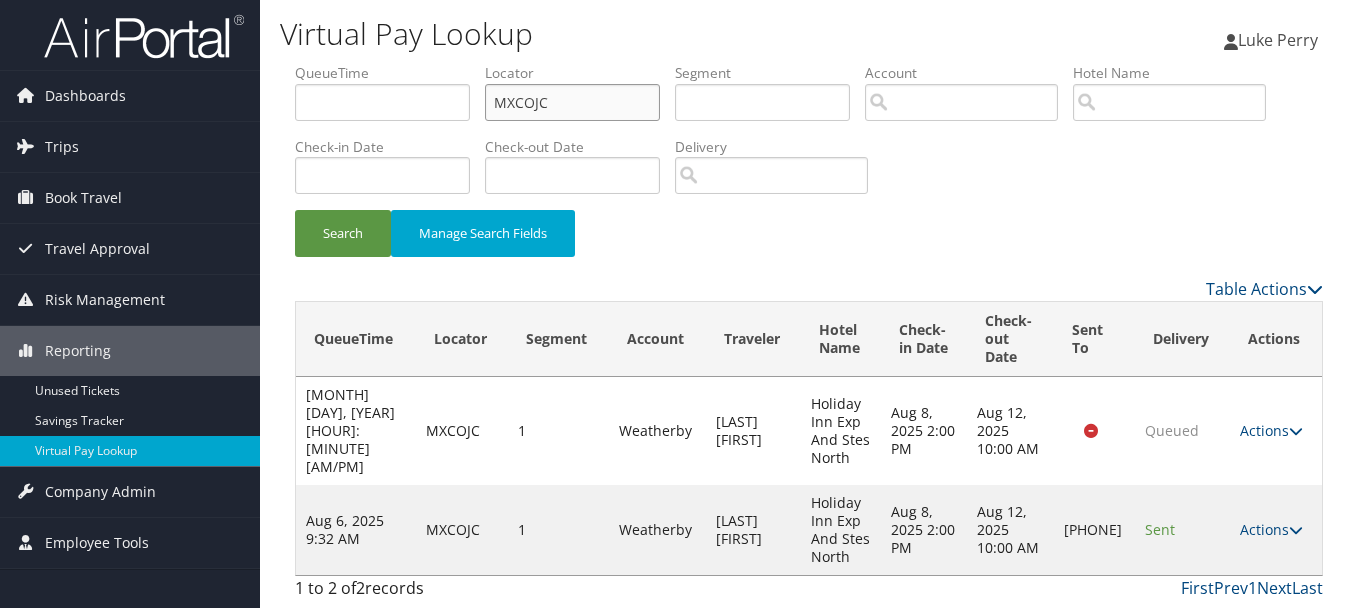 drag, startPoint x: 560, startPoint y: 106, endPoint x: 312, endPoint y: 96, distance: 248.20154 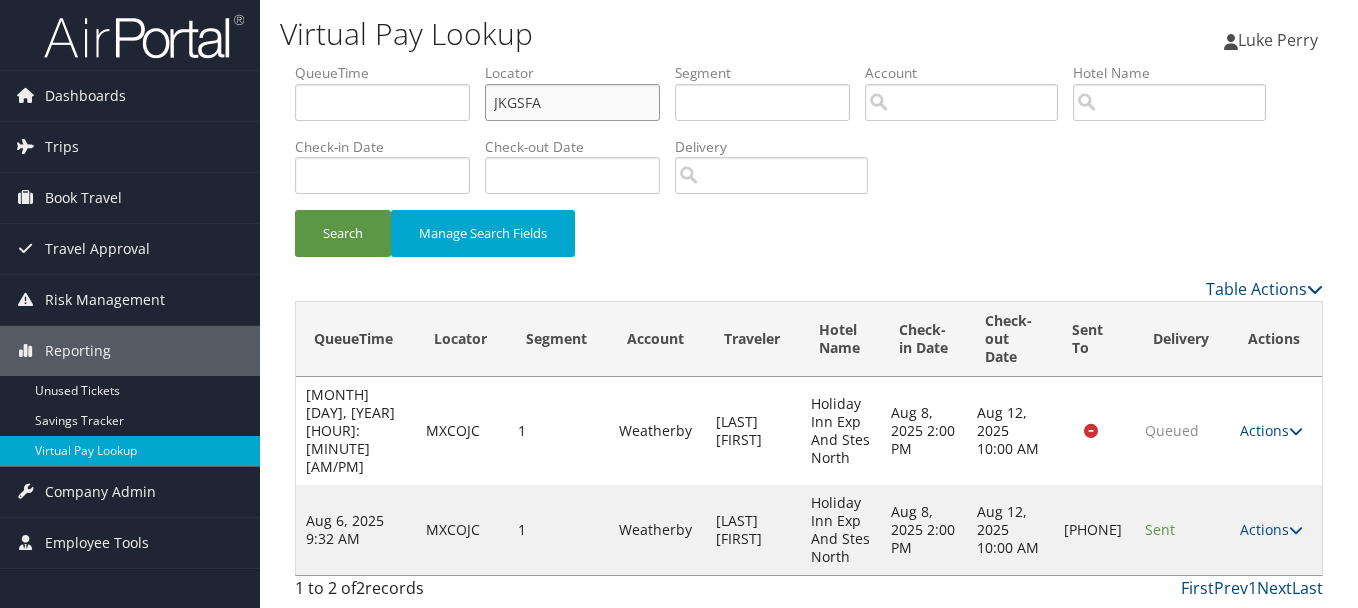 click on "Search" at bounding box center (343, 233) 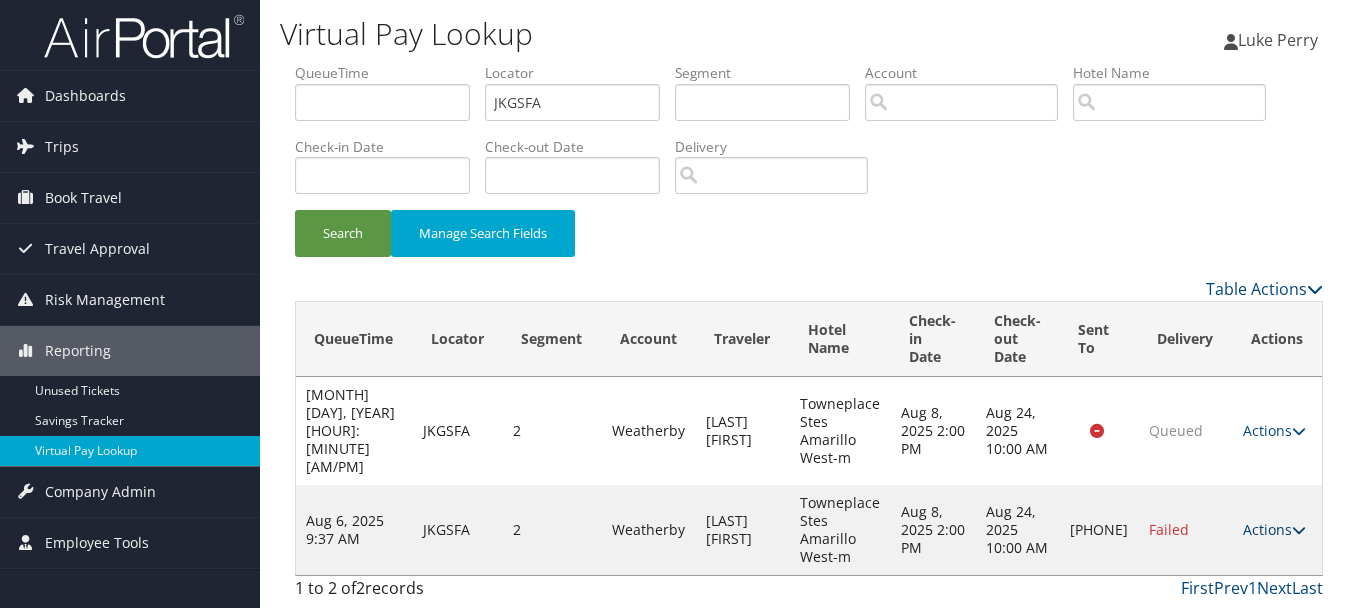 click on "Actions" at bounding box center (1274, 529) 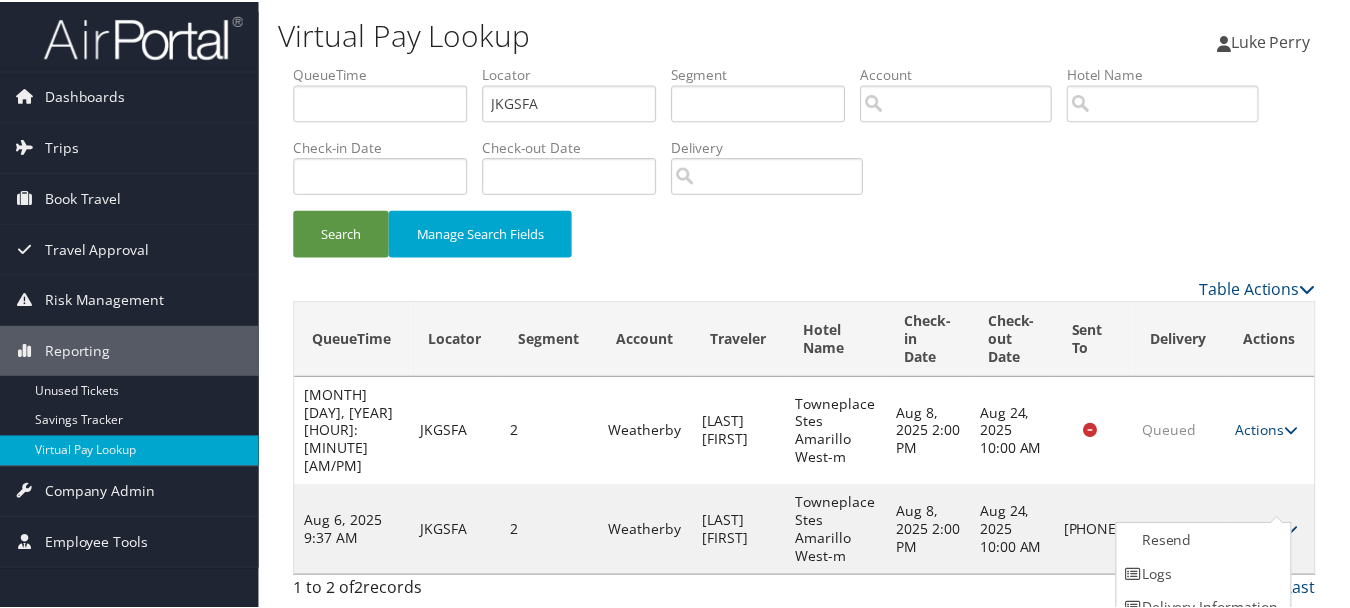 scroll, scrollTop: 53, scrollLeft: 0, axis: vertical 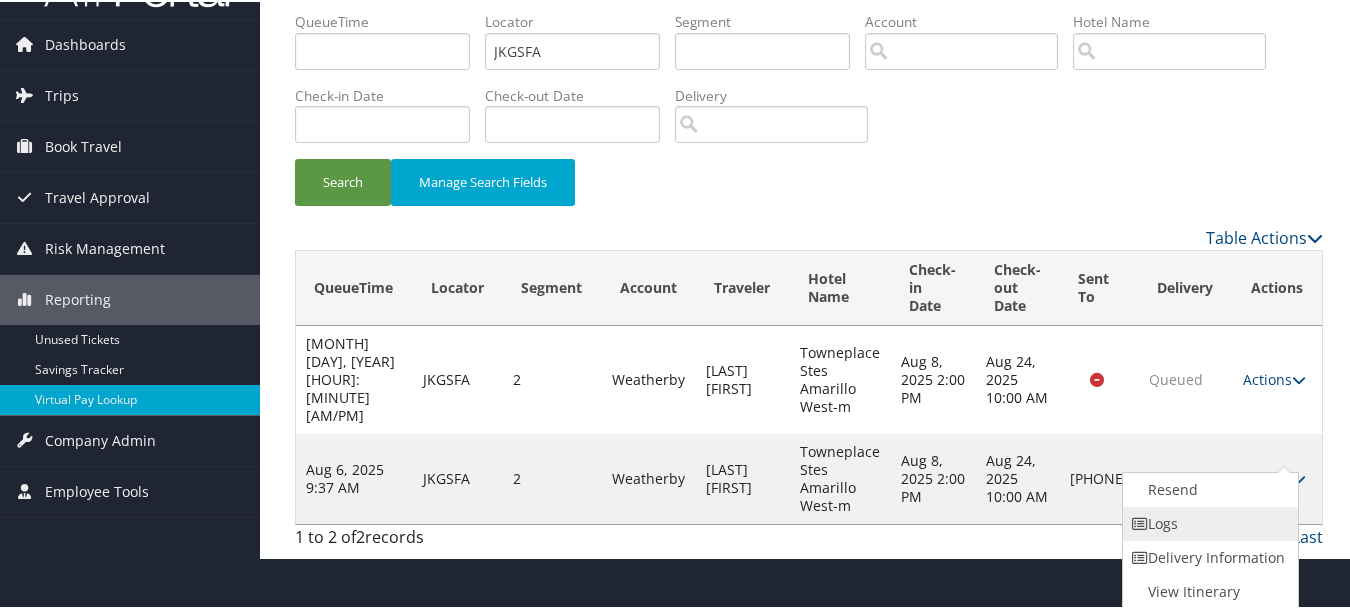 click on "Logs" at bounding box center (1208, 522) 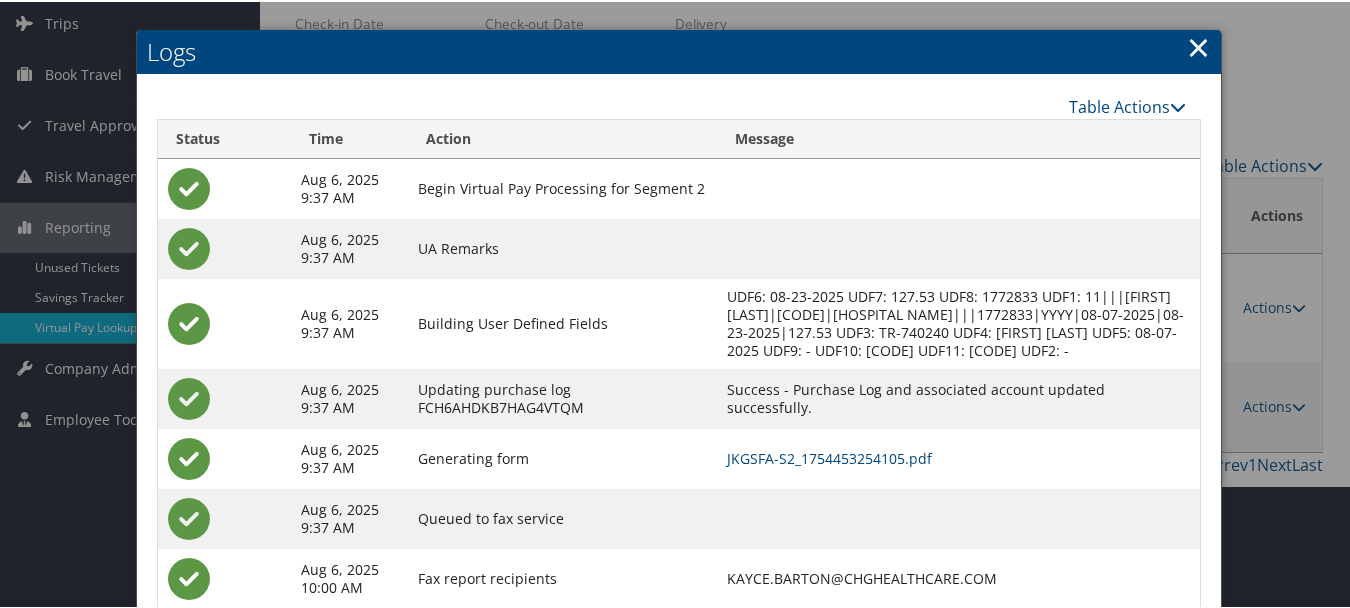 scroll, scrollTop: 198, scrollLeft: 0, axis: vertical 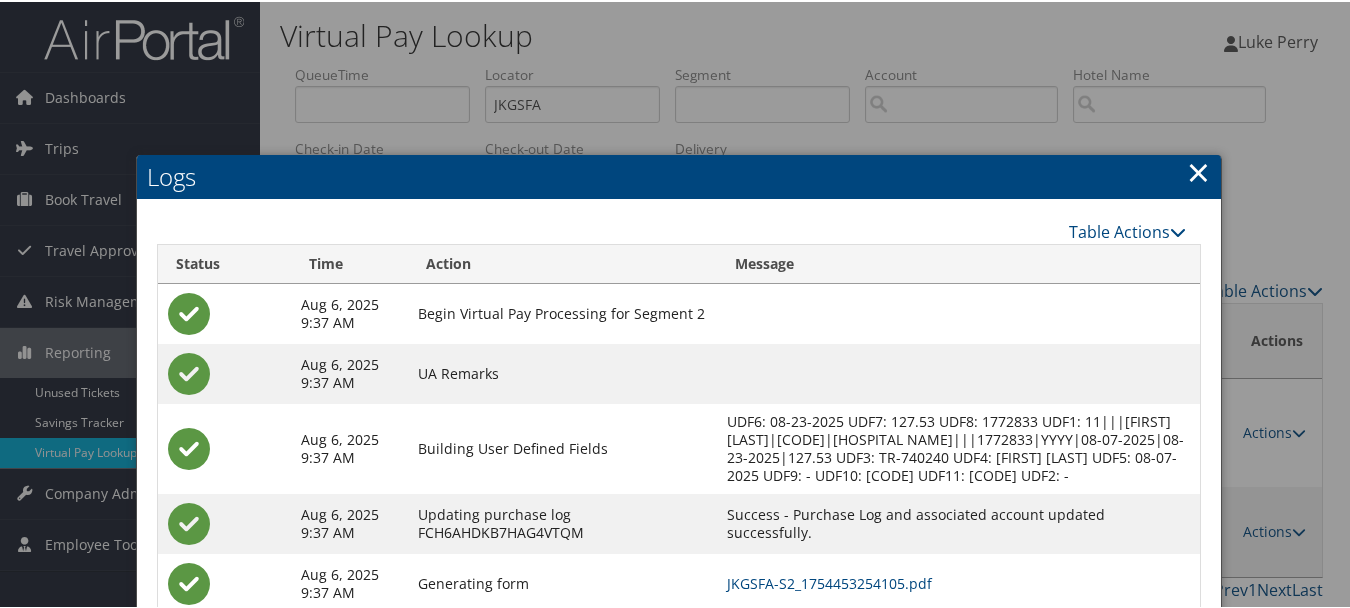 click on "×" at bounding box center (1198, 170) 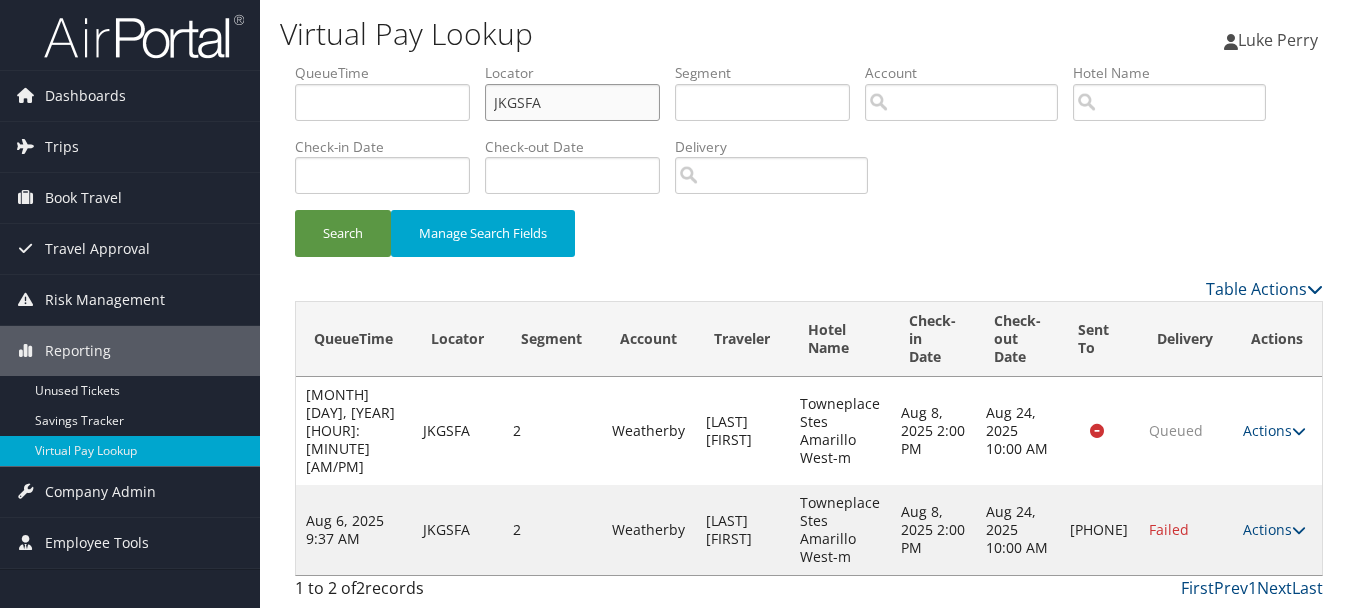 drag, startPoint x: 614, startPoint y: 117, endPoint x: 370, endPoint y: 93, distance: 245.17749 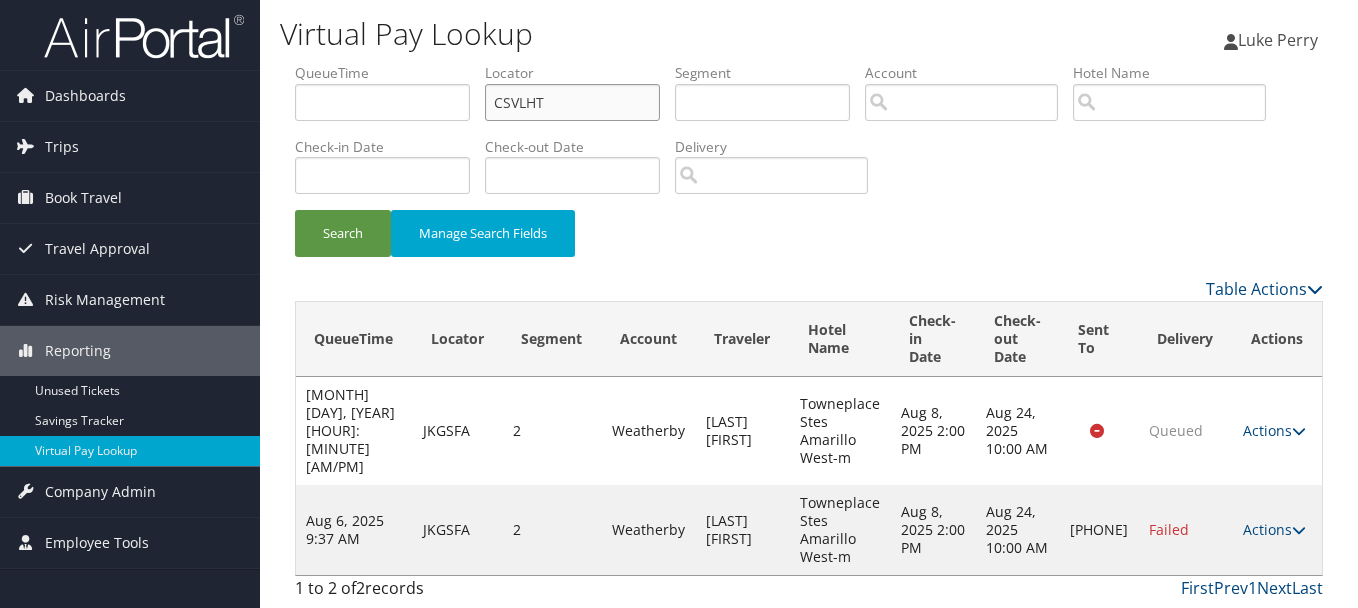 click on "Search" at bounding box center (343, 233) 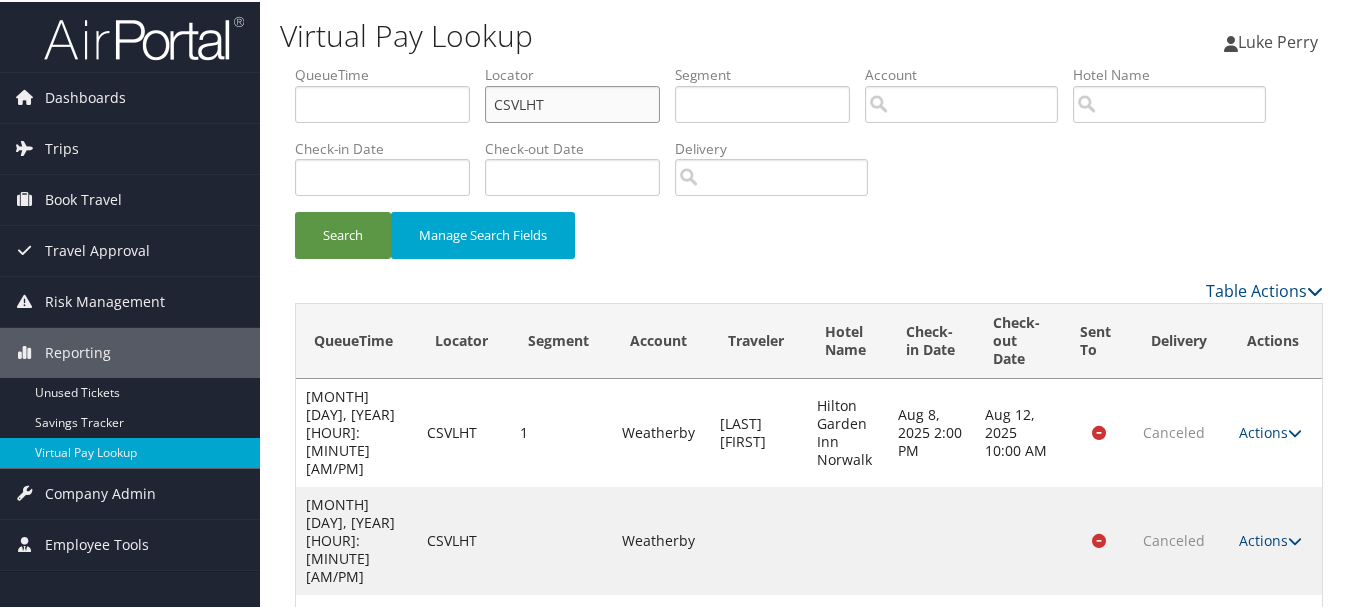 scroll, scrollTop: 2, scrollLeft: 0, axis: vertical 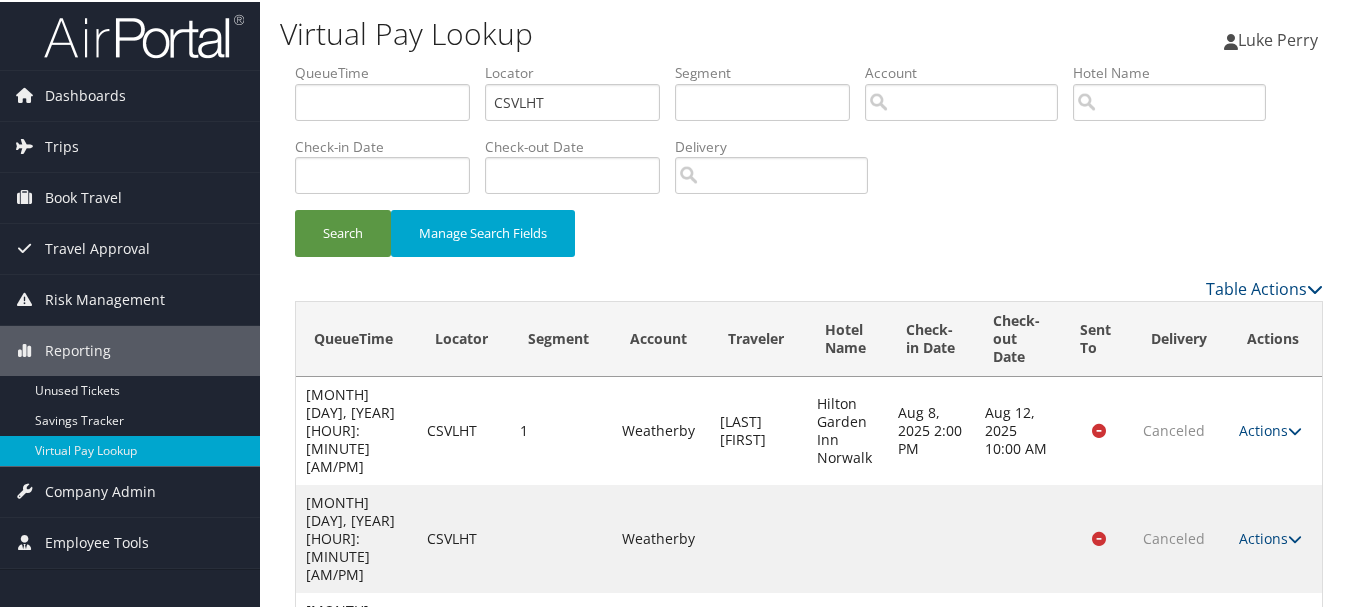 click on "Actions" at bounding box center [1270, 644] 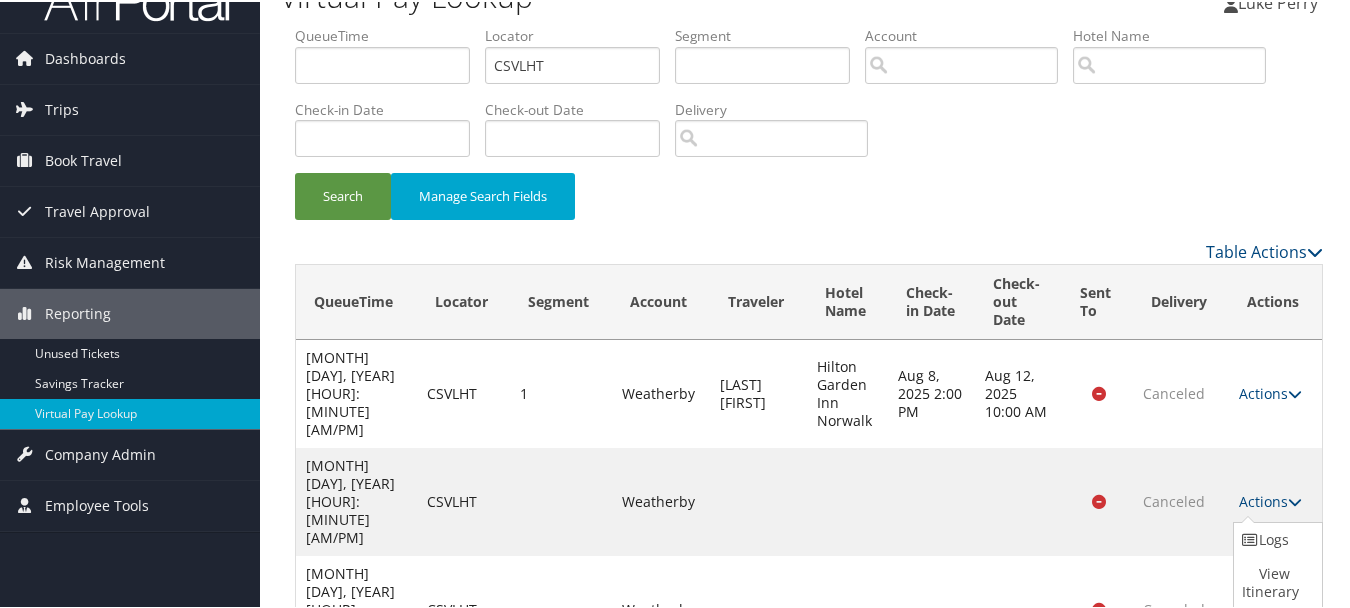 drag, startPoint x: 1251, startPoint y: 549, endPoint x: 1282, endPoint y: 539, distance: 32.572994 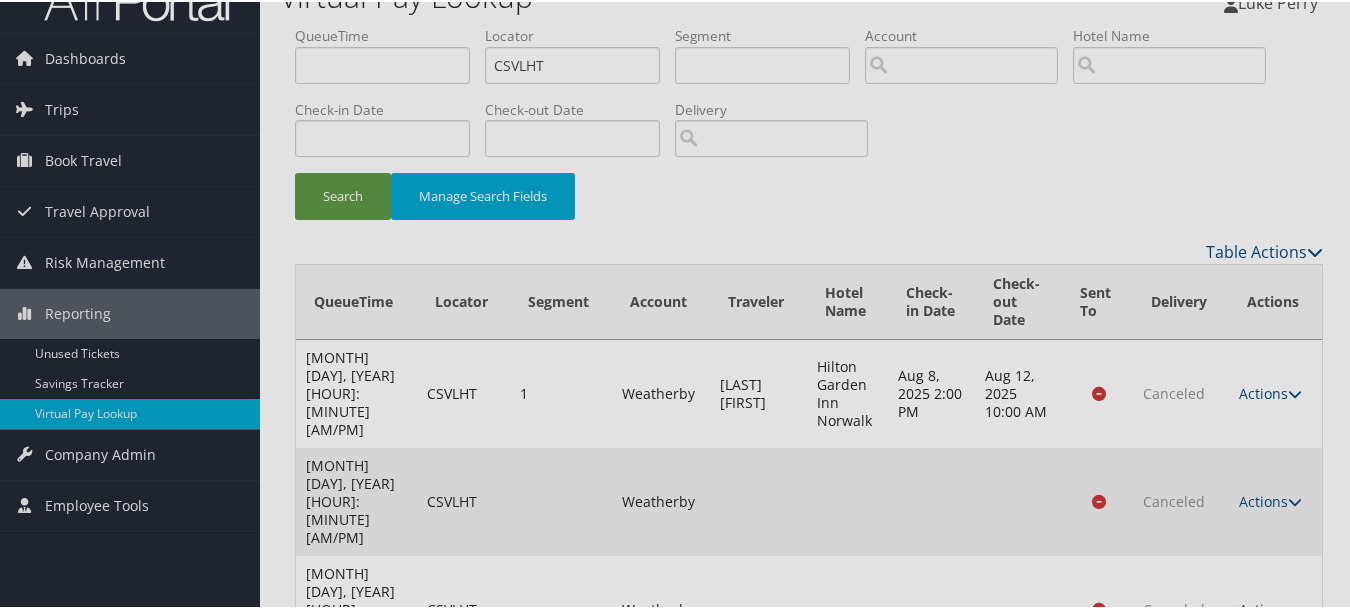 scroll, scrollTop: 2, scrollLeft: 0, axis: vertical 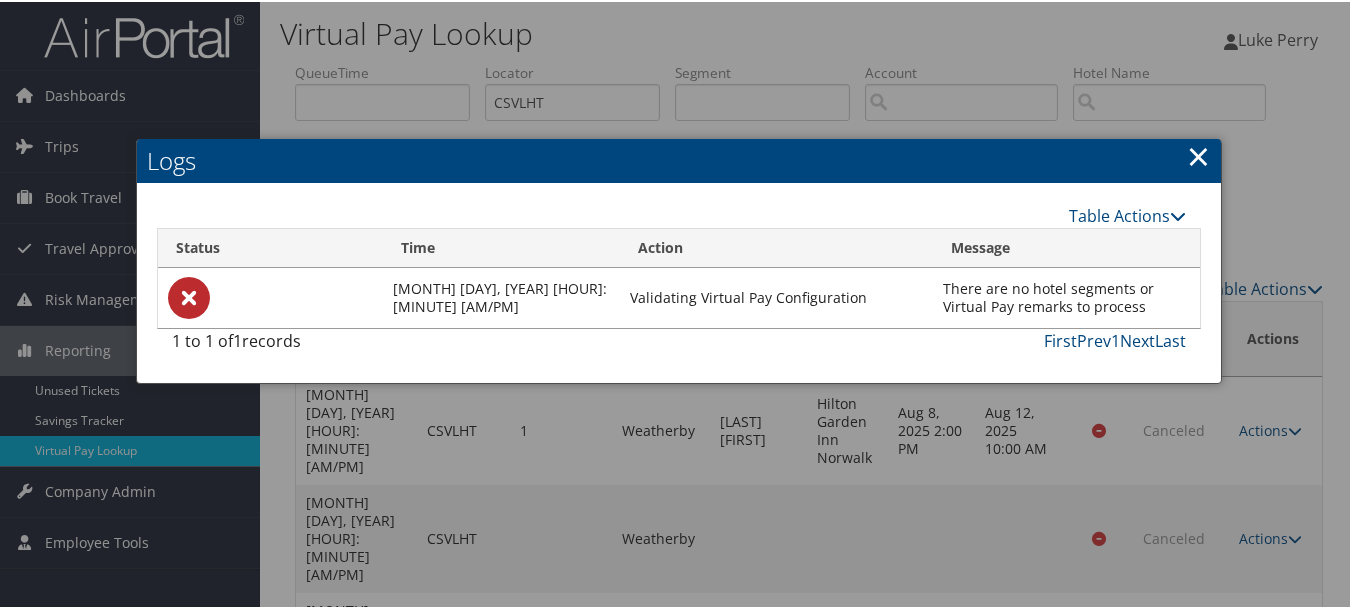 click on "Logs" at bounding box center (679, 159) 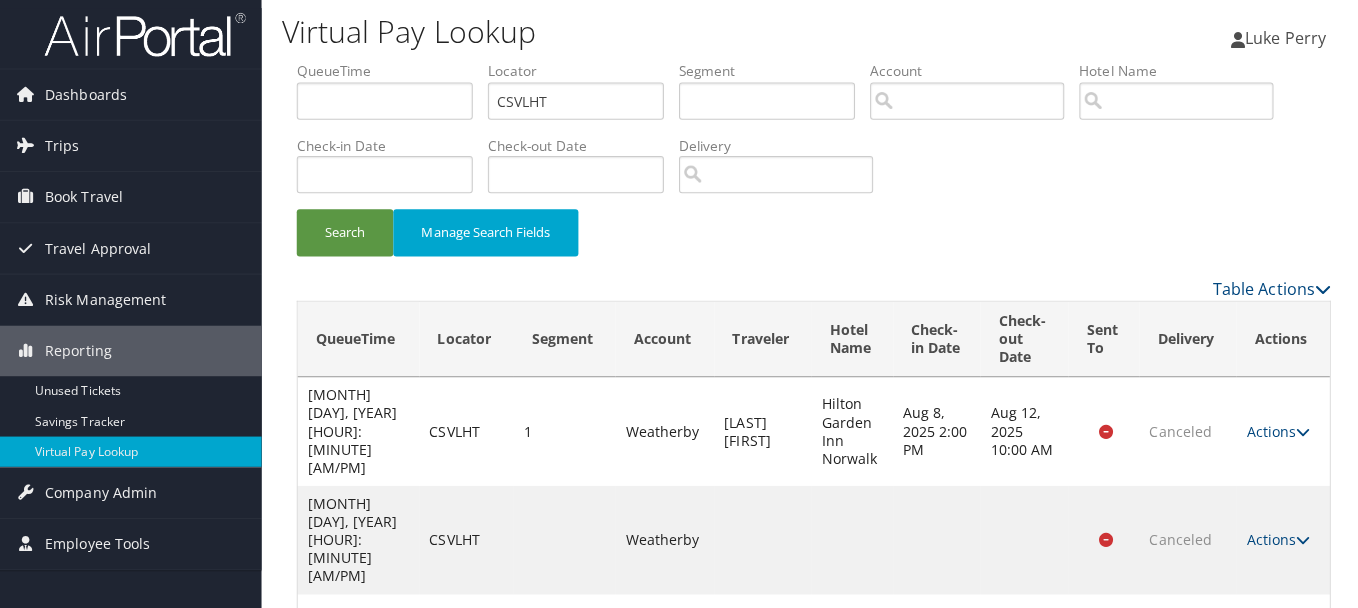 scroll, scrollTop: 0, scrollLeft: 0, axis: both 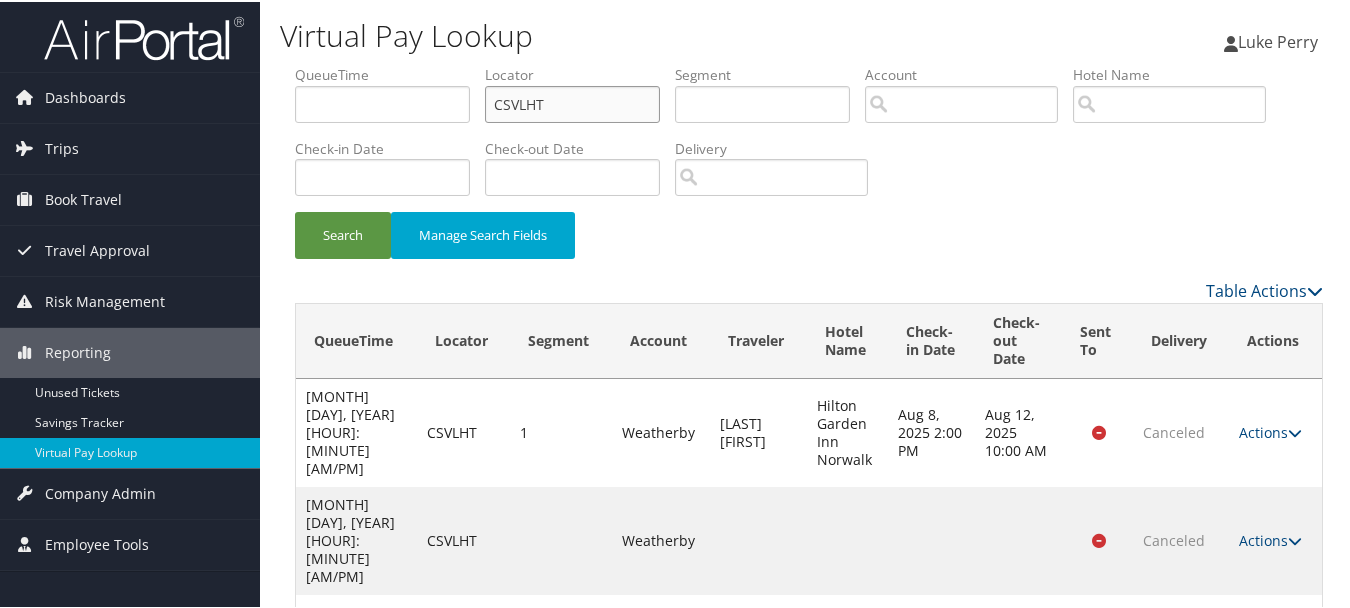 drag, startPoint x: 625, startPoint y: 105, endPoint x: 260, endPoint y: 97, distance: 365.08765 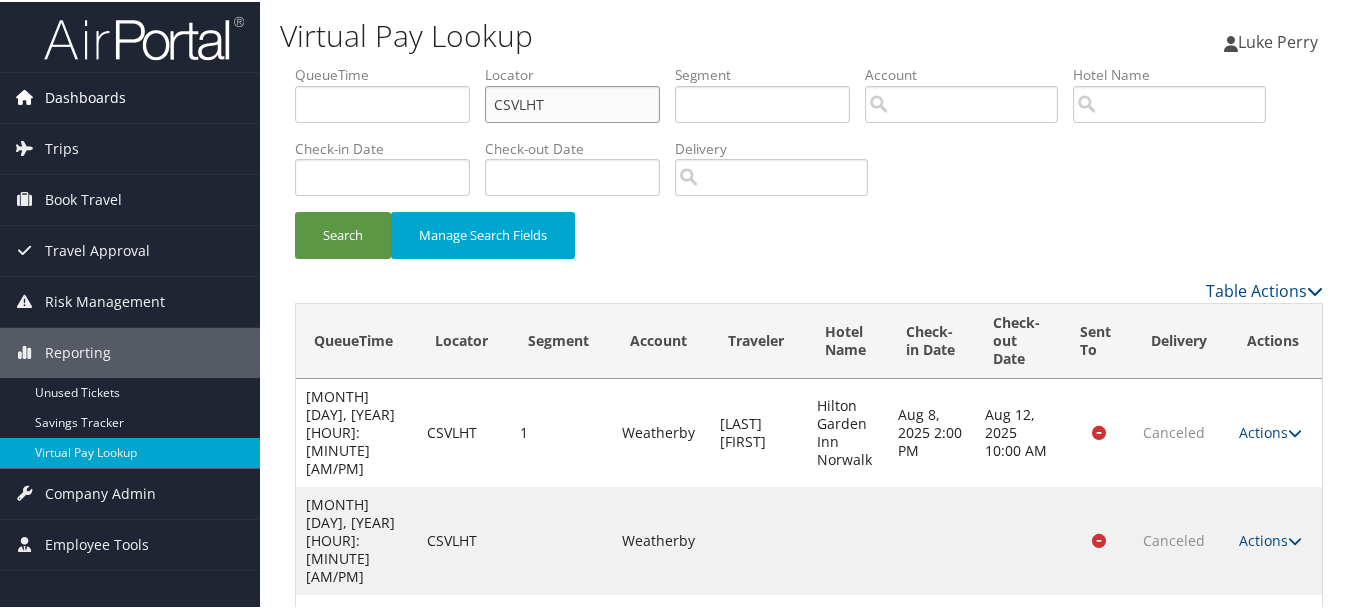 paste on "JKGSFA" 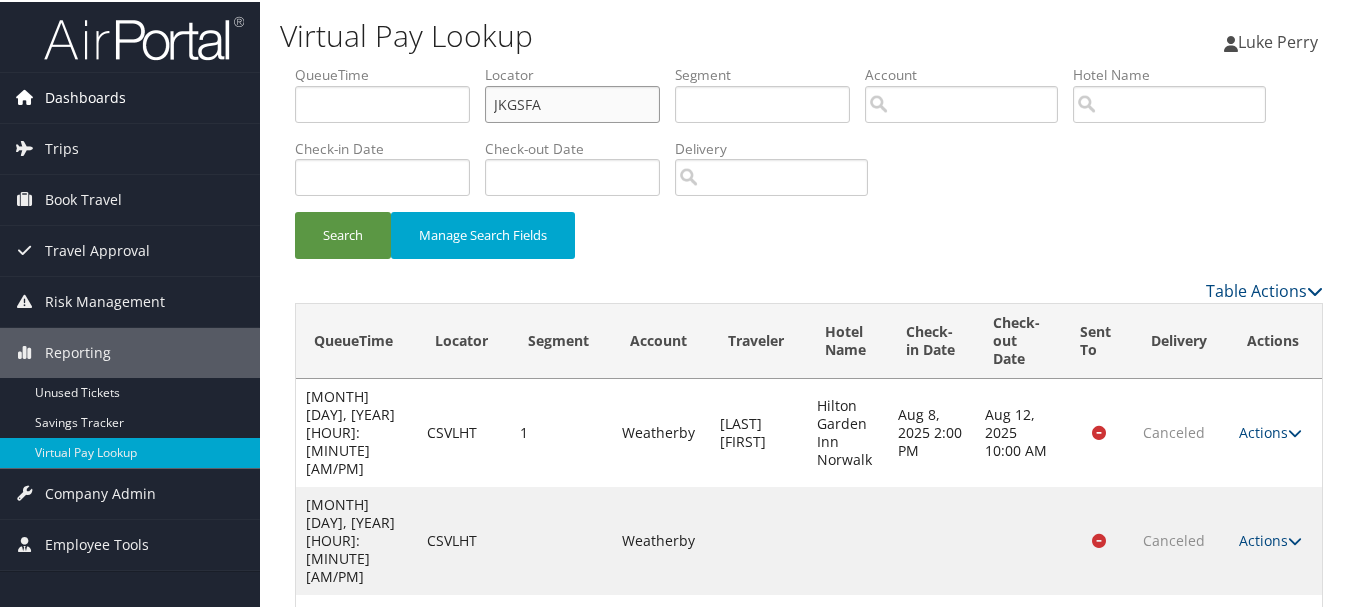 click on "Search" at bounding box center (343, 233) 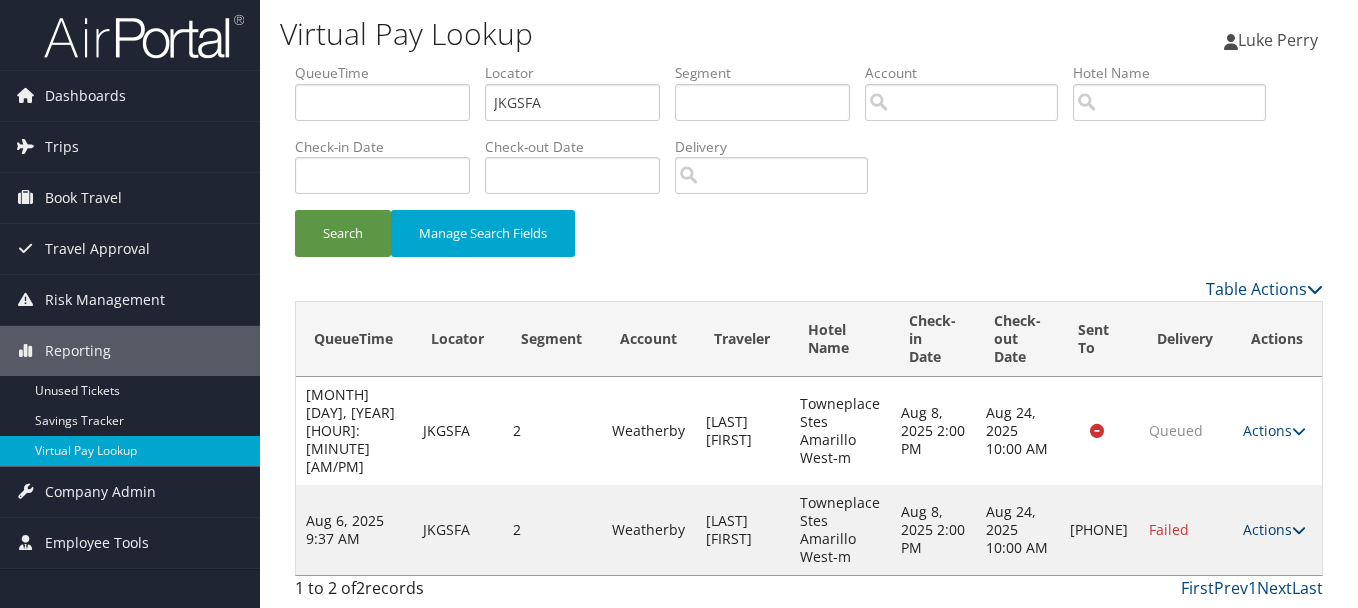 click on "Actions" at bounding box center (1274, 529) 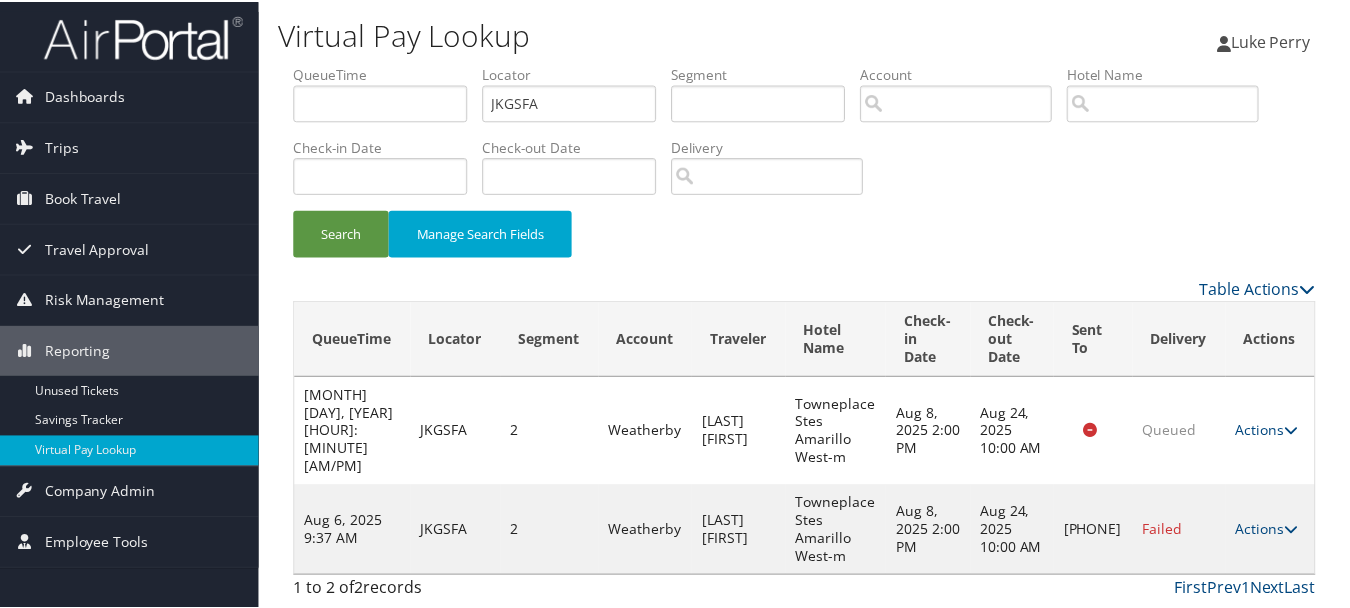 scroll, scrollTop: 53, scrollLeft: 0, axis: vertical 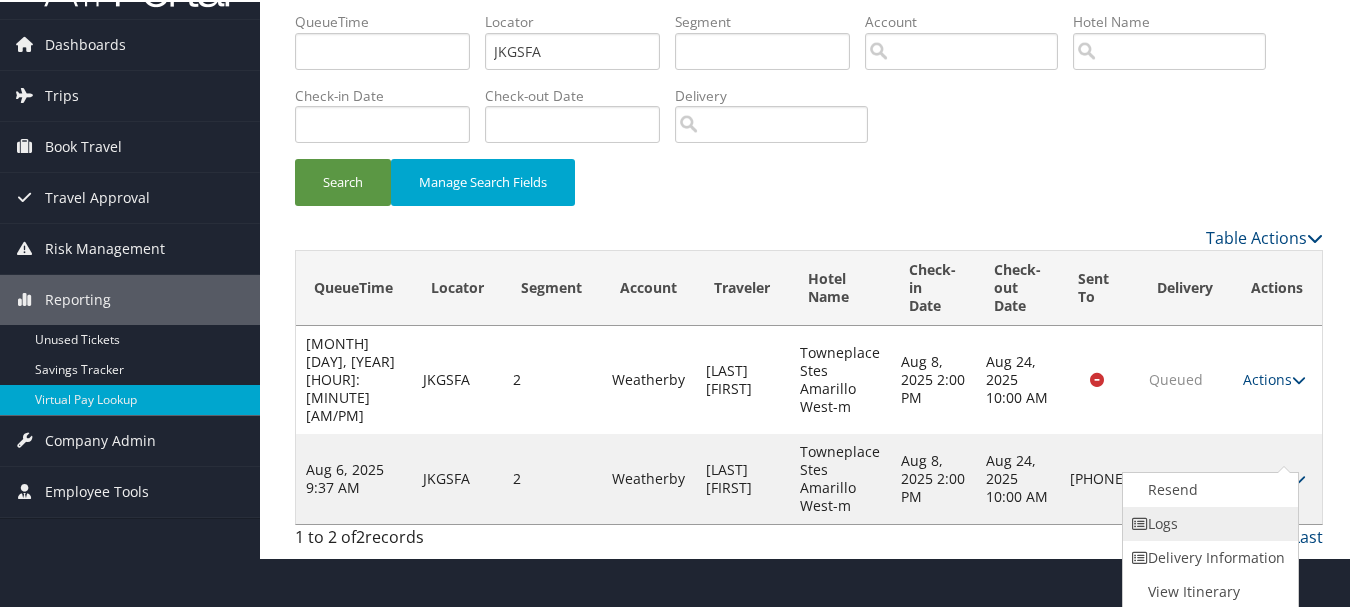 click on "Logs" at bounding box center [1208, 522] 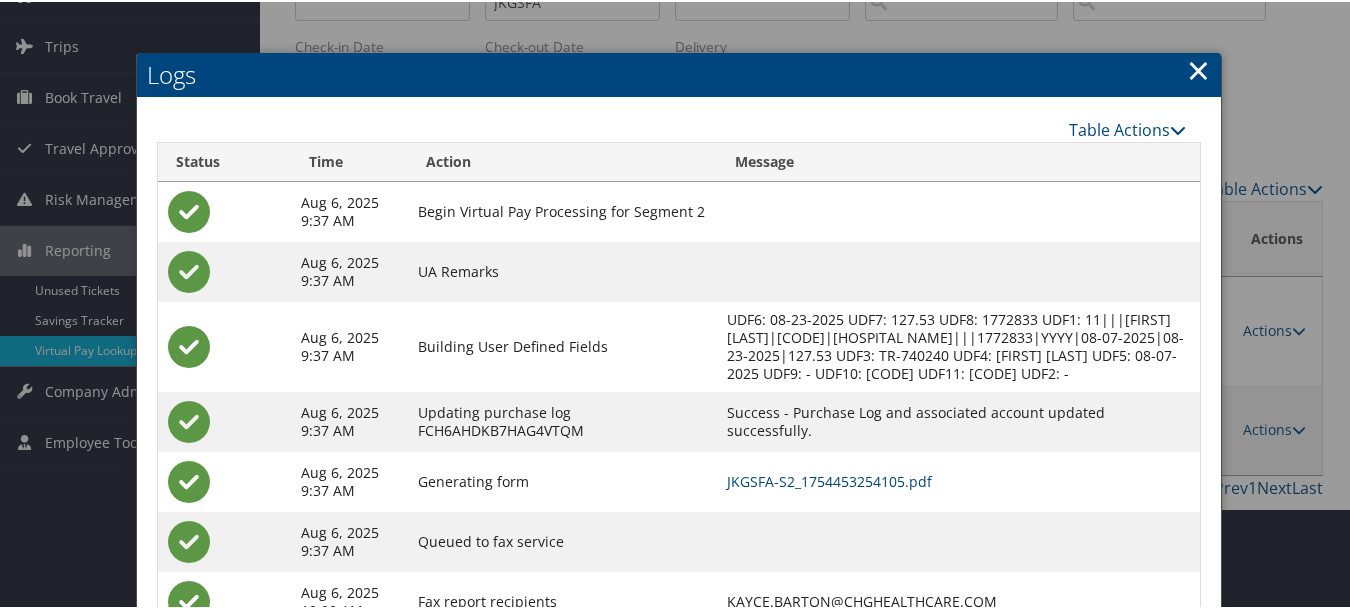scroll, scrollTop: 198, scrollLeft: 0, axis: vertical 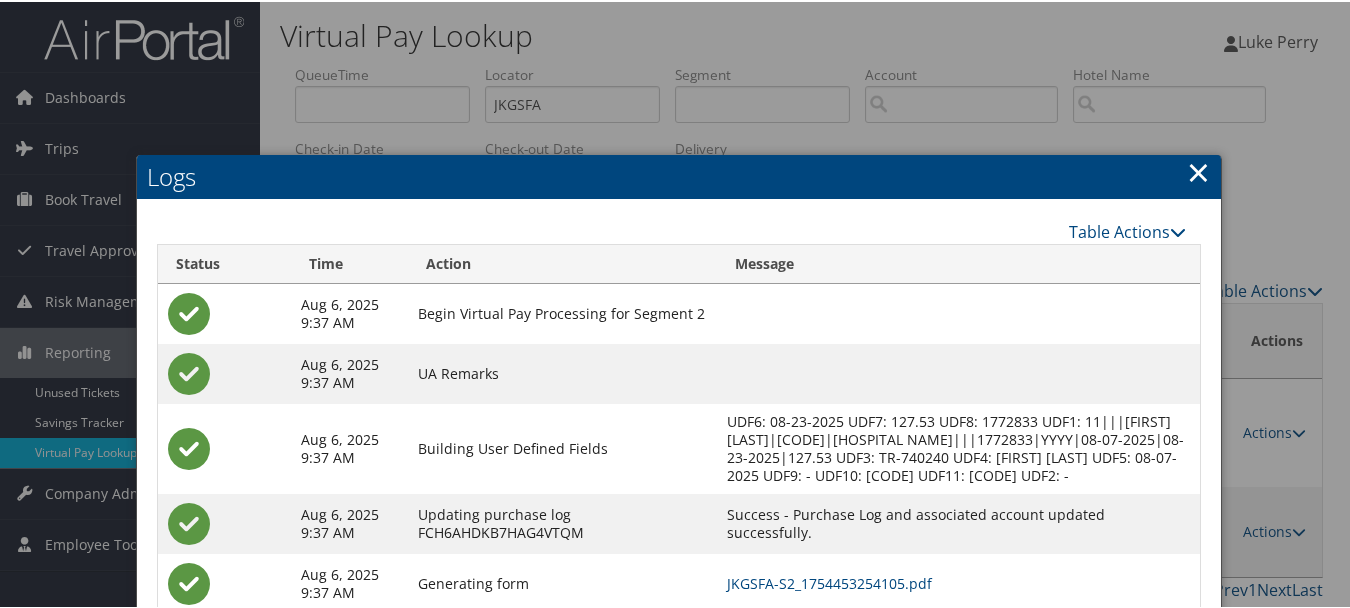 click on "×" at bounding box center [1198, 170] 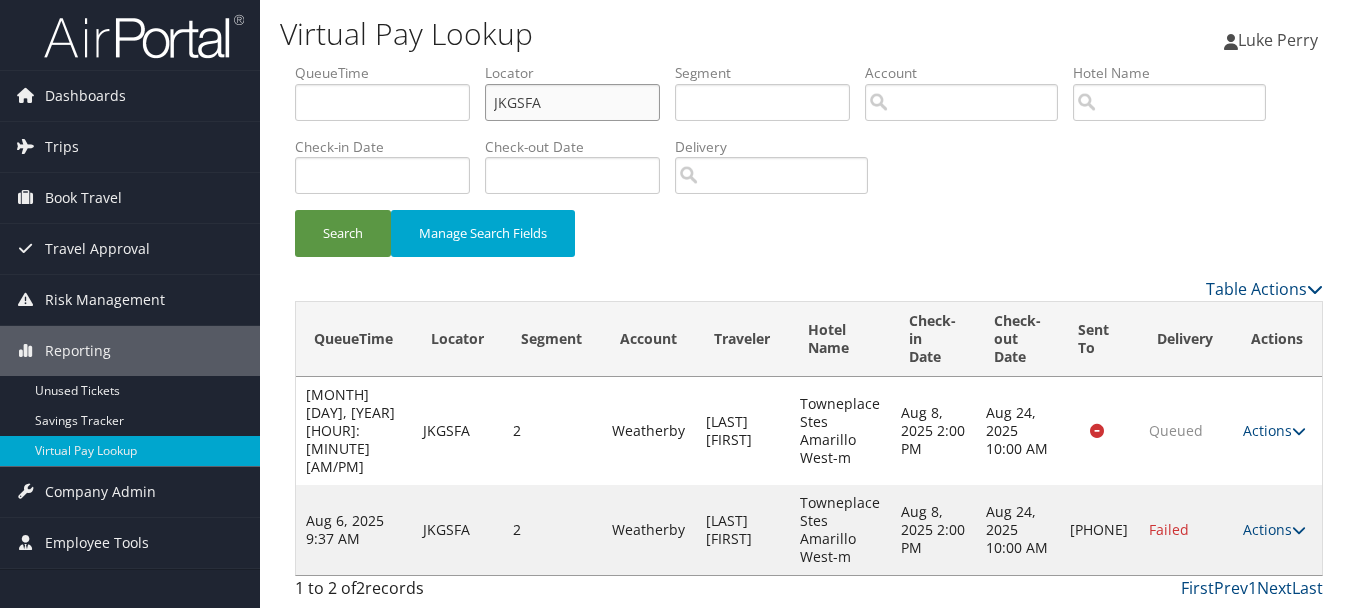 drag, startPoint x: 567, startPoint y: 110, endPoint x: 353, endPoint y: 108, distance: 214.00934 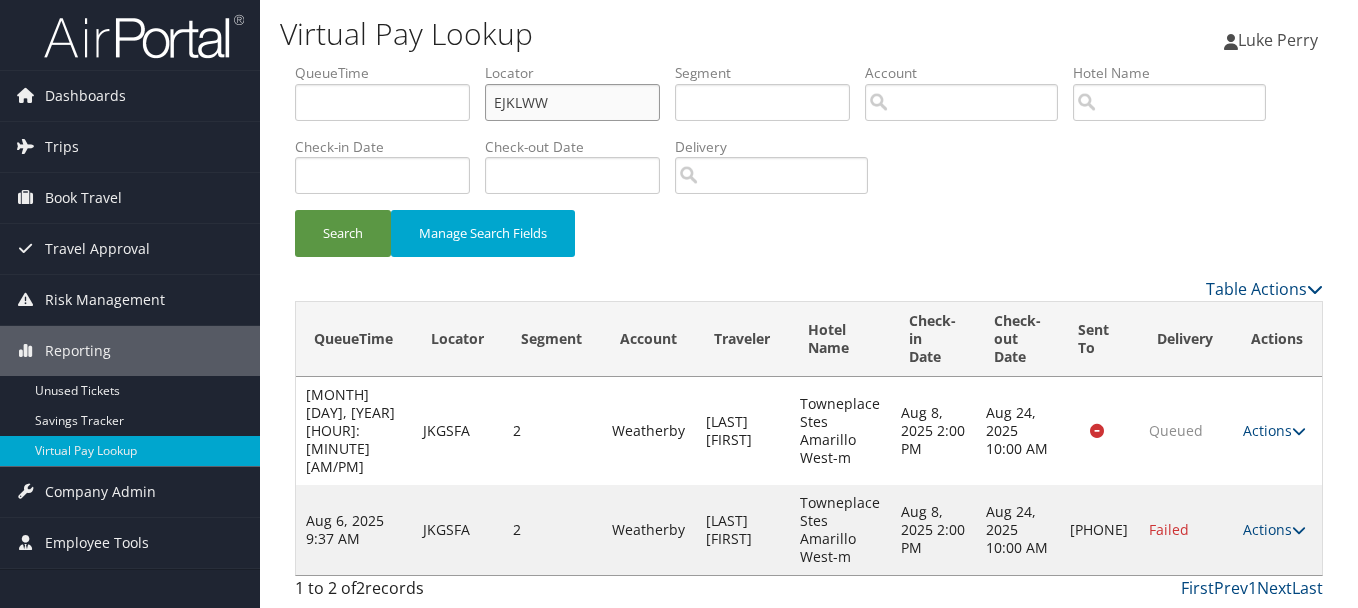 click on "Search" at bounding box center [343, 233] 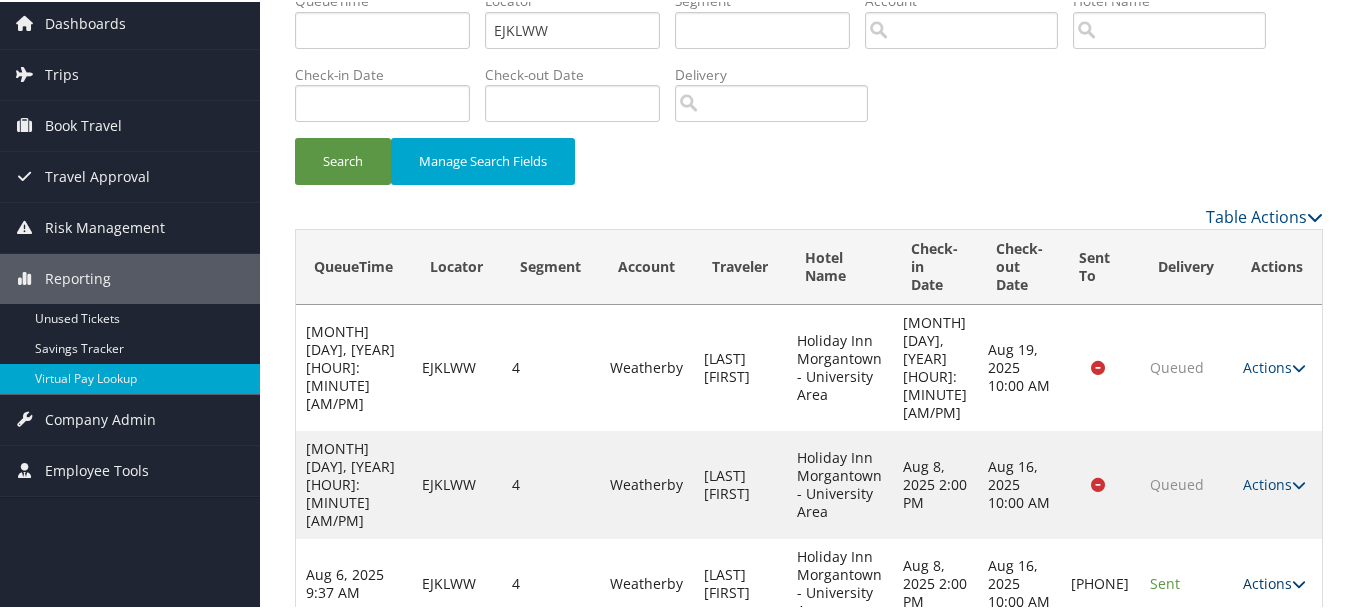 click on "Actions" at bounding box center (1274, 581) 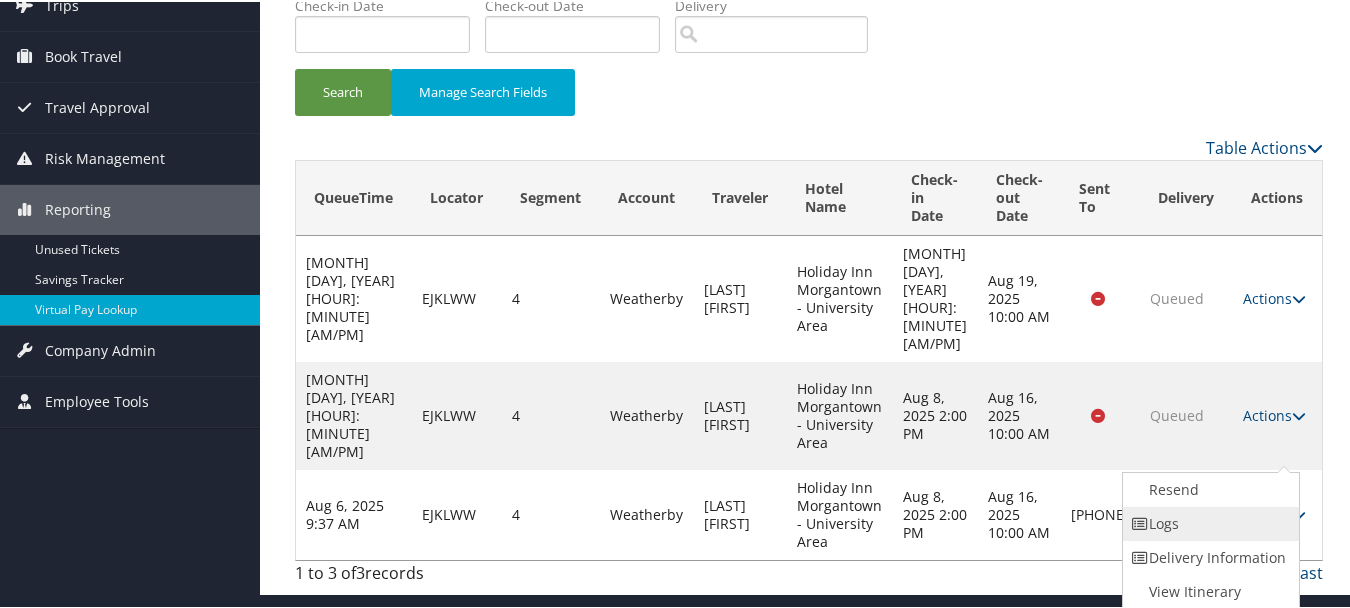 click on "Logs" at bounding box center (1208, 522) 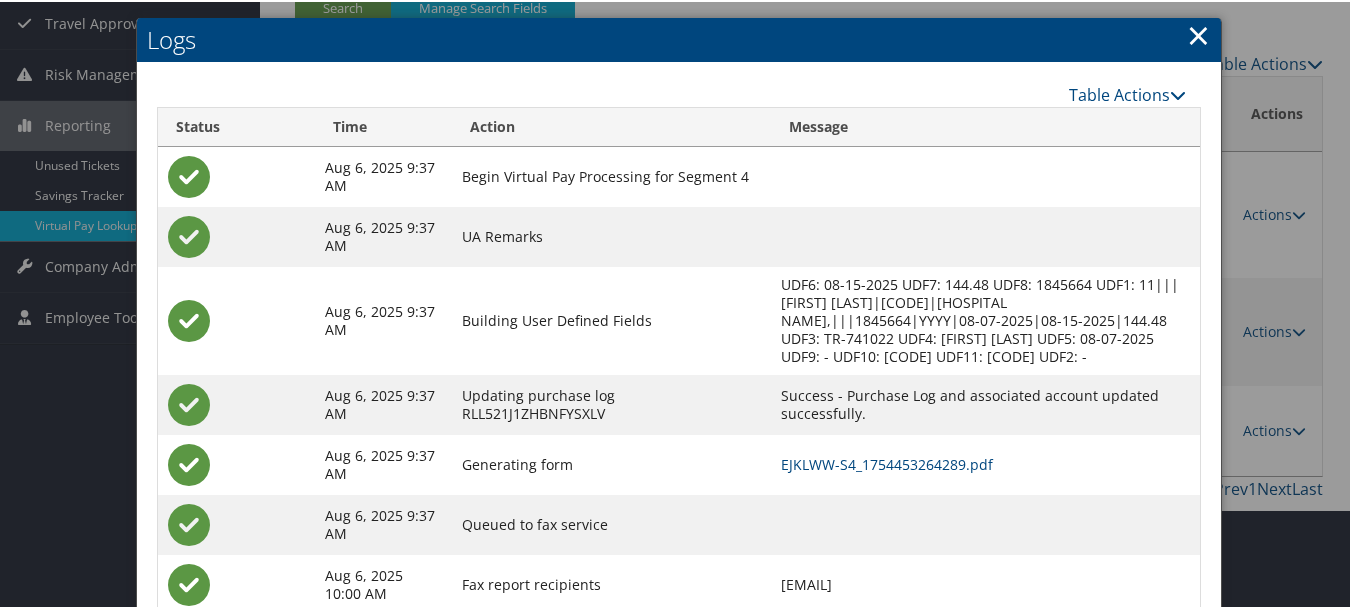 scroll, scrollTop: 330, scrollLeft: 0, axis: vertical 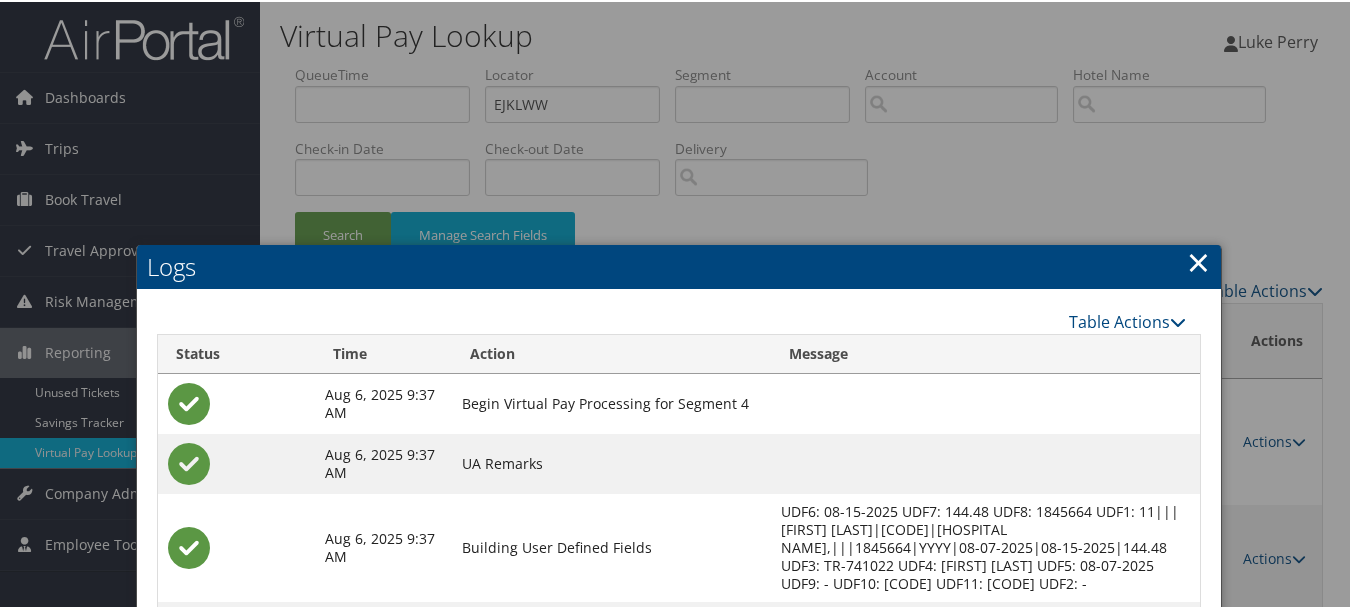 click on "Logs" at bounding box center [679, 265] 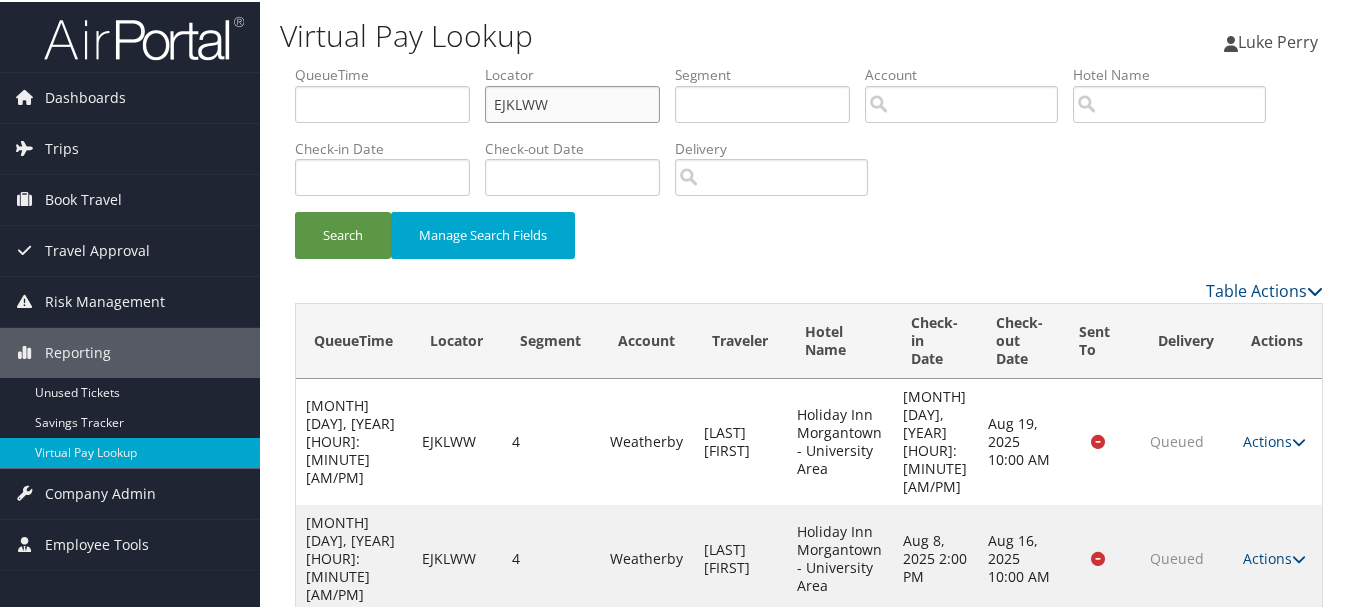 click on "QueueTime Locator EJKLWW Segment Account Traveler Hotel Name Check-in Date Check-out Date Delivery" at bounding box center [809, 63] 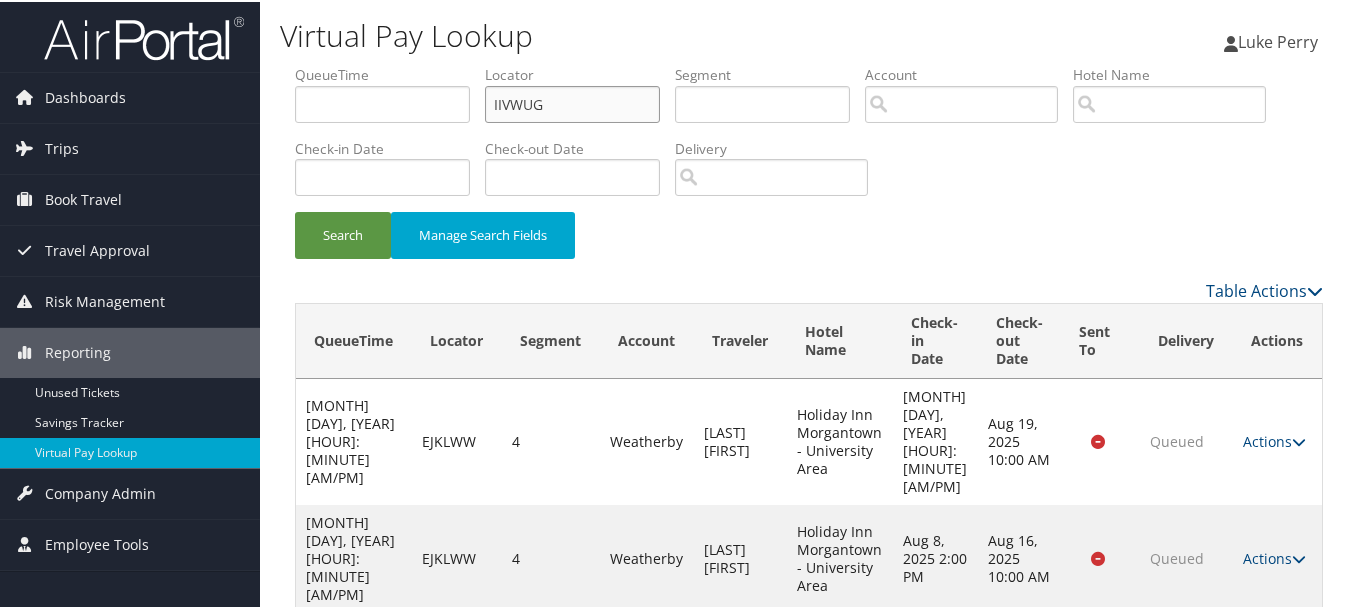 type on "IIVWUG" 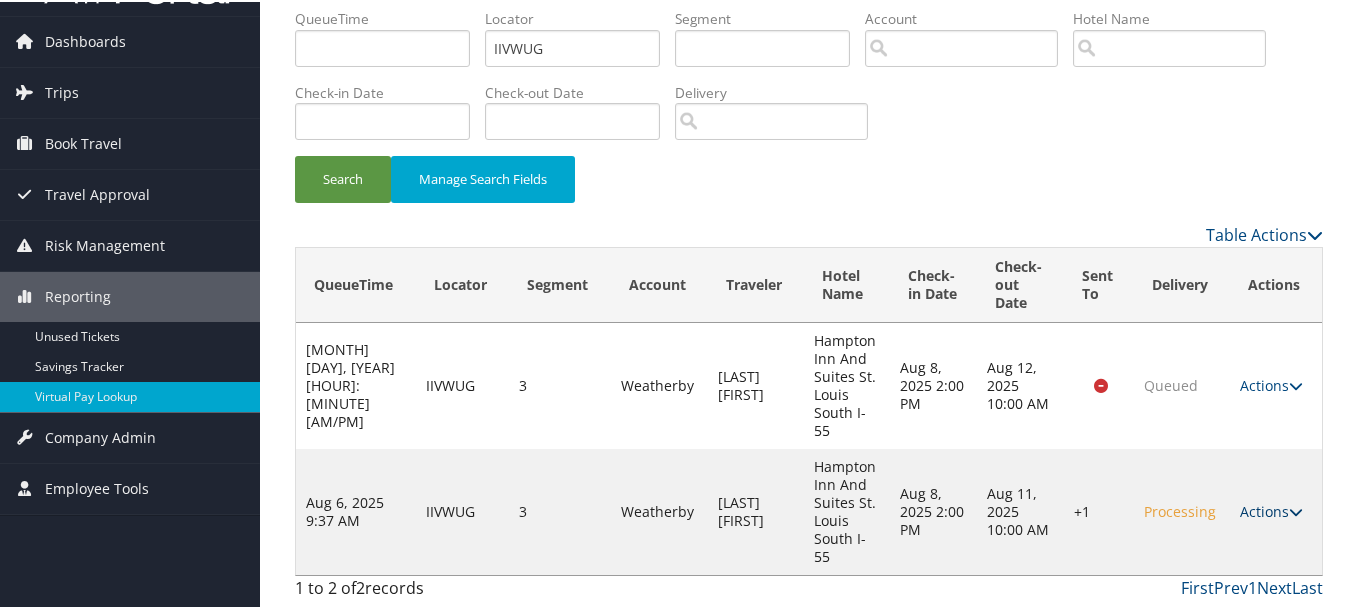 click on "Actions" at bounding box center (1271, 509) 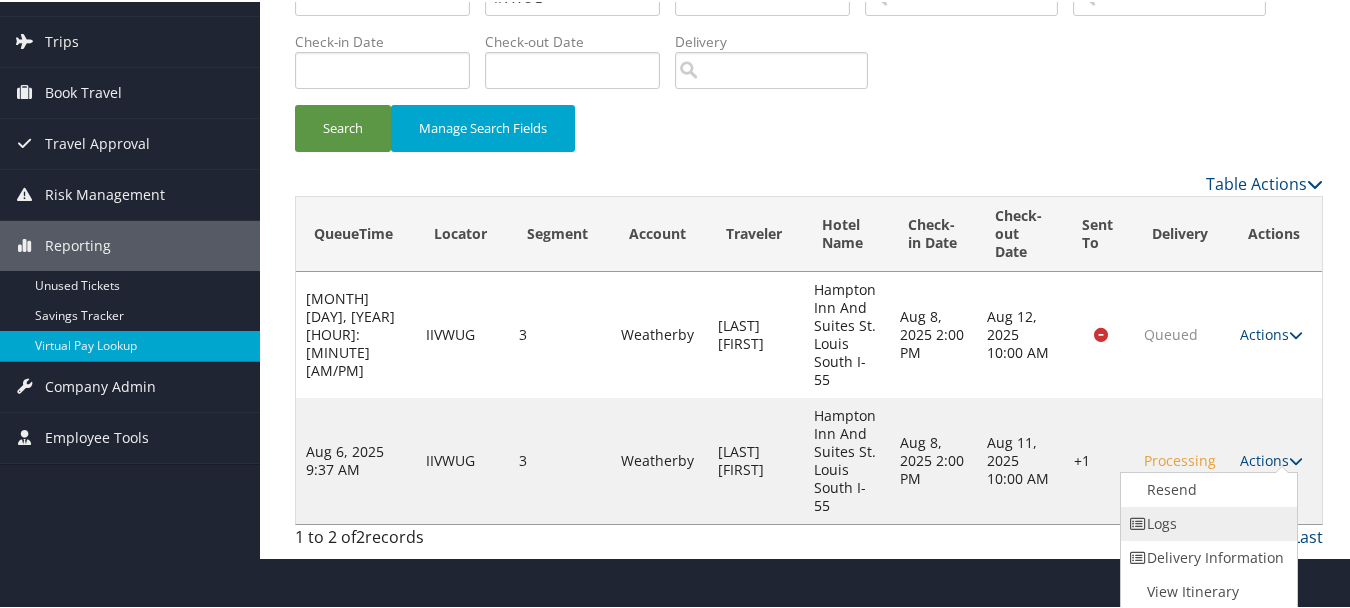 click on "Logs" at bounding box center [1206, 522] 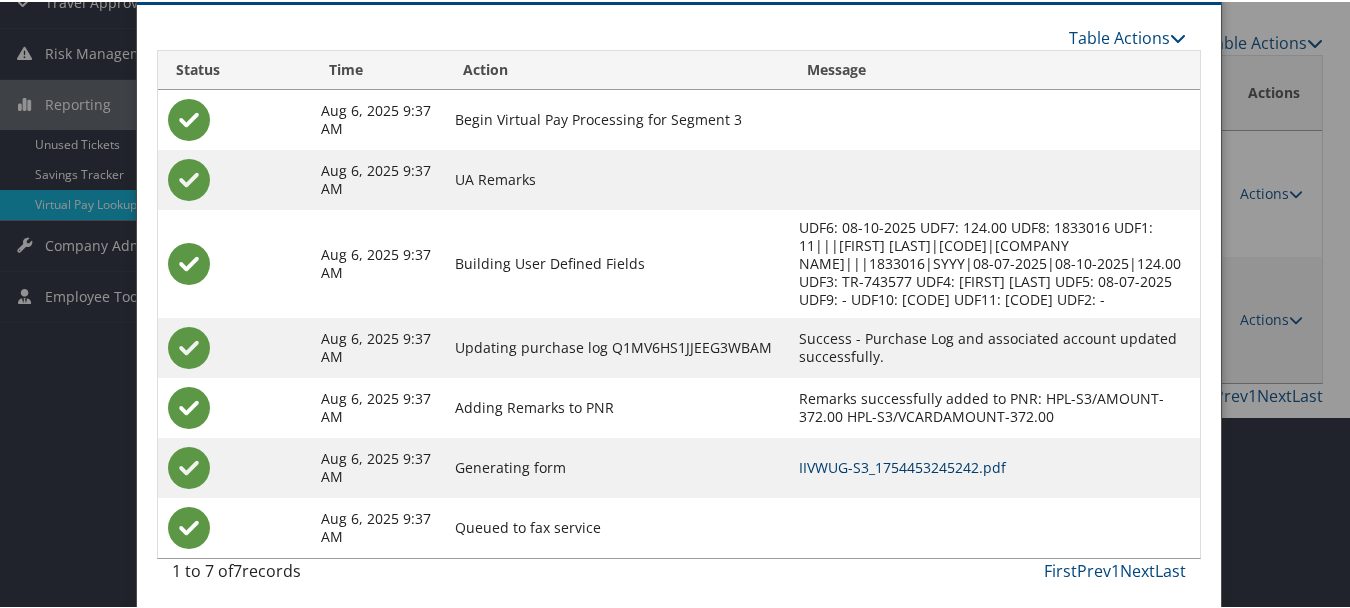 scroll, scrollTop: 252, scrollLeft: 0, axis: vertical 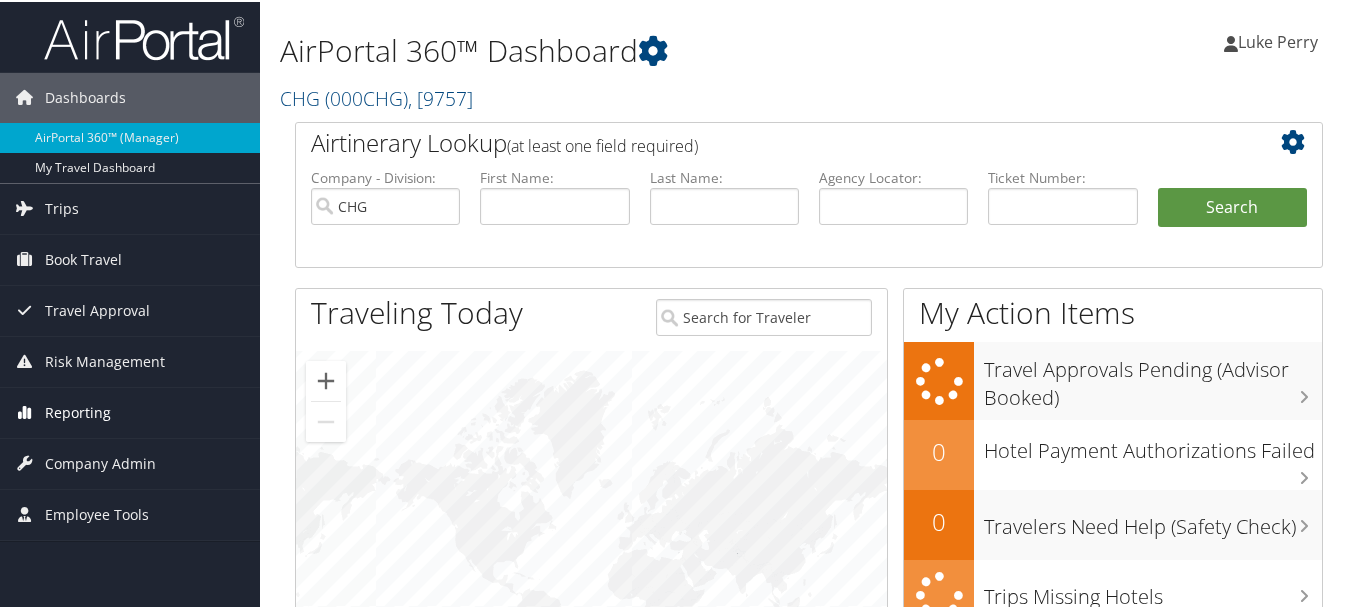 click on "Reporting" at bounding box center [130, 411] 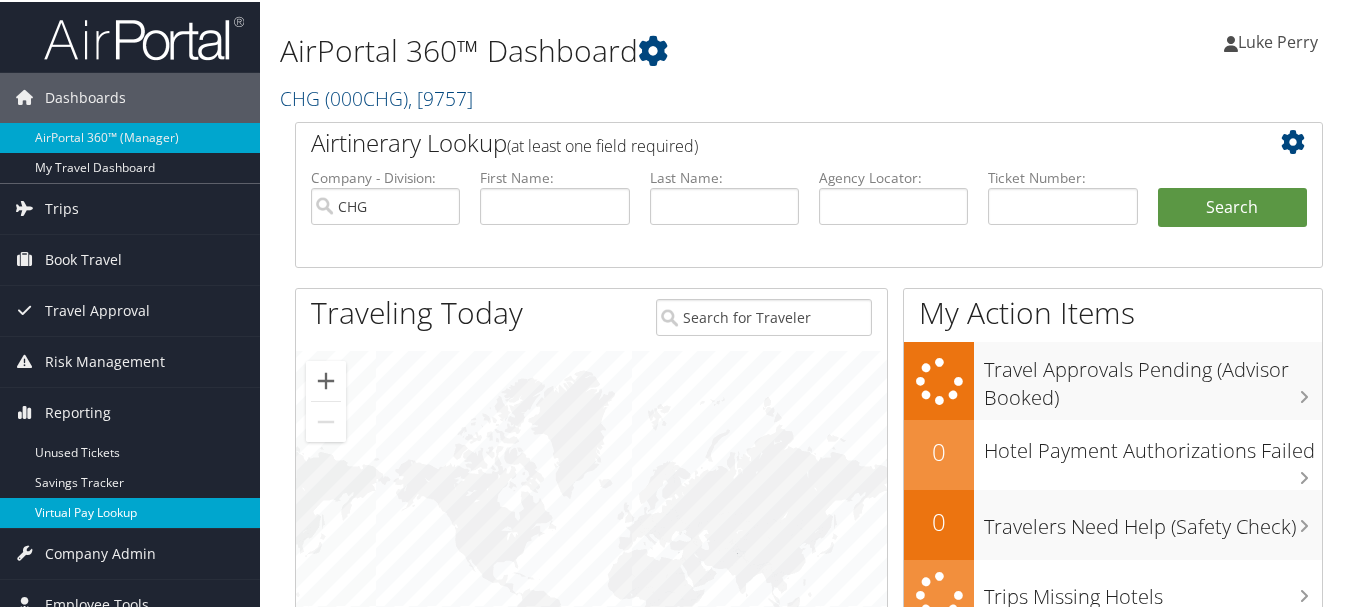 click on "Virtual Pay Lookup" at bounding box center [130, 511] 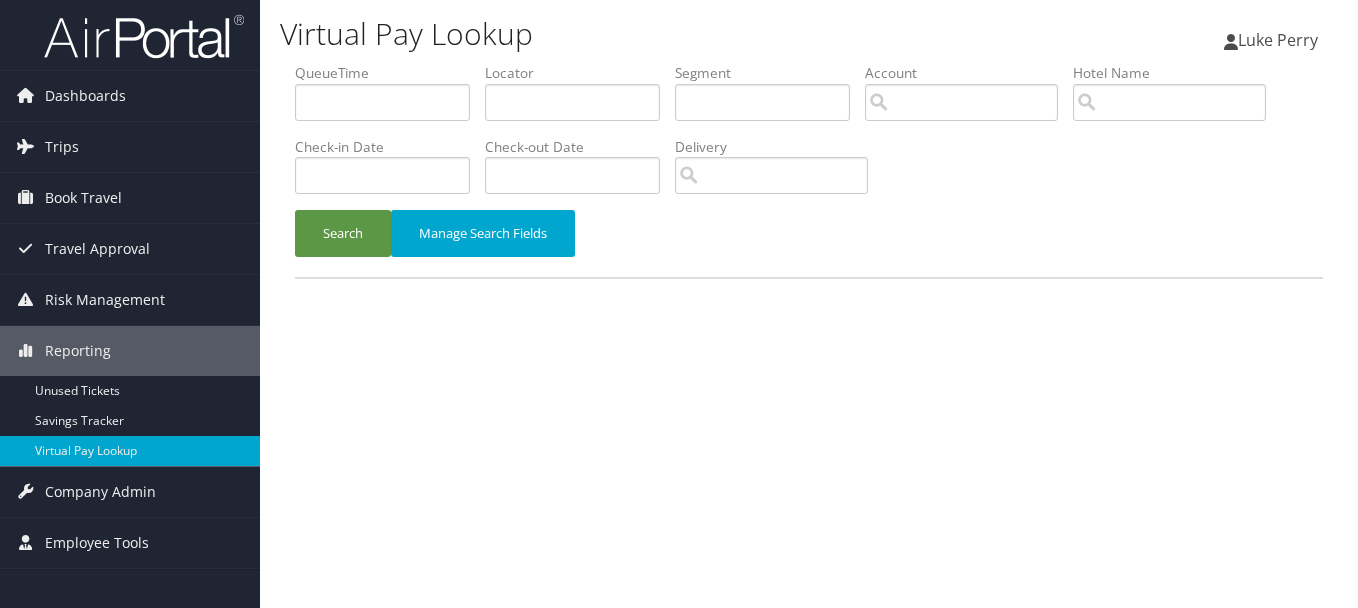 scroll, scrollTop: 0, scrollLeft: 0, axis: both 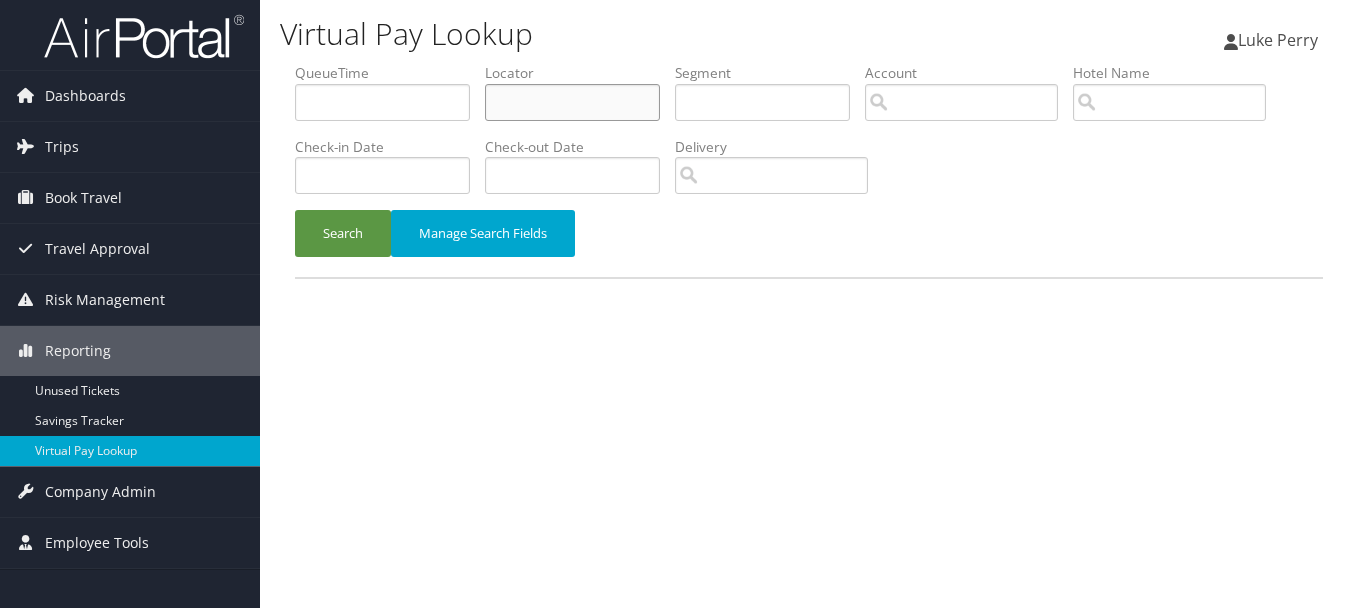 click at bounding box center [572, 102] 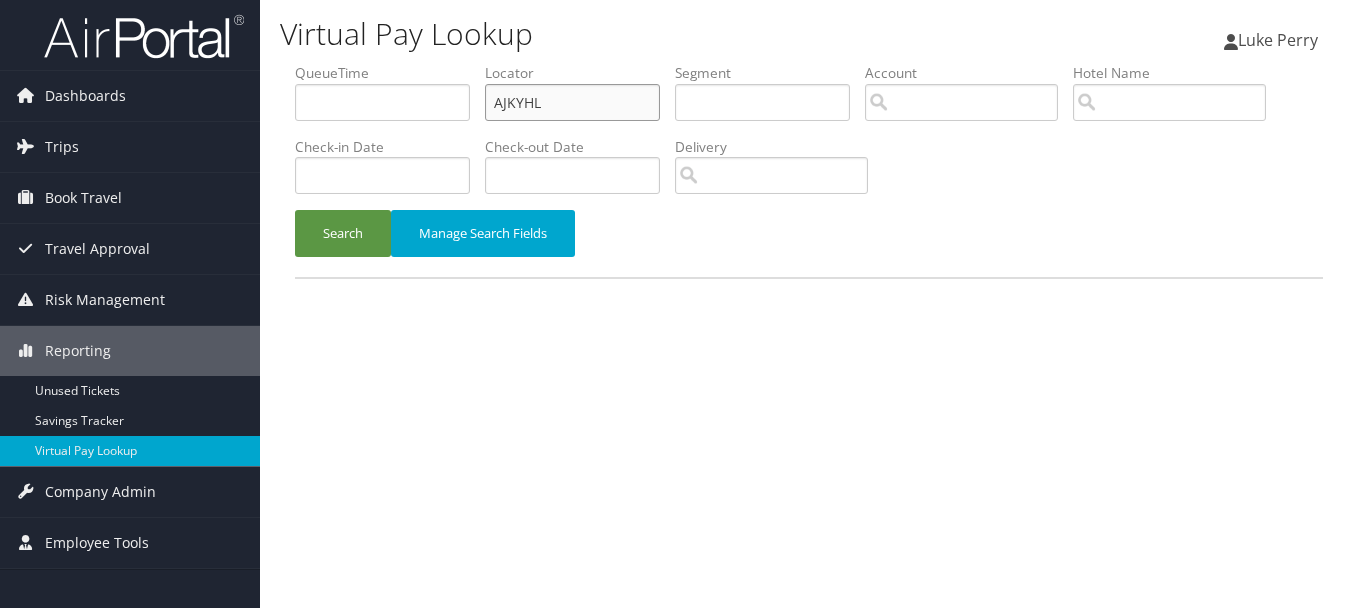 type on "AJKYHL" 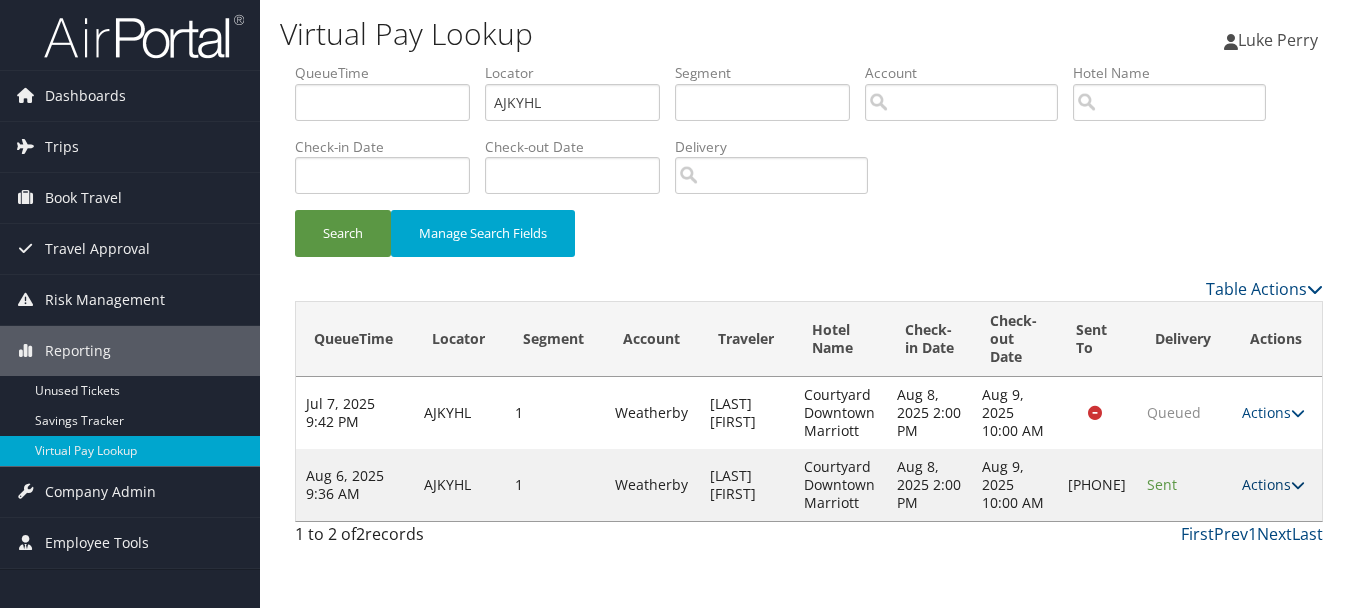click on "Actions" at bounding box center [1273, 484] 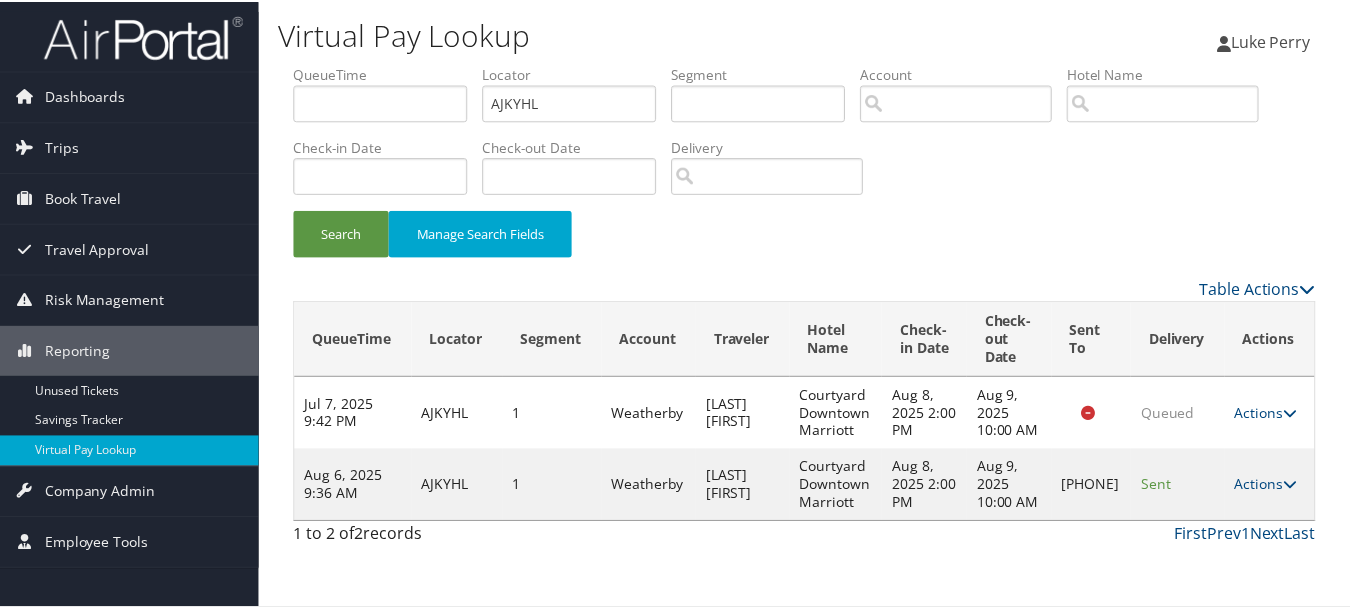 scroll, scrollTop: 35, scrollLeft: 0, axis: vertical 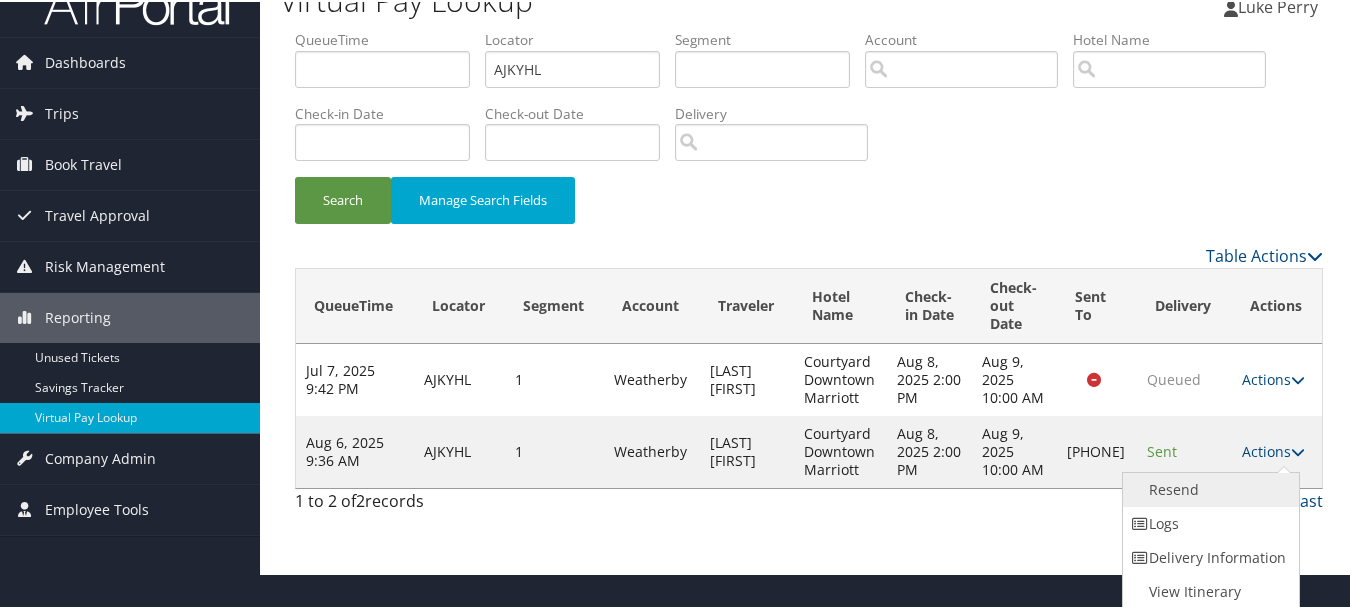 click on "Resend" at bounding box center (1208, 488) 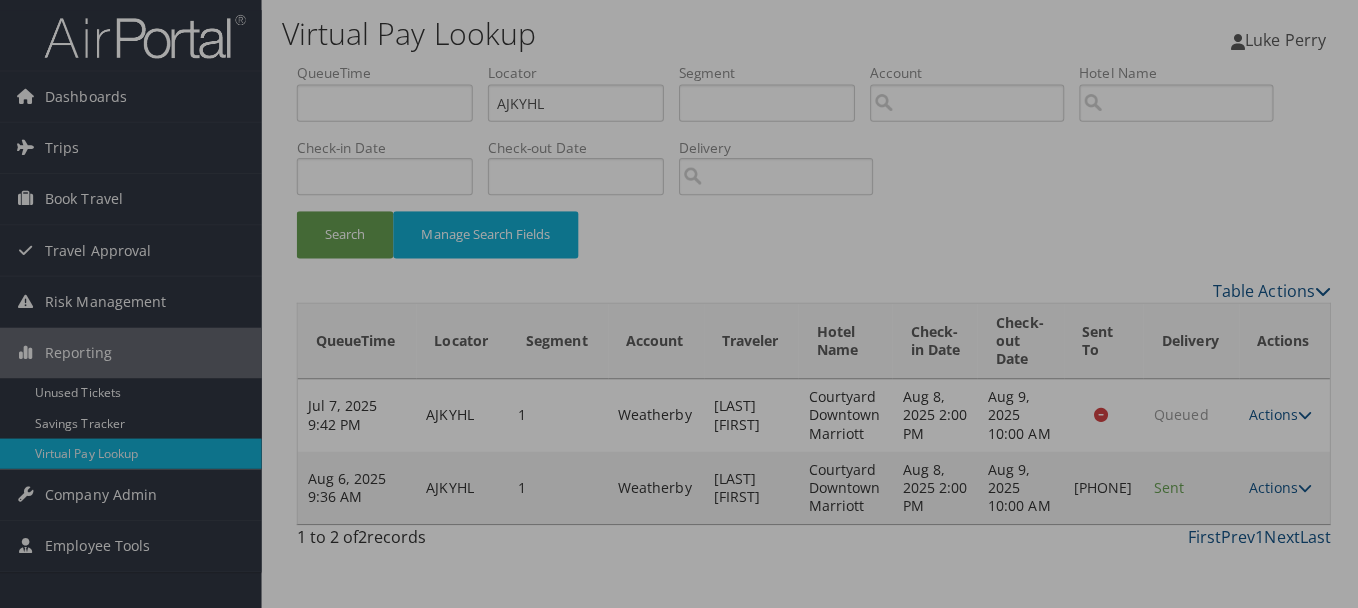 scroll, scrollTop: 0, scrollLeft: 0, axis: both 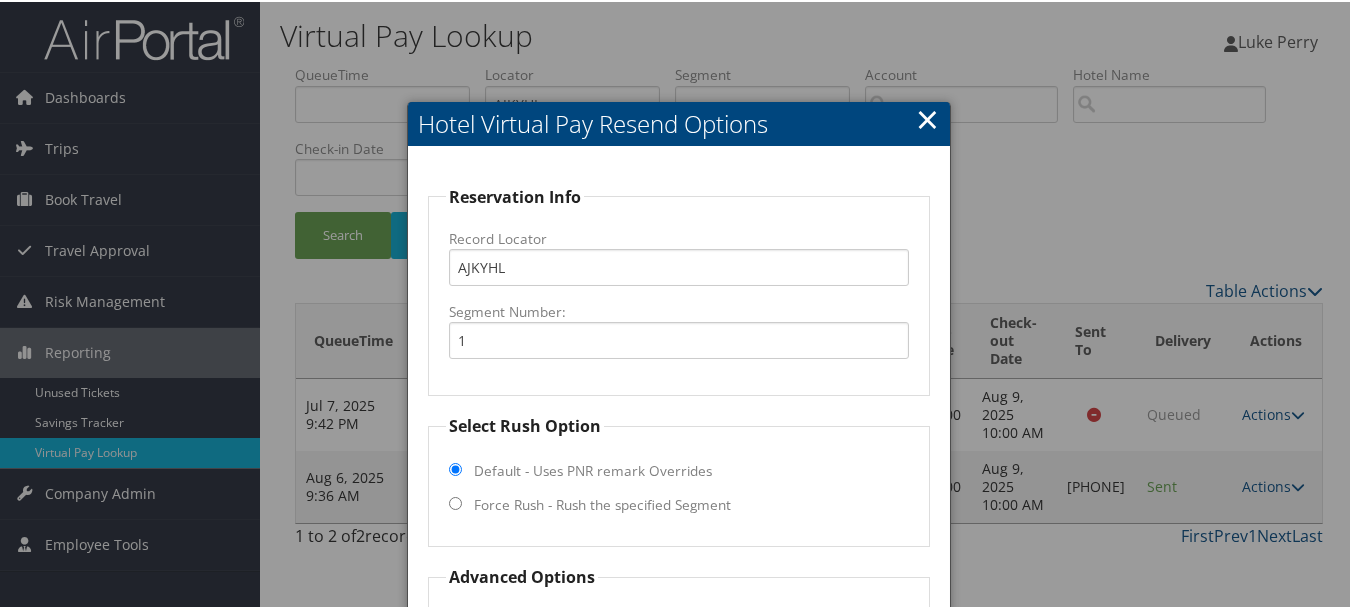 click on "×" at bounding box center (927, 117) 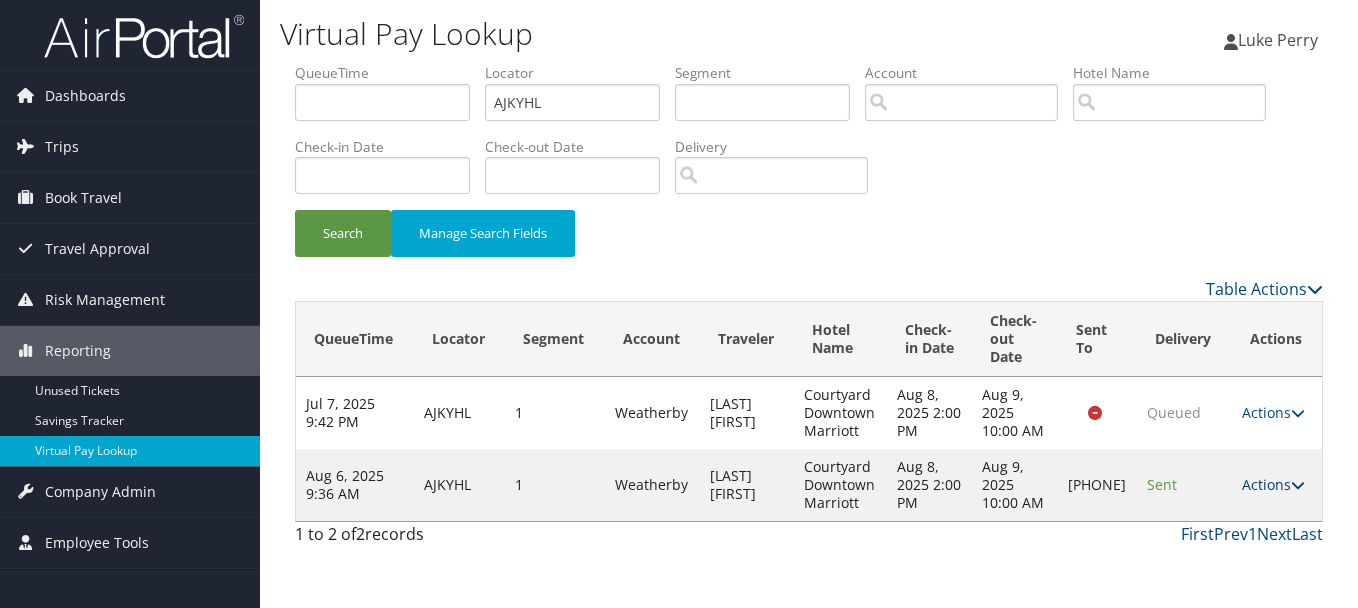 click on "Actions" at bounding box center [1273, 484] 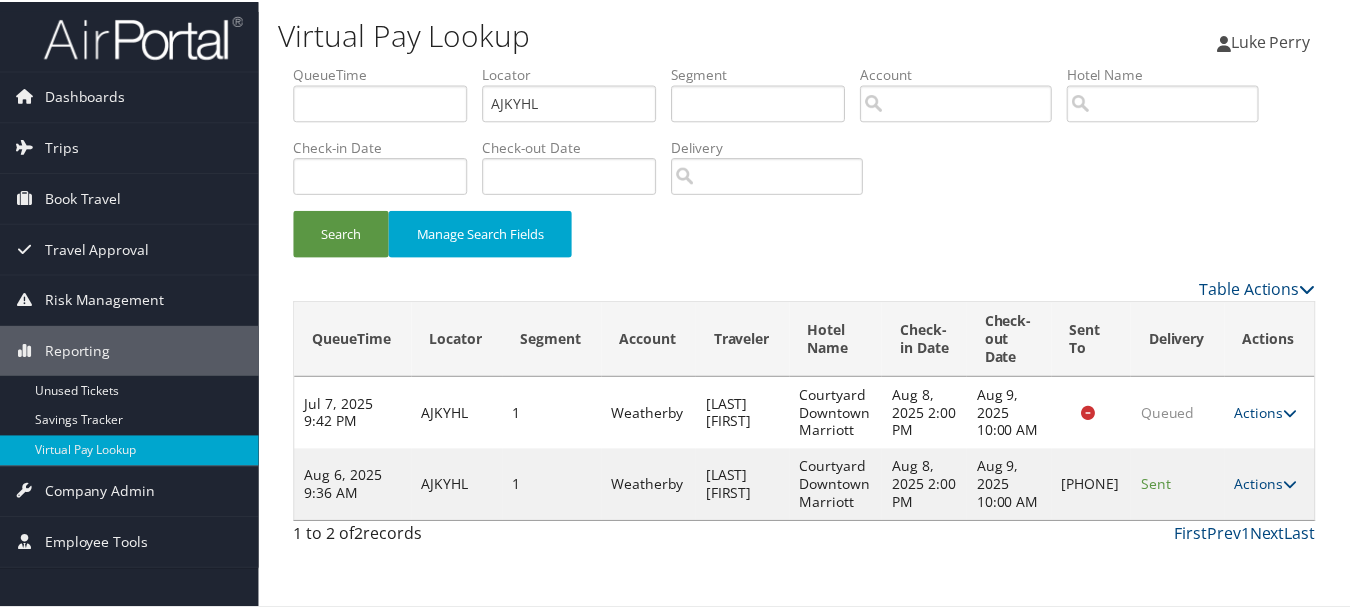 scroll, scrollTop: 35, scrollLeft: 0, axis: vertical 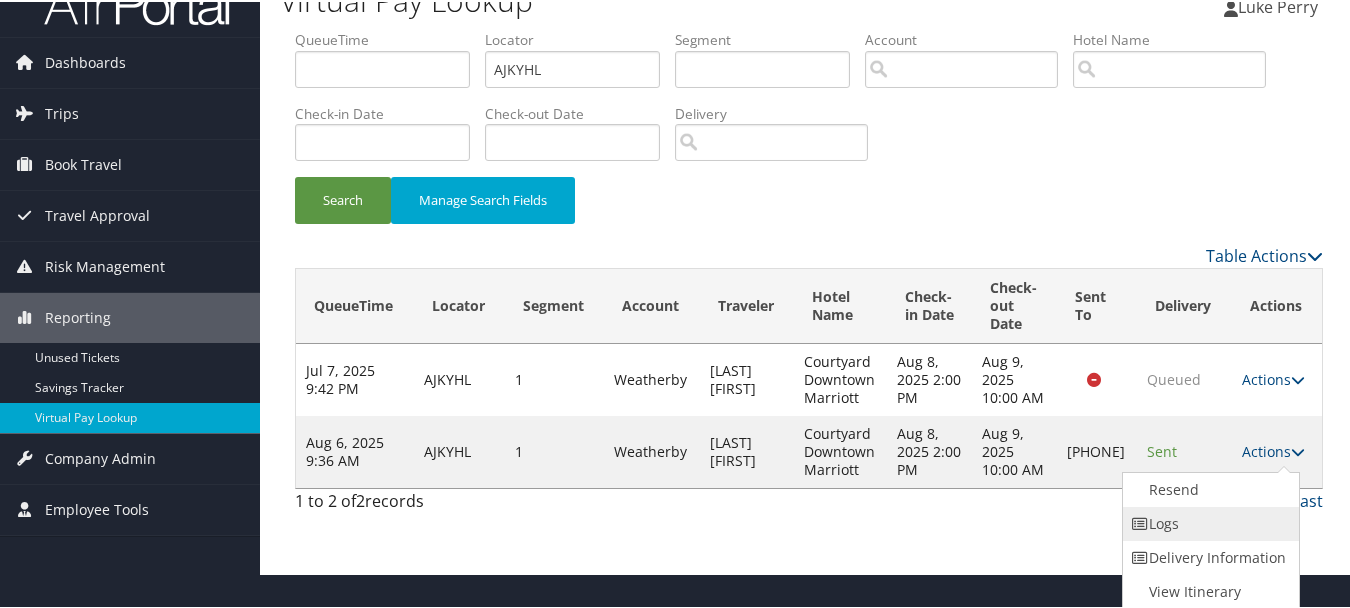 click on "Logs" at bounding box center (1208, 522) 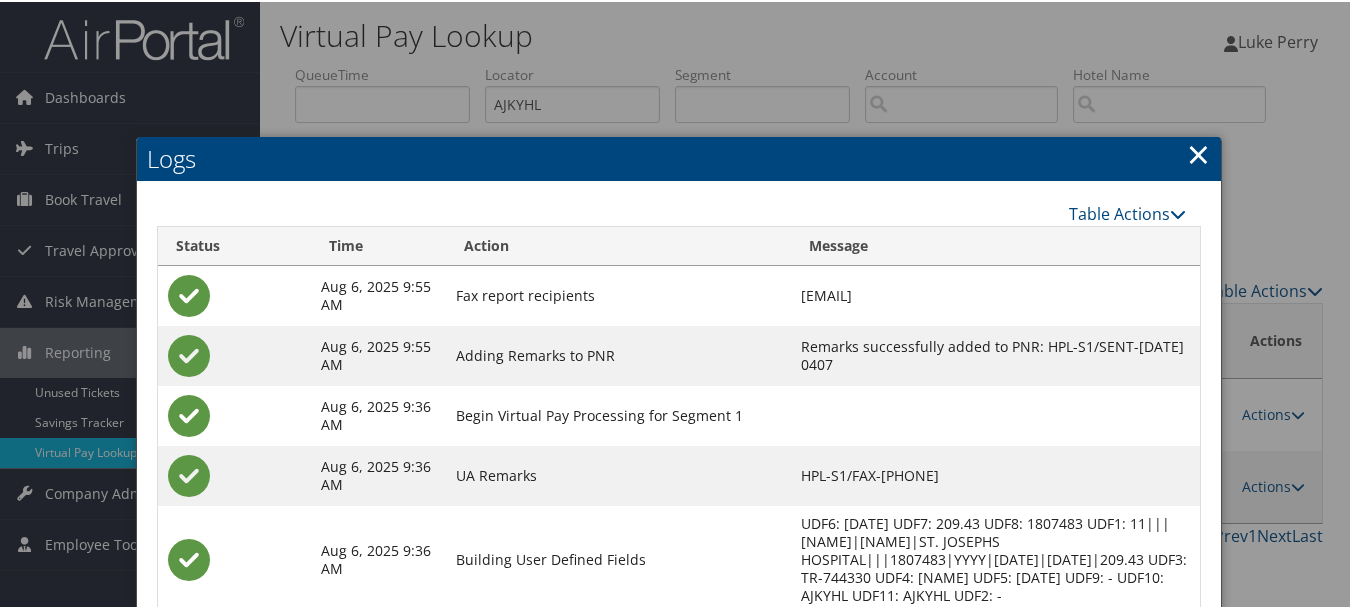 scroll, scrollTop: 240, scrollLeft: 0, axis: vertical 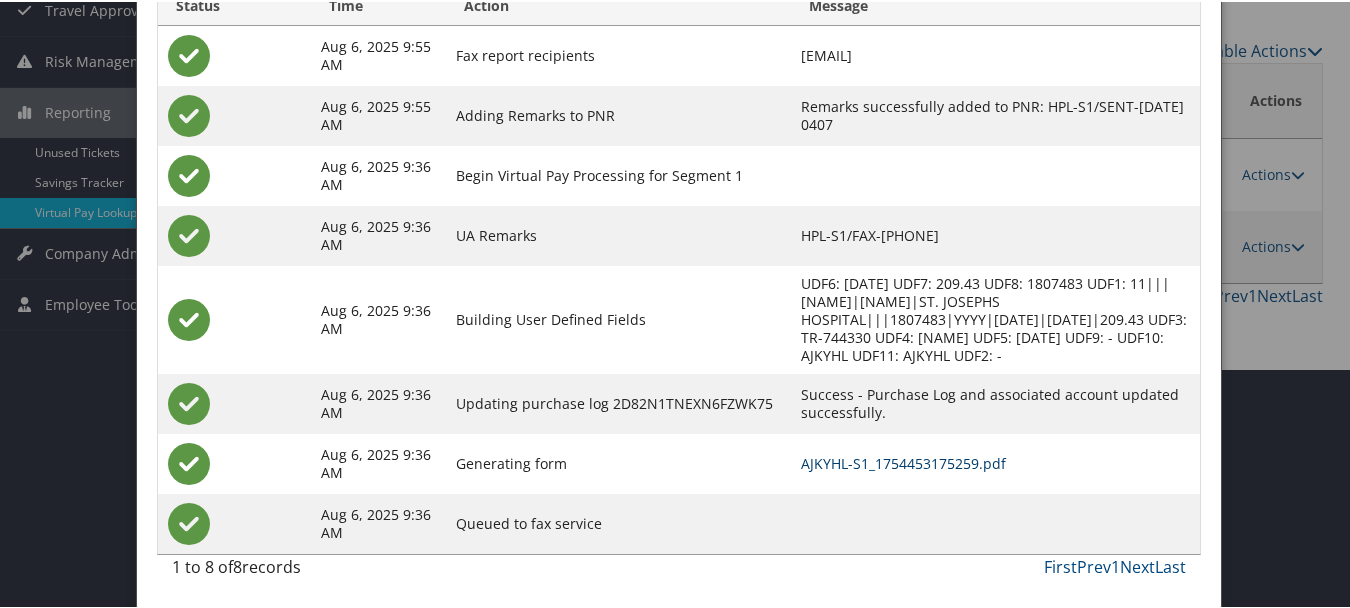 click on "AJKYHL-S1_1754453175259.pdf" at bounding box center (903, 461) 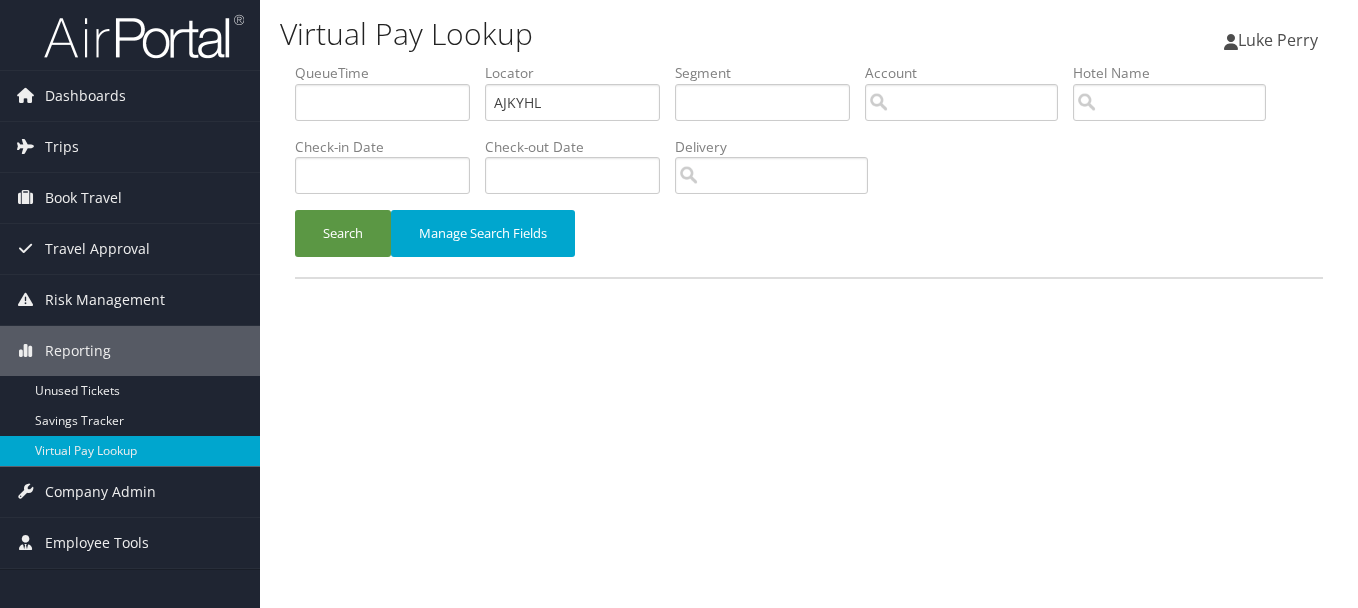 scroll, scrollTop: 0, scrollLeft: 0, axis: both 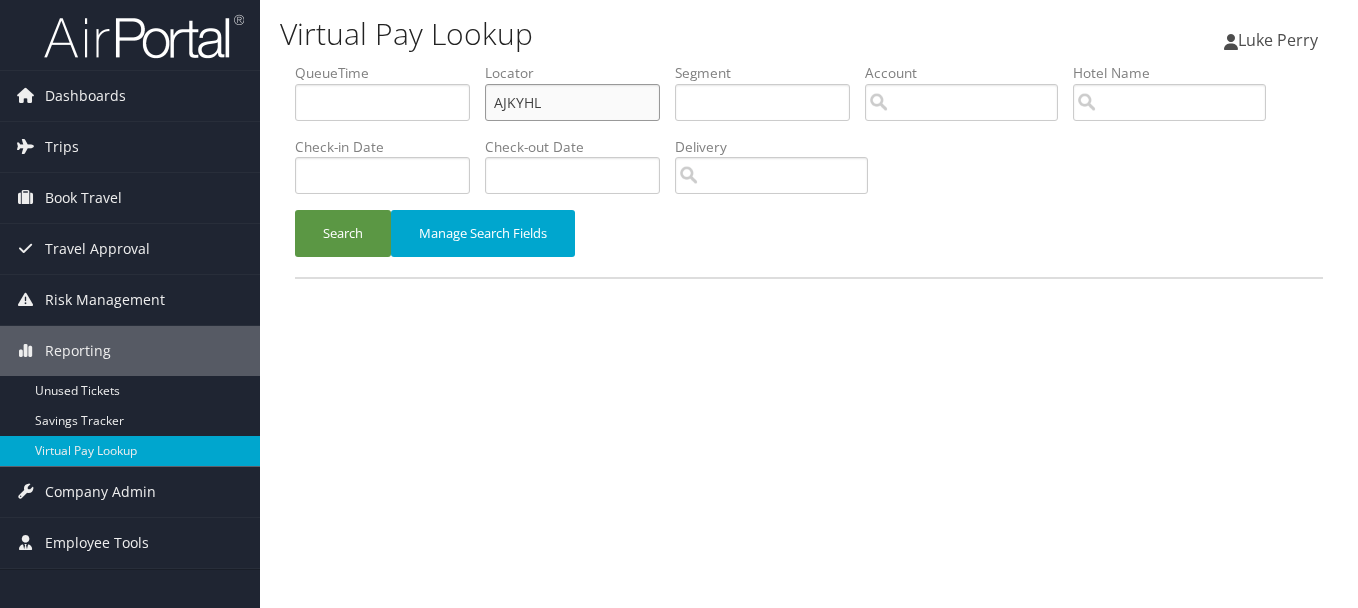 click on "QueueTime Locator AJKYHL Segment Account Traveler Hotel Name Check-in Date Check-out Date Delivery" at bounding box center [809, 63] 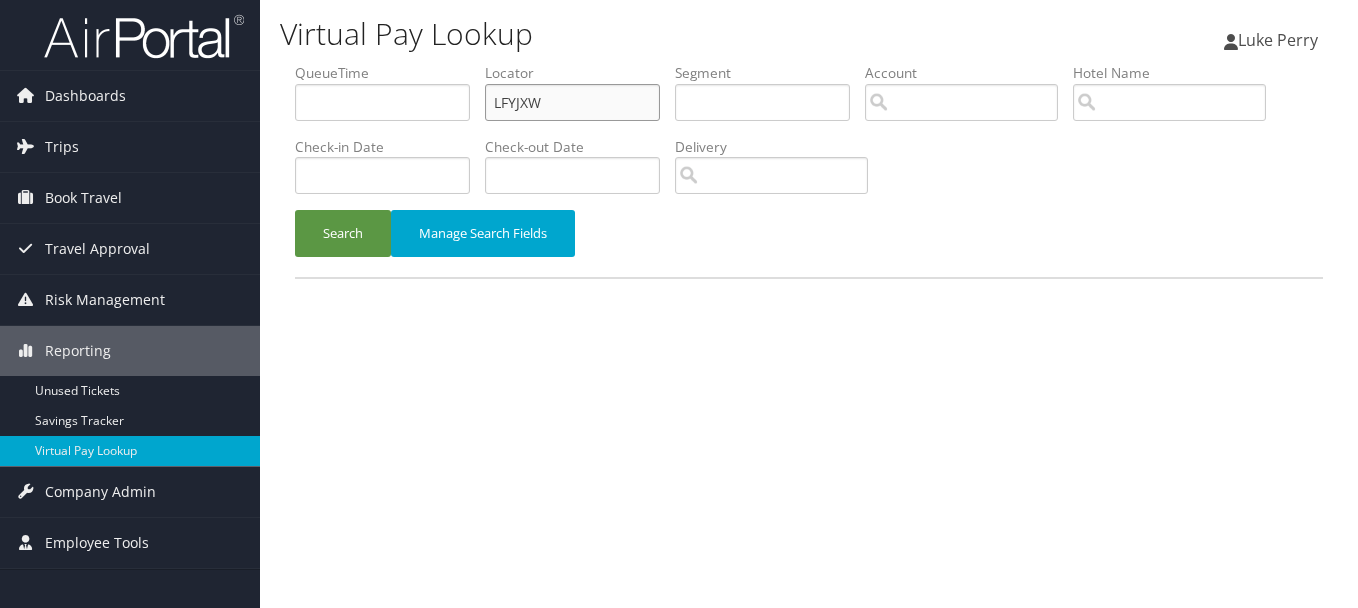 type on "LFYJXW" 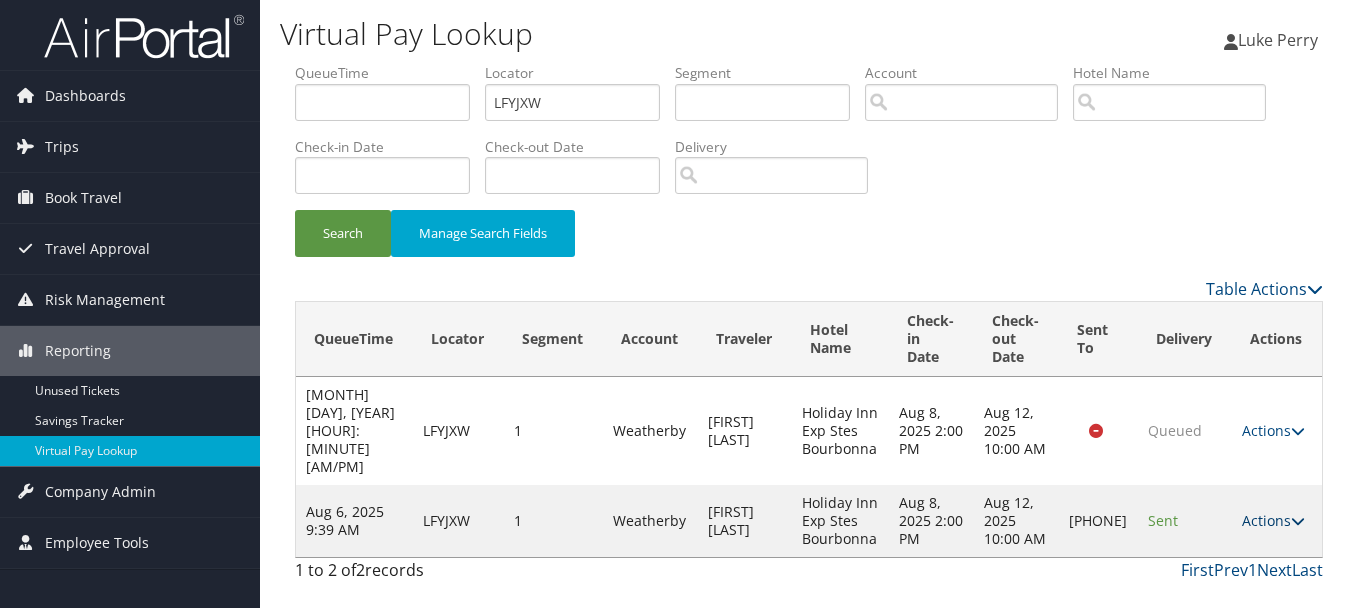 click on "Actions" at bounding box center (1273, 520) 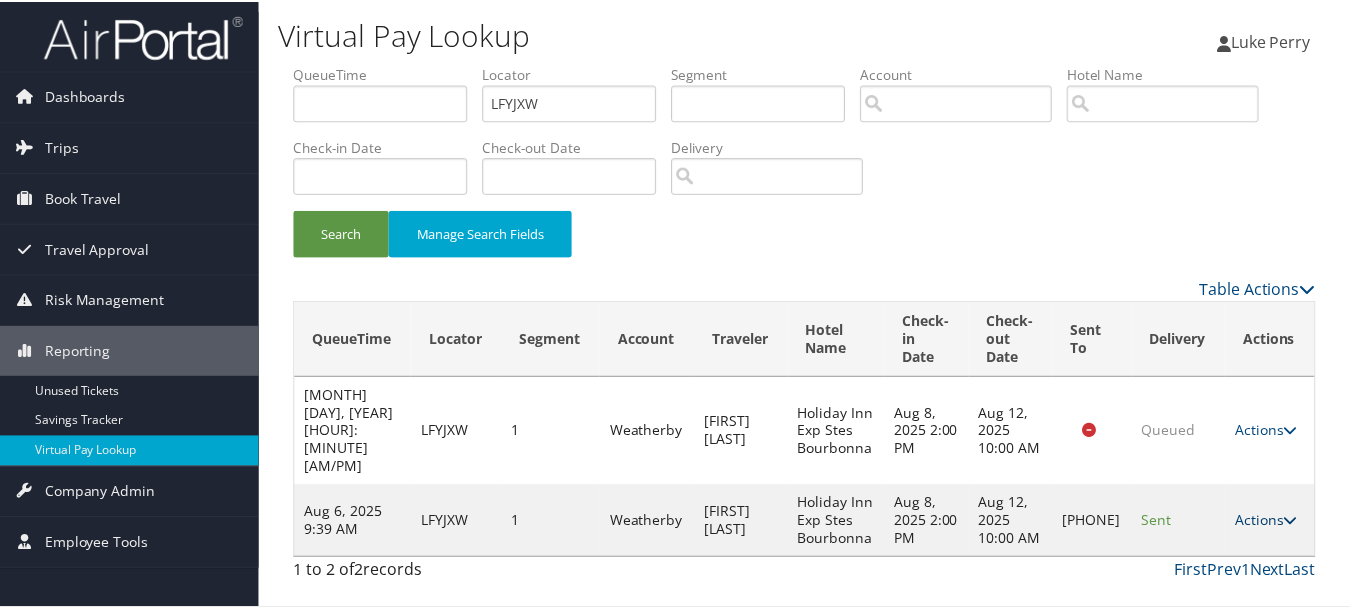scroll, scrollTop: 35, scrollLeft: 0, axis: vertical 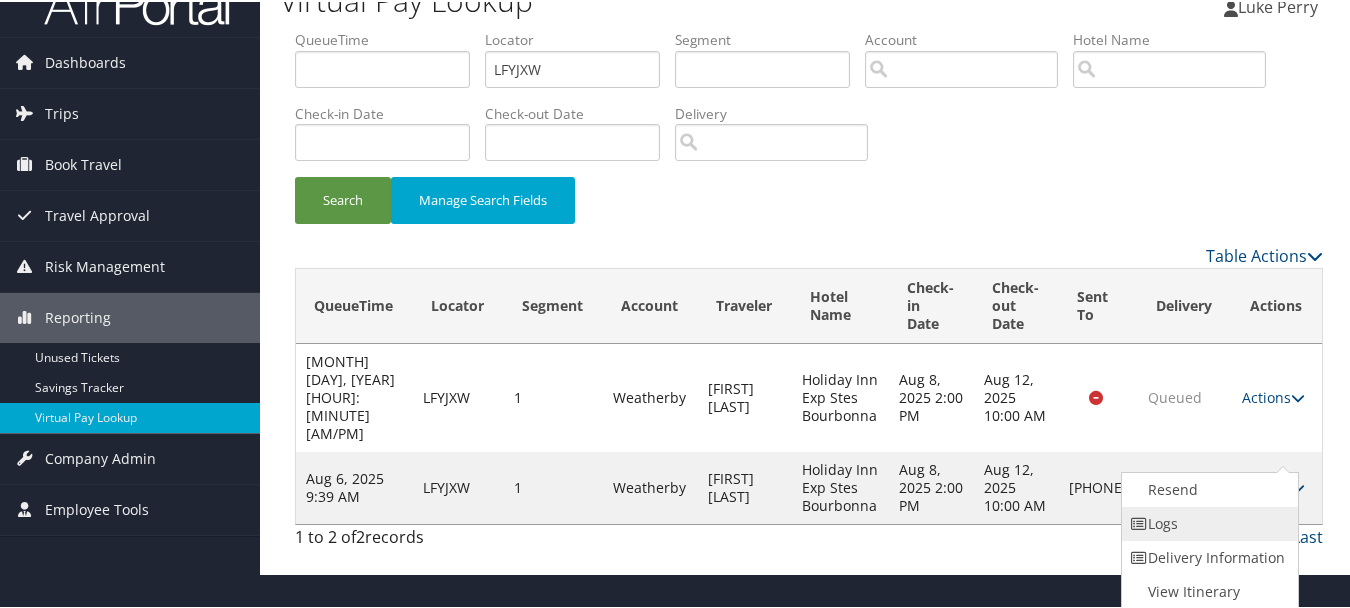 click on "Logs" at bounding box center [1207, 522] 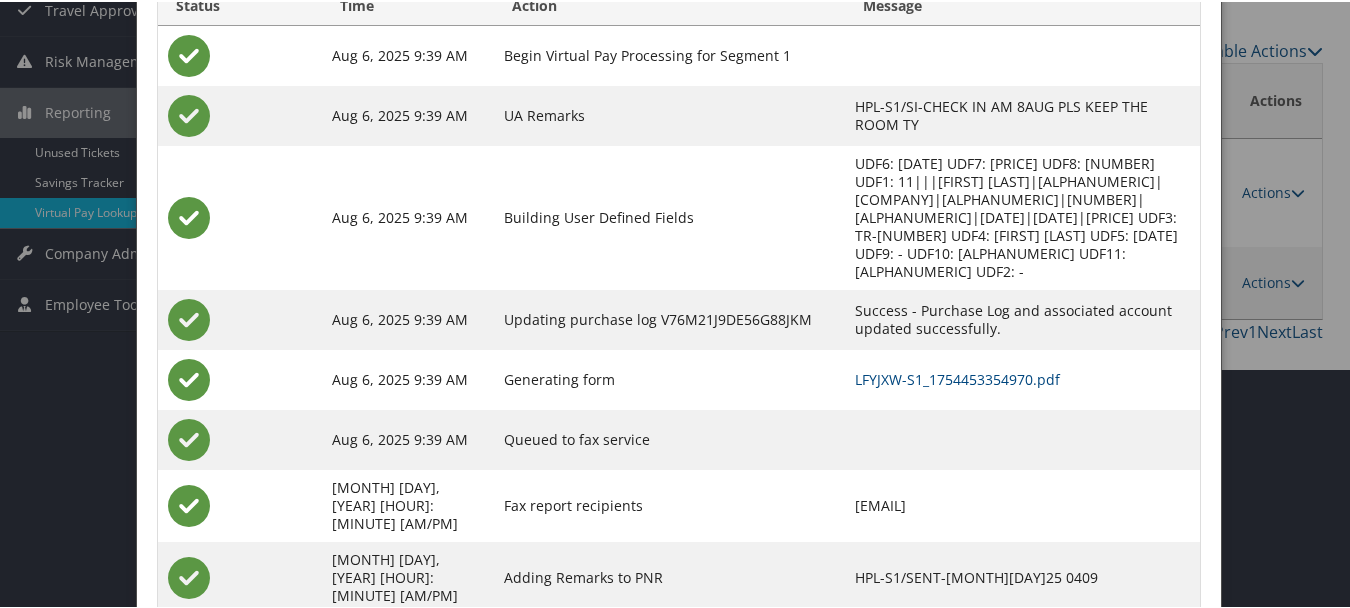 scroll, scrollTop: 140, scrollLeft: 0, axis: vertical 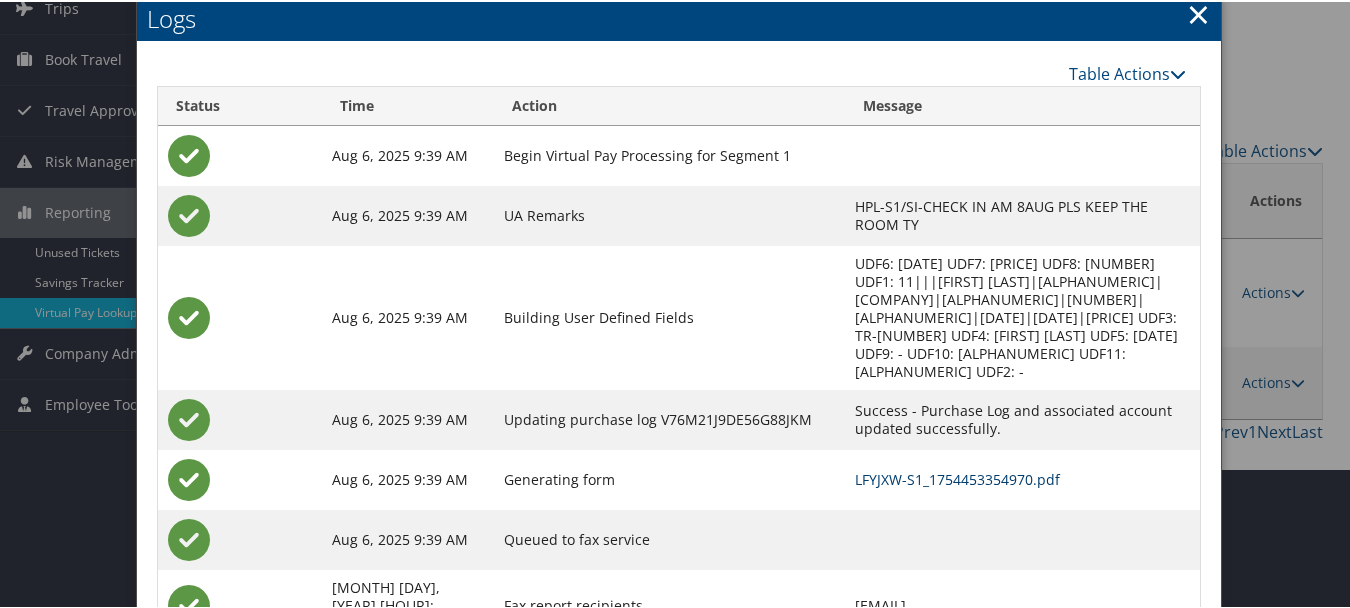 click on "LFYJXW-S1_1754453354970.pdf" at bounding box center (957, 477) 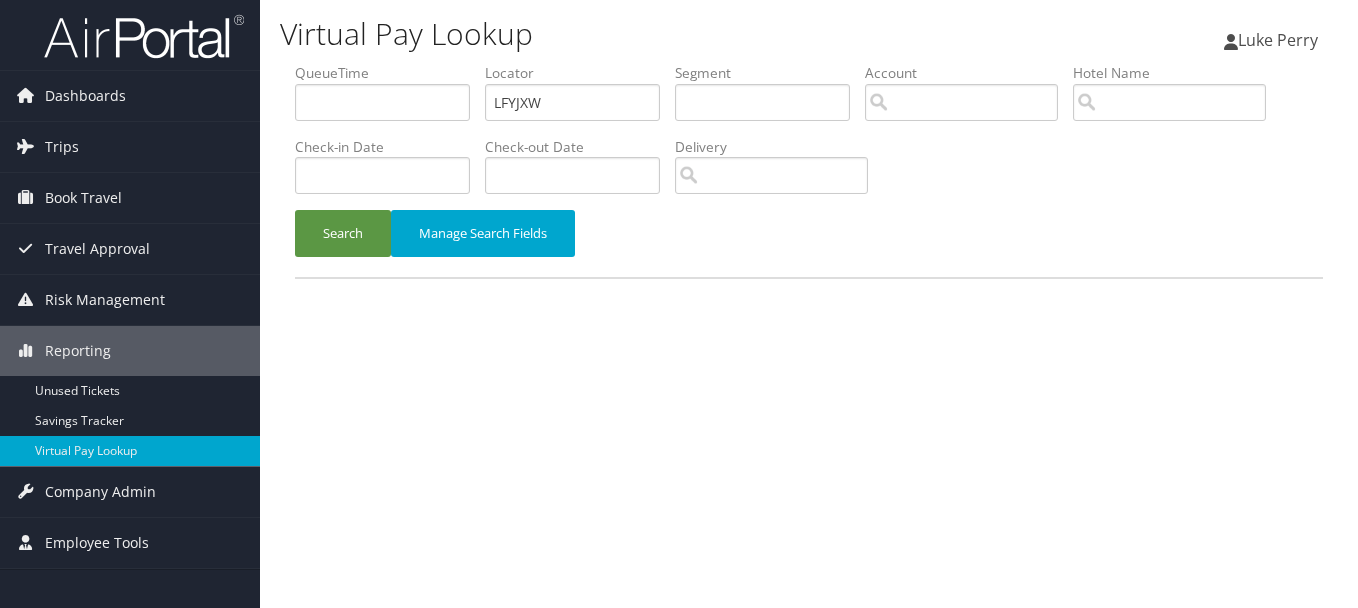 scroll, scrollTop: 0, scrollLeft: 0, axis: both 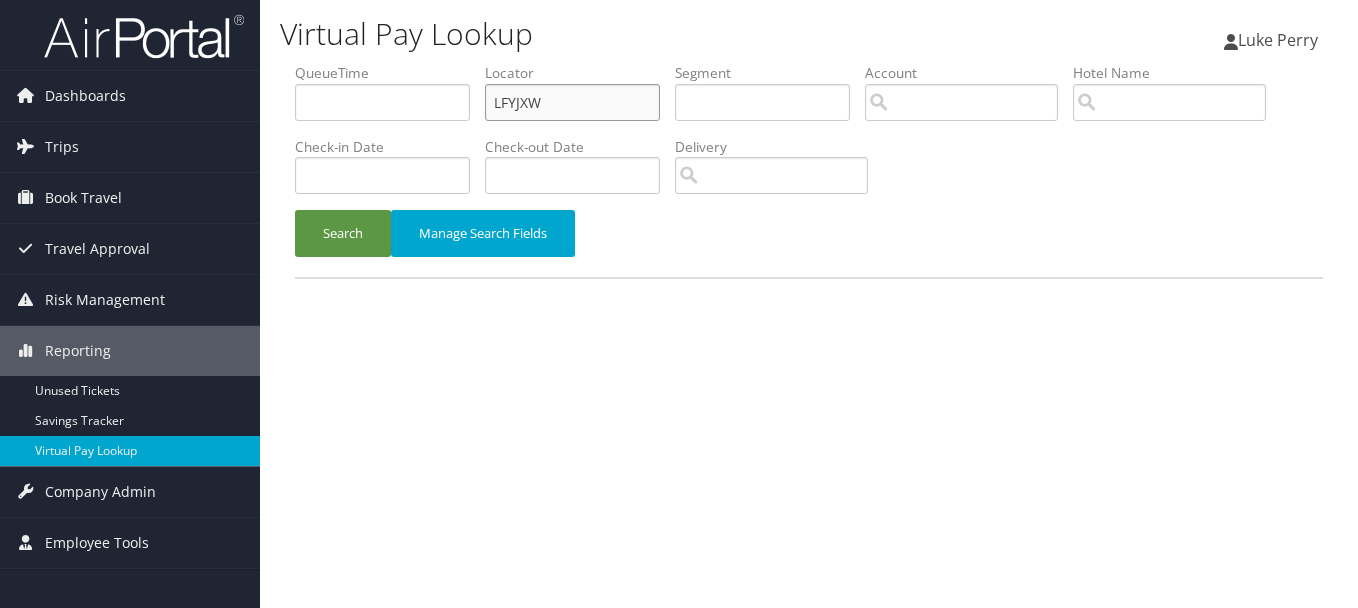 drag, startPoint x: 589, startPoint y: 115, endPoint x: 420, endPoint y: 119, distance: 169.04733 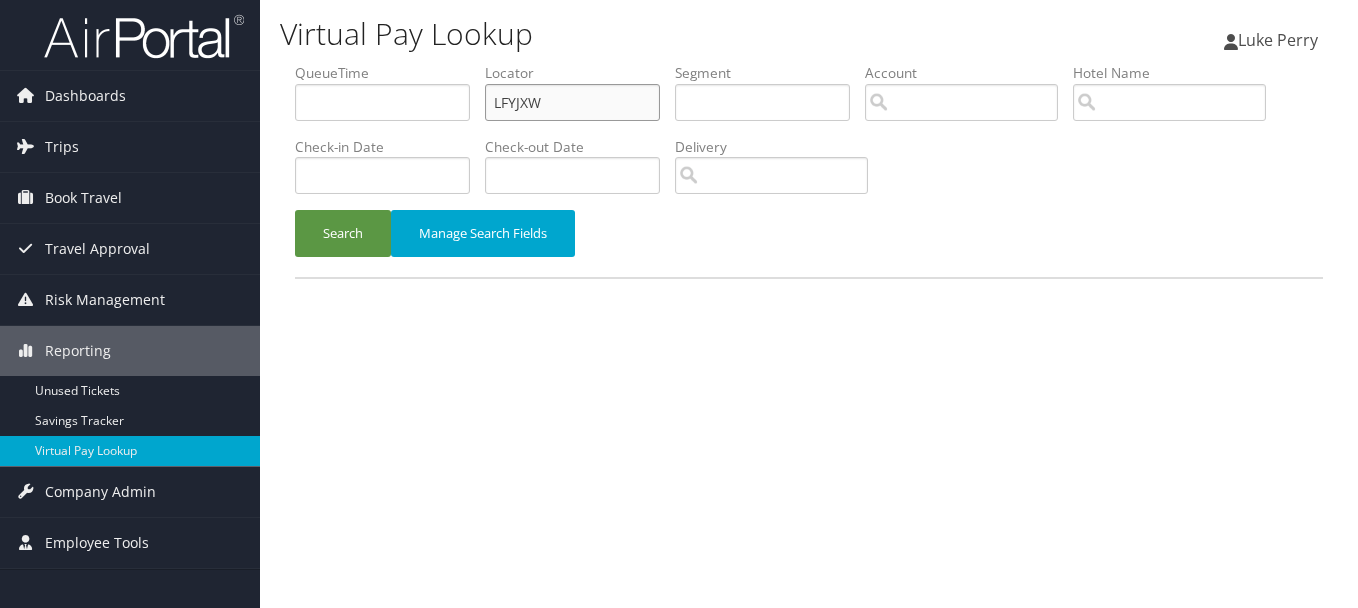 click on "QueueTime Locator LFYJXW Segment Account Traveler Hotel Name Check-in Date Check-out Date Delivery" at bounding box center [809, 63] 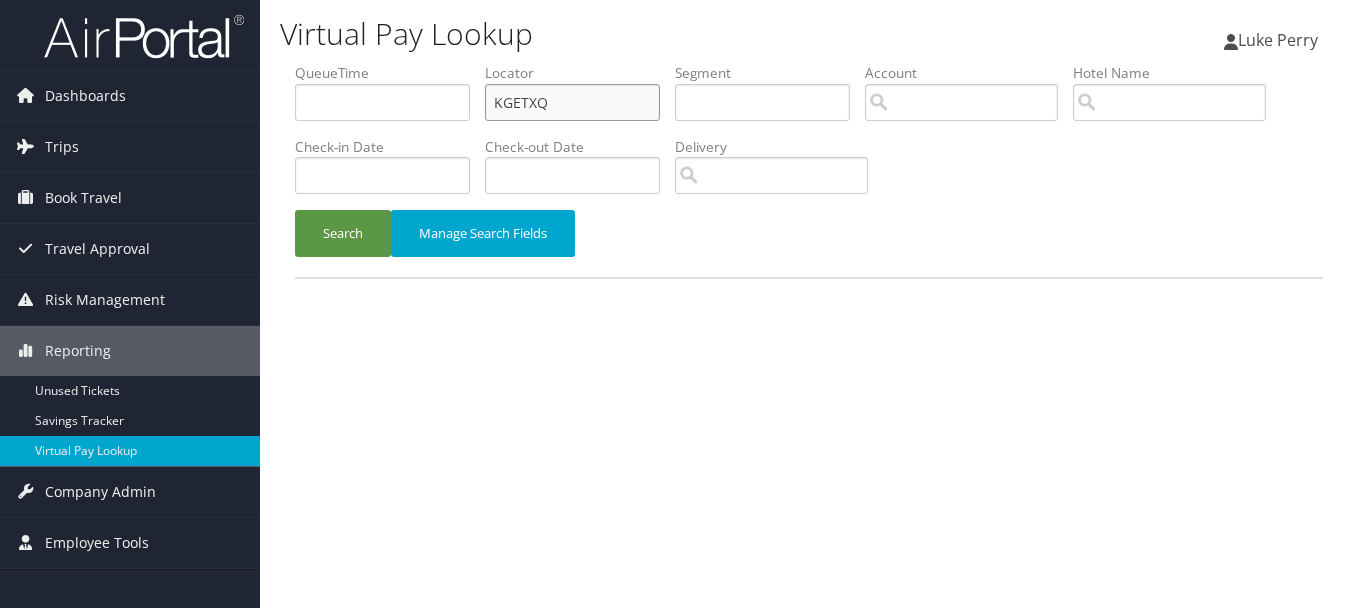 click on "Search" at bounding box center (343, 233) 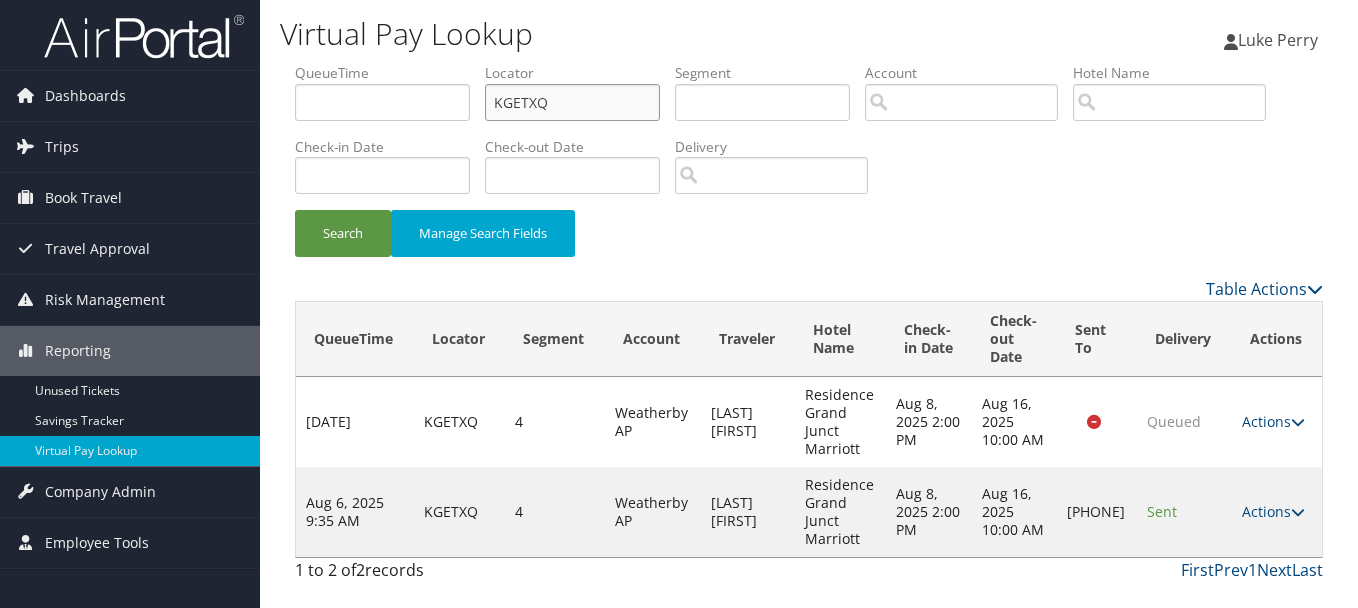 drag, startPoint x: 619, startPoint y: 108, endPoint x: 336, endPoint y: 108, distance: 283 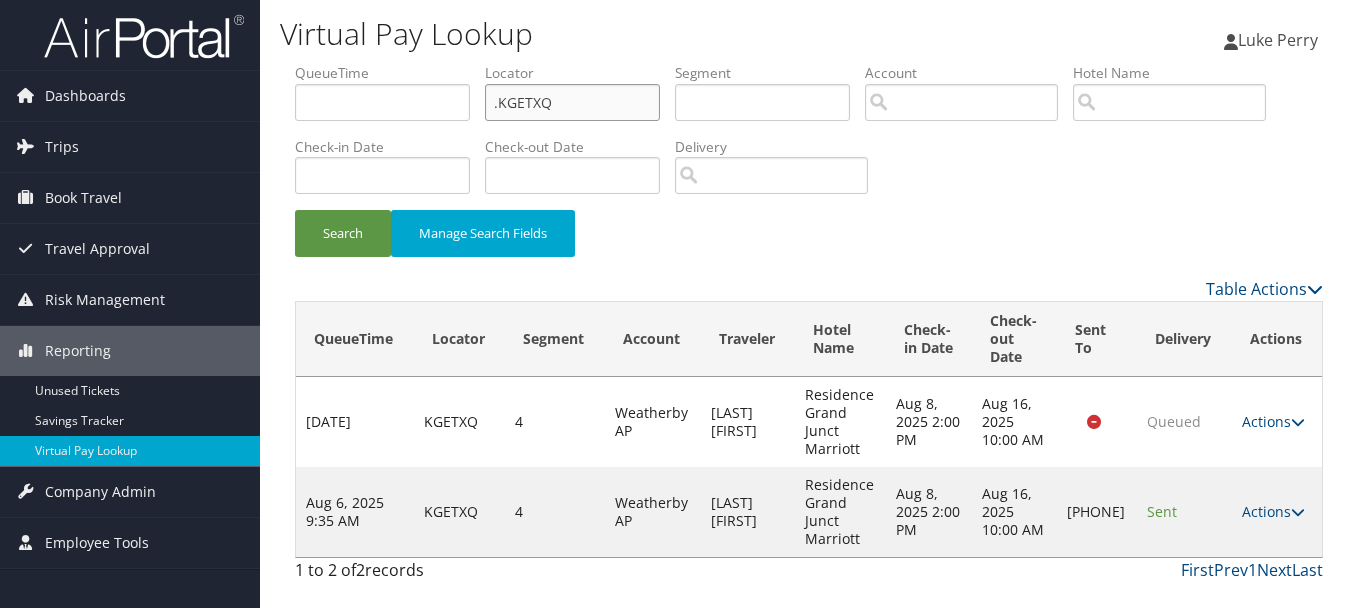 click on "Search" at bounding box center (343, 233) 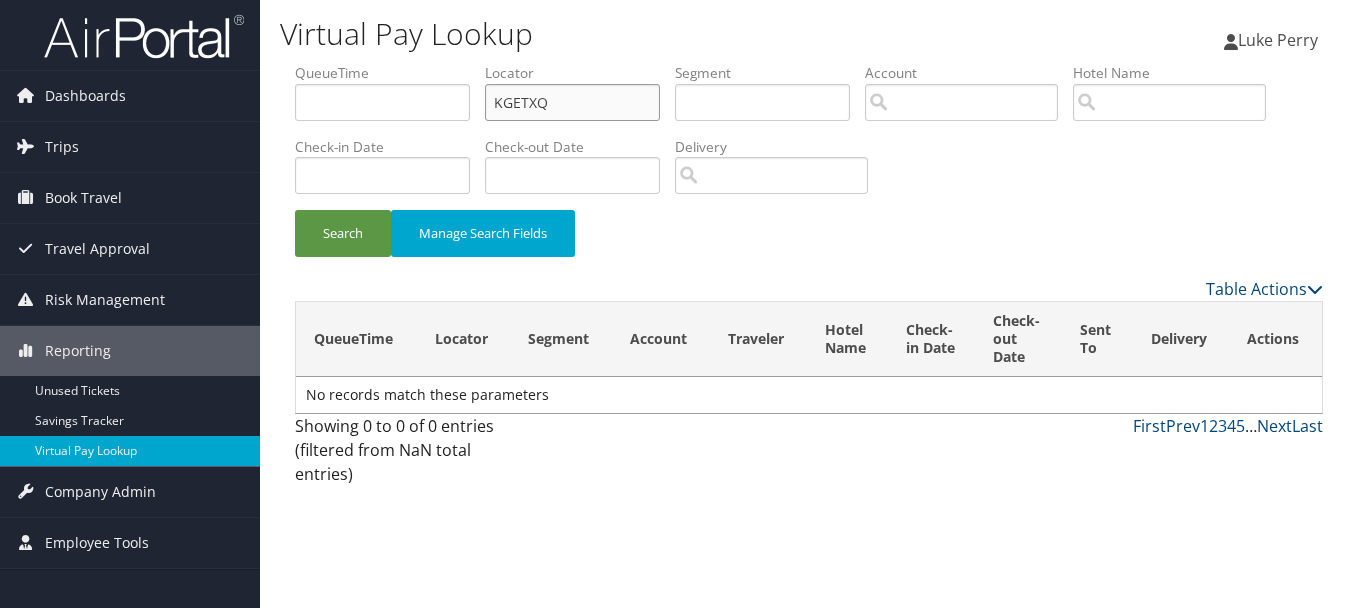 type on "KGETXQ" 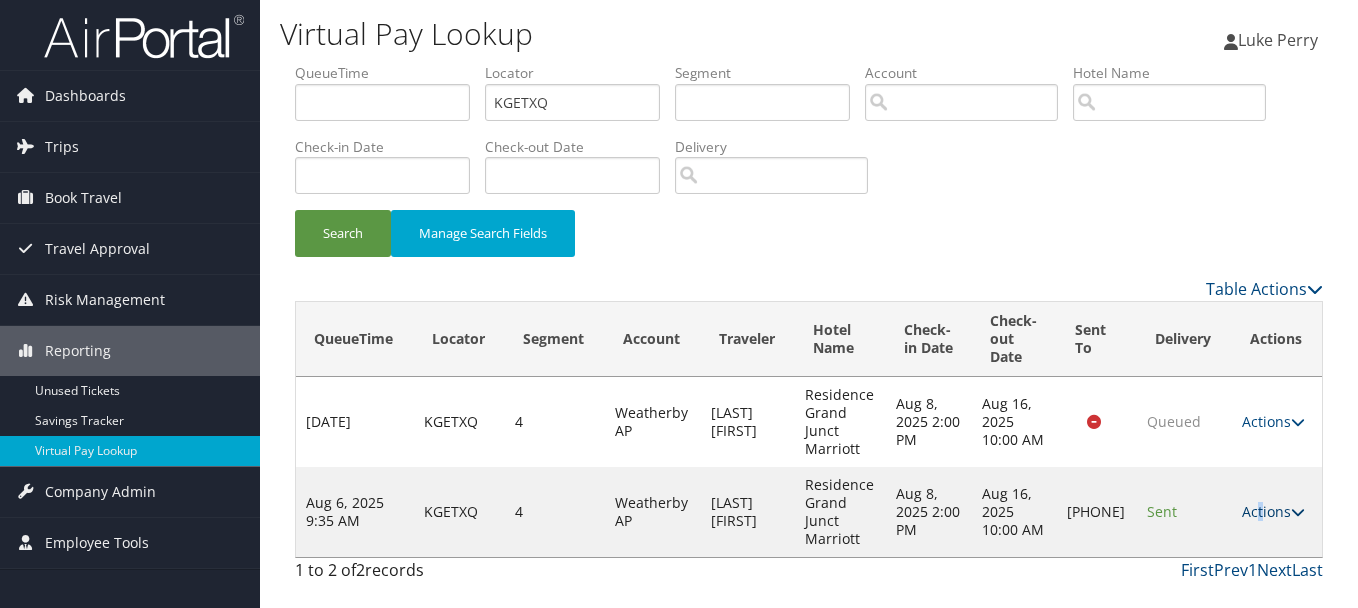 click on "Actions" at bounding box center (1273, 511) 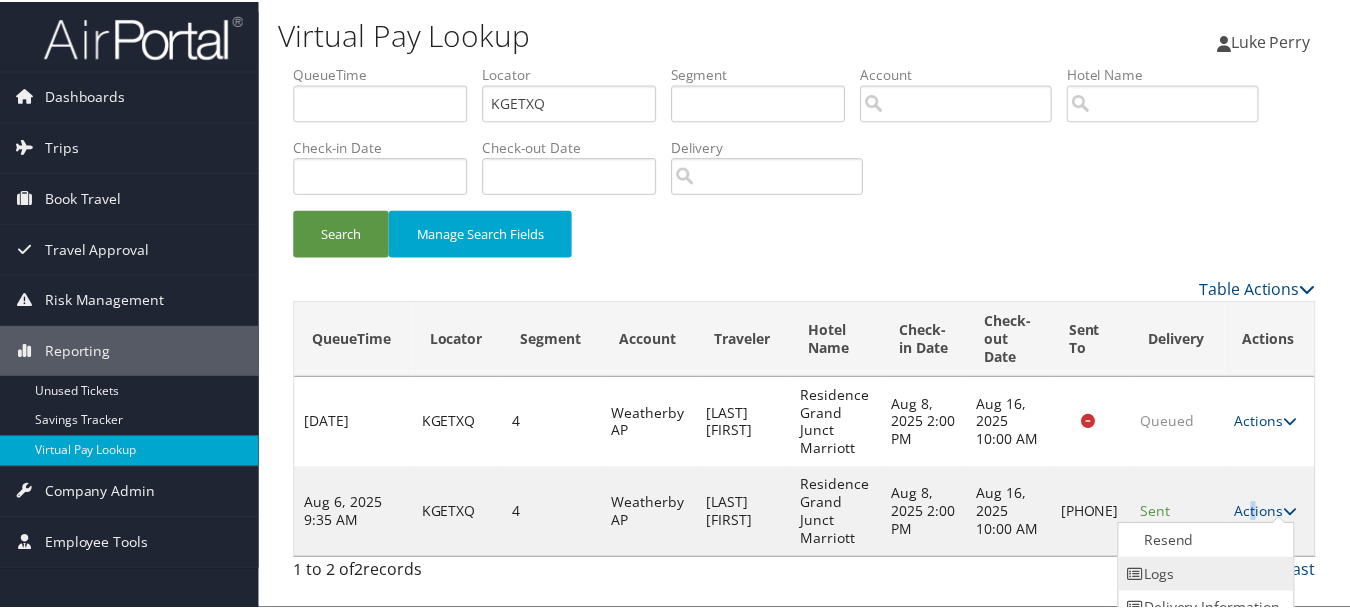 scroll, scrollTop: 53, scrollLeft: 0, axis: vertical 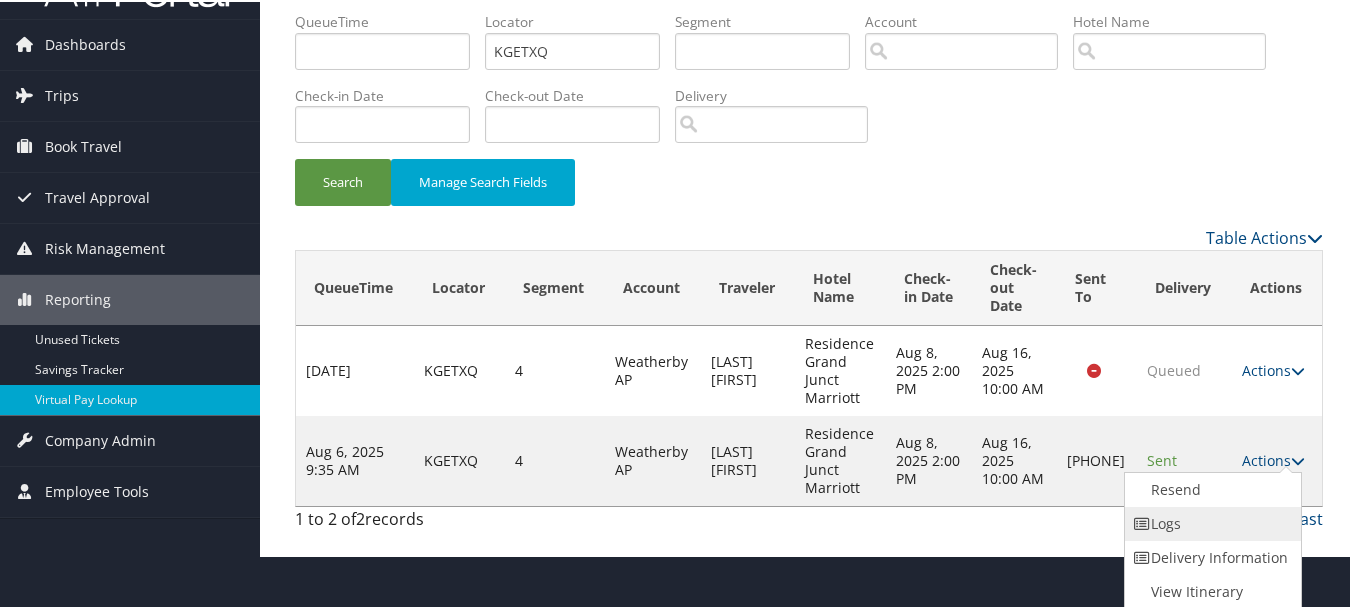 drag, startPoint x: 1262, startPoint y: 516, endPoint x: 1245, endPoint y: 533, distance: 24.04163 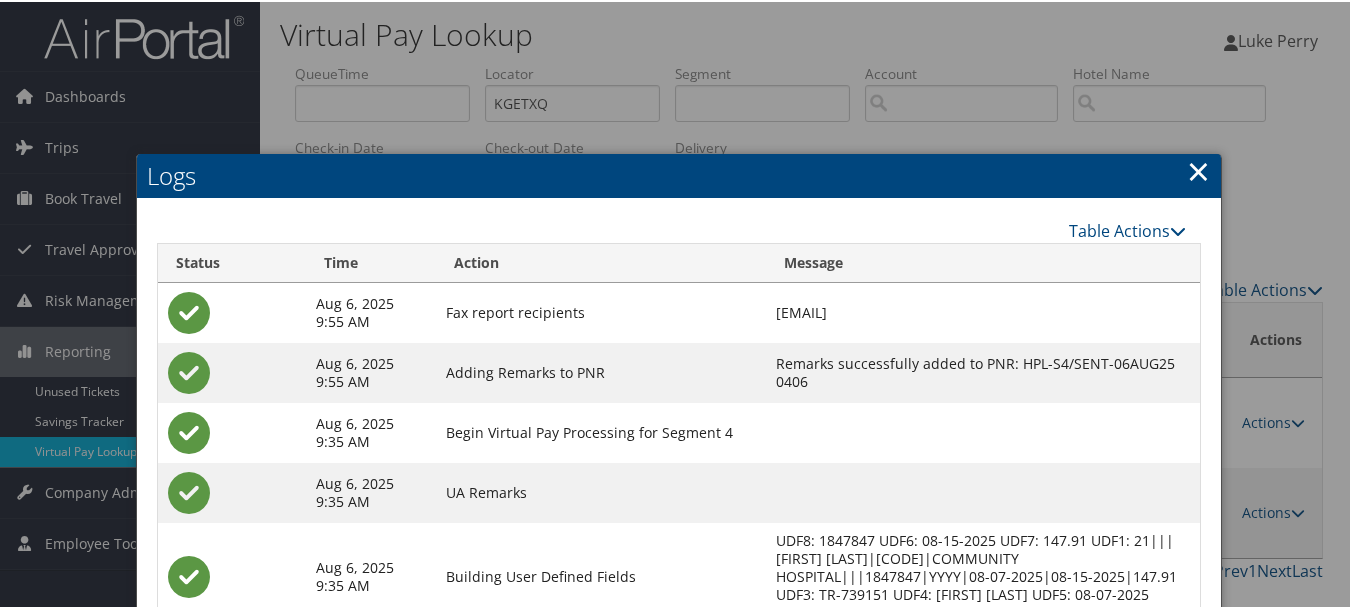 scroll, scrollTop: 258, scrollLeft: 0, axis: vertical 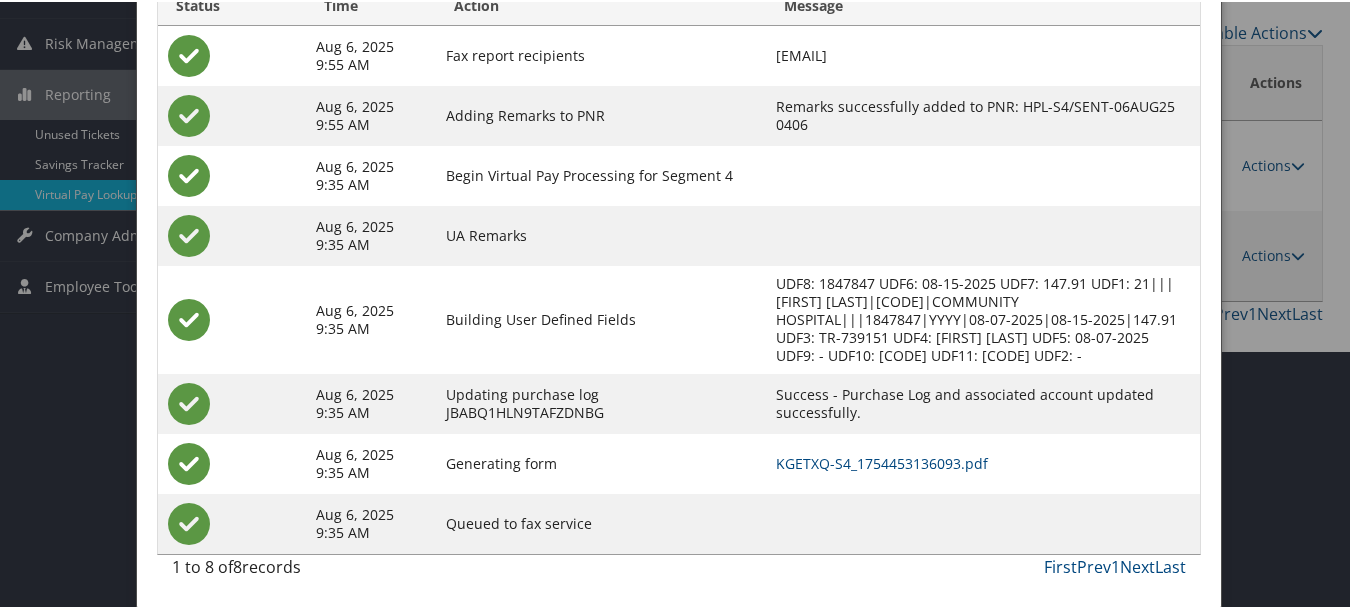 click on "KGETXQ-S4_1754453136093.pdf" at bounding box center [983, 462] 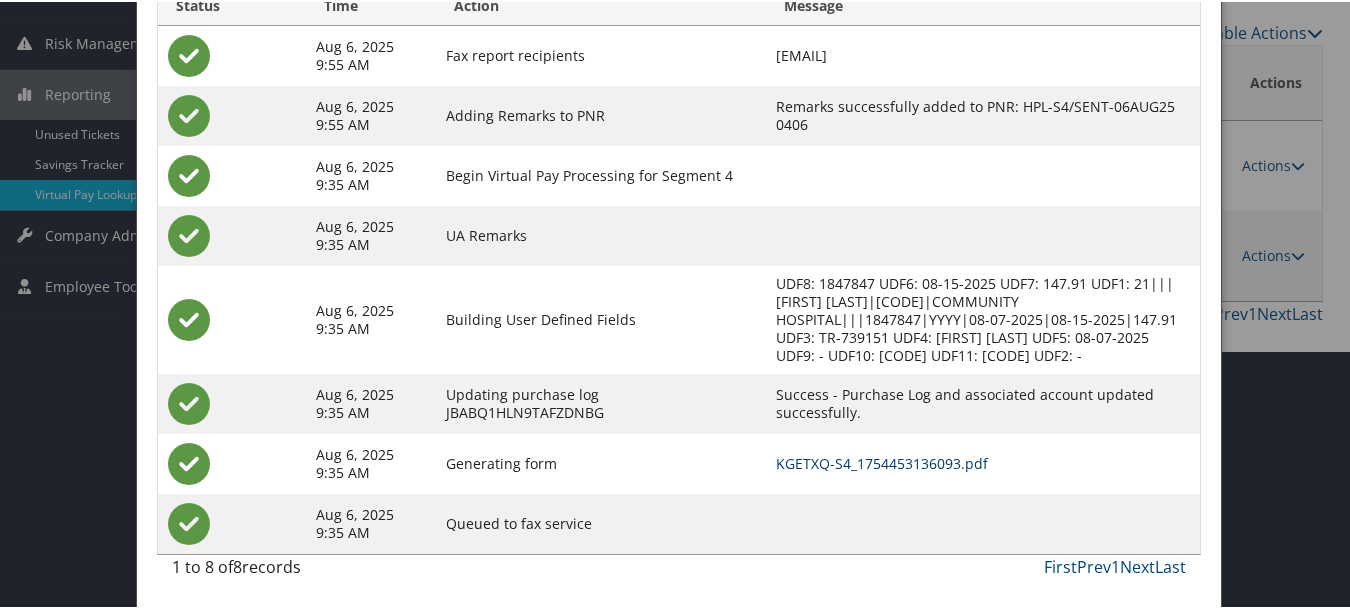 click on "KGETXQ-S4_1754453136093.pdf" at bounding box center (882, 461) 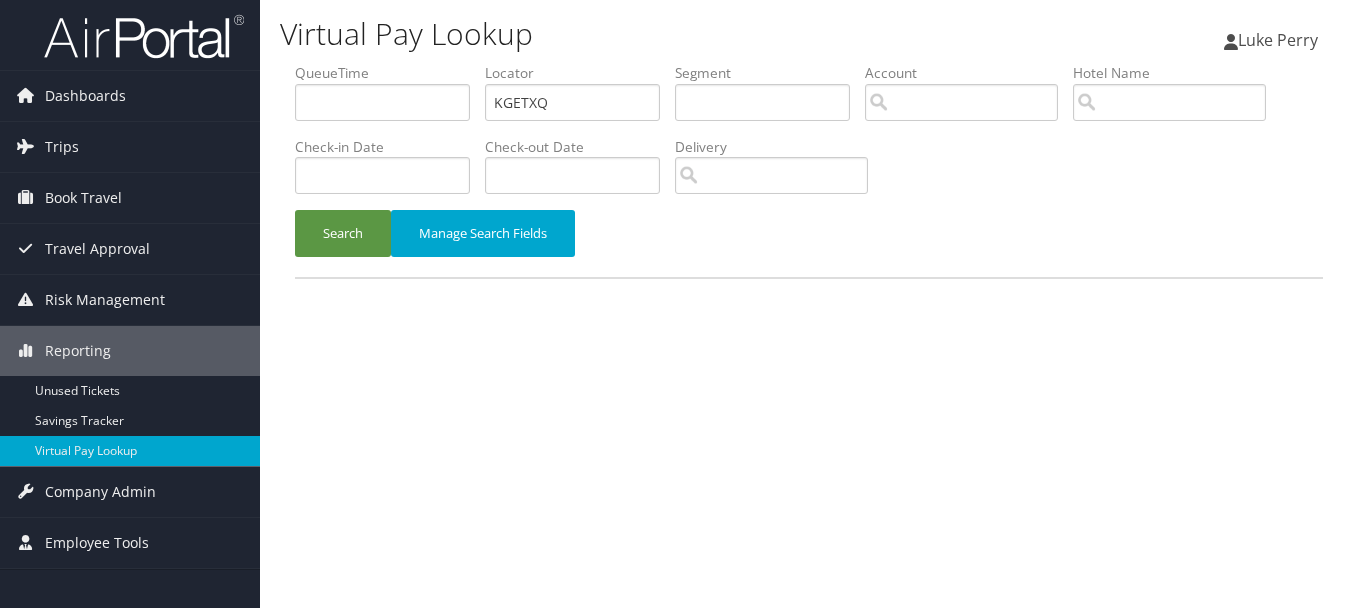 scroll, scrollTop: 0, scrollLeft: 0, axis: both 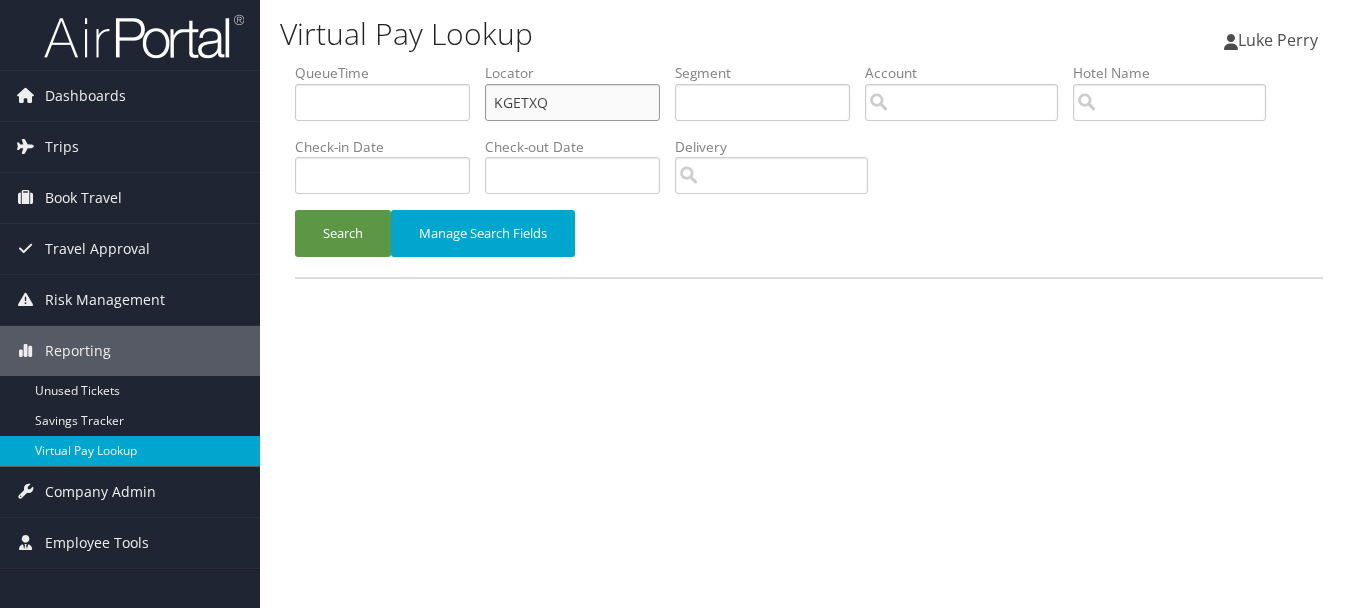 drag, startPoint x: 553, startPoint y: 107, endPoint x: 473, endPoint y: 98, distance: 80.50466 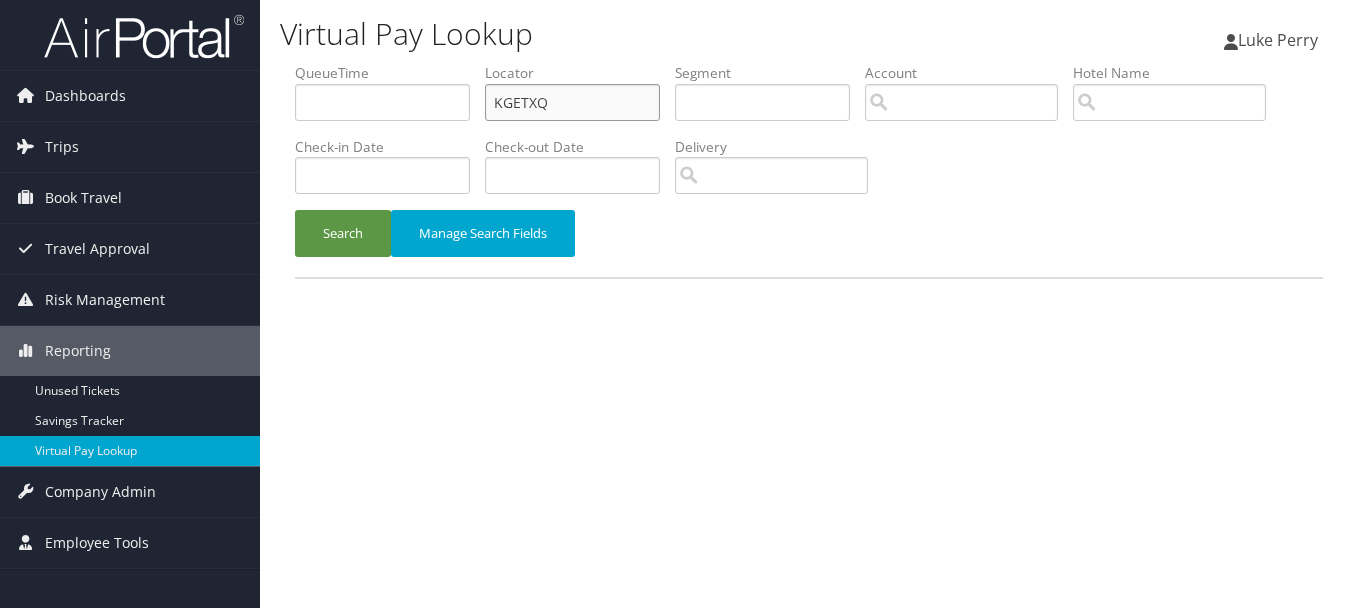 click on "QueueTime Locator KGETXQ Segment Account Traveler Hotel Name Check-in Date Check-out Date Delivery" at bounding box center (809, 63) 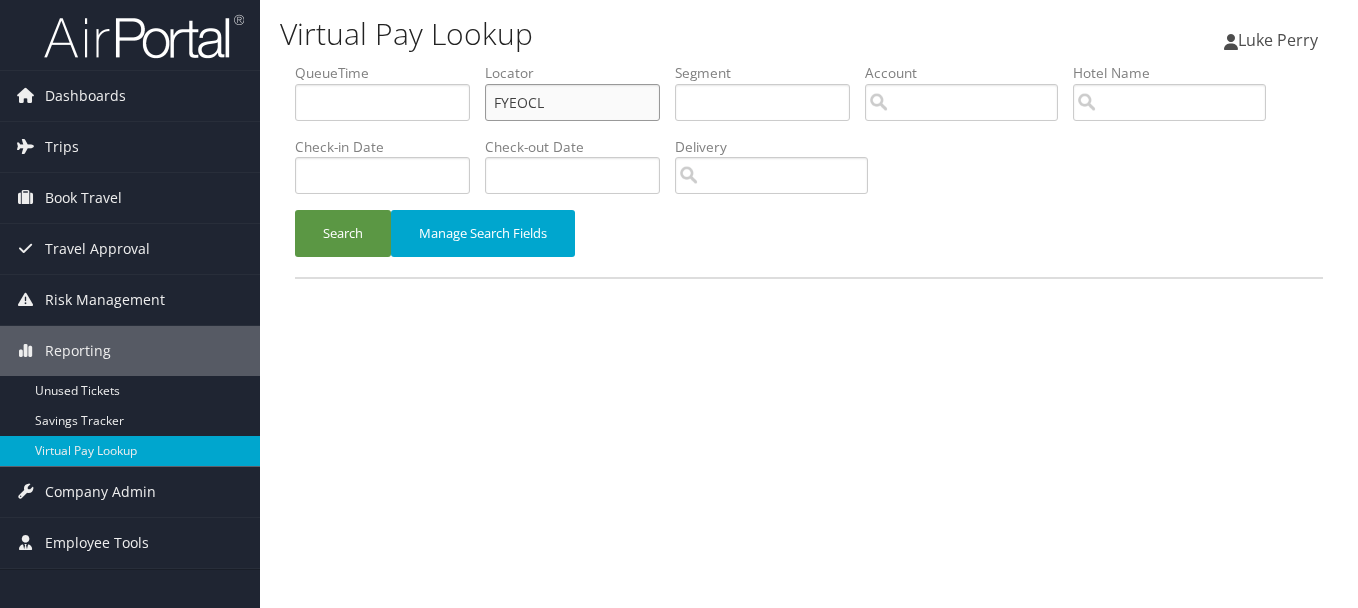 type on "FYEOCL" 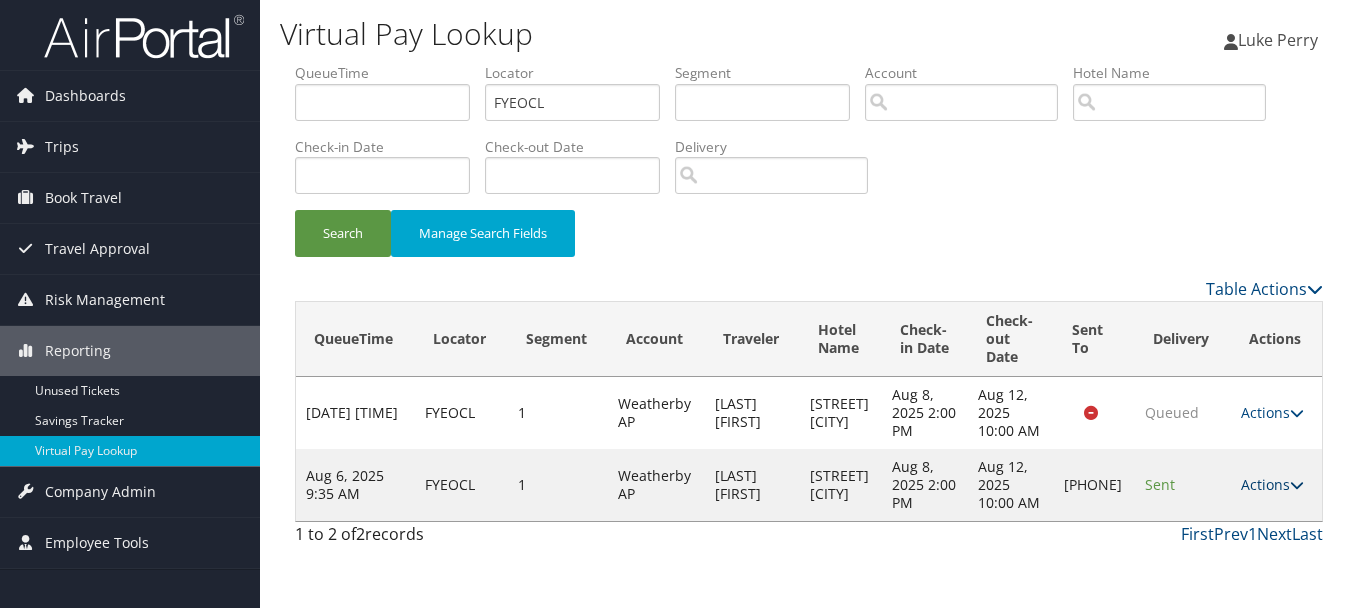 click on "Actions" at bounding box center (1272, 484) 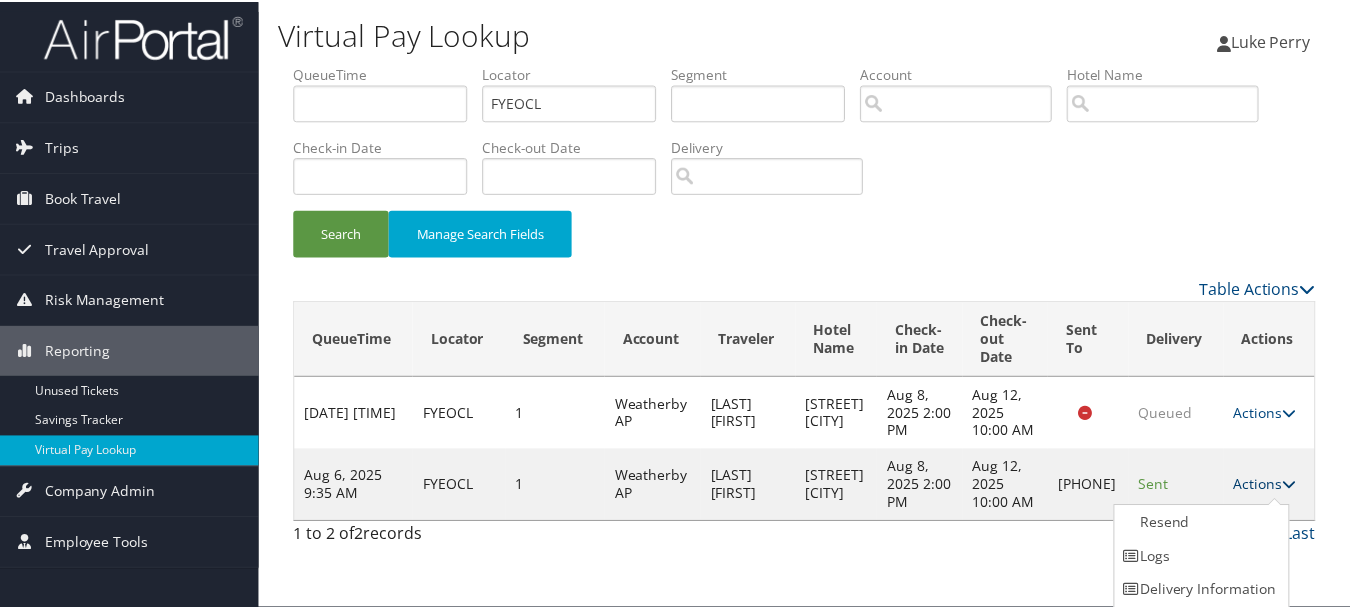 scroll, scrollTop: 35, scrollLeft: 0, axis: vertical 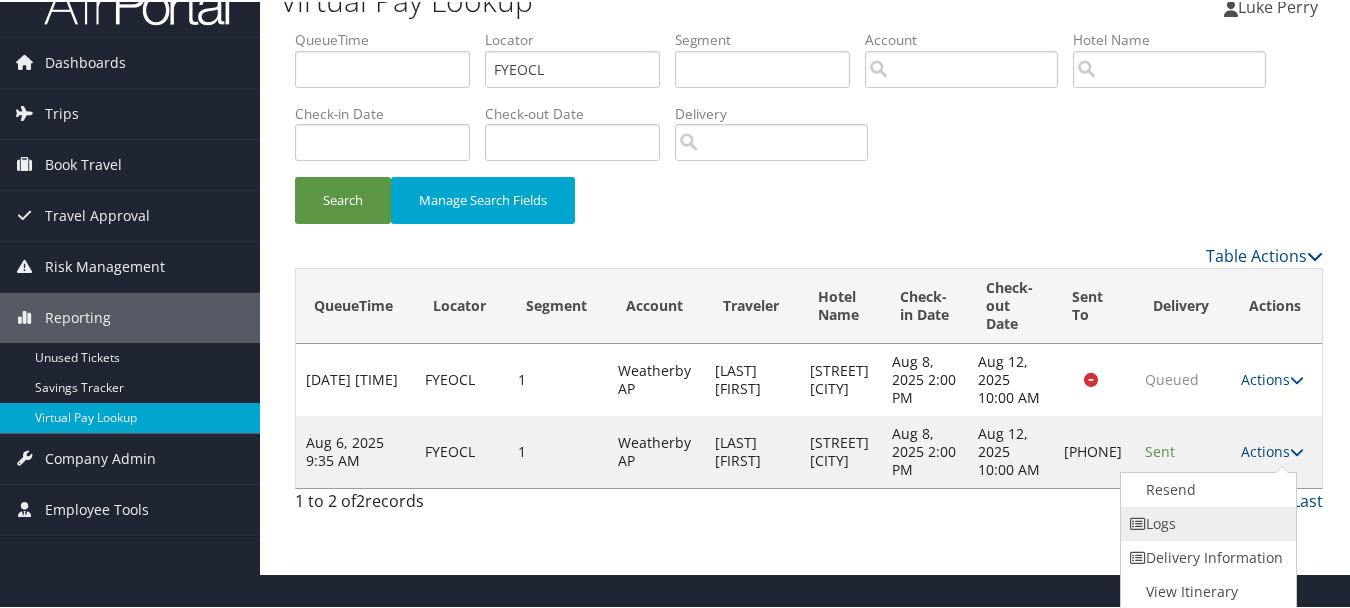 click on "Logs" at bounding box center [1206, 522] 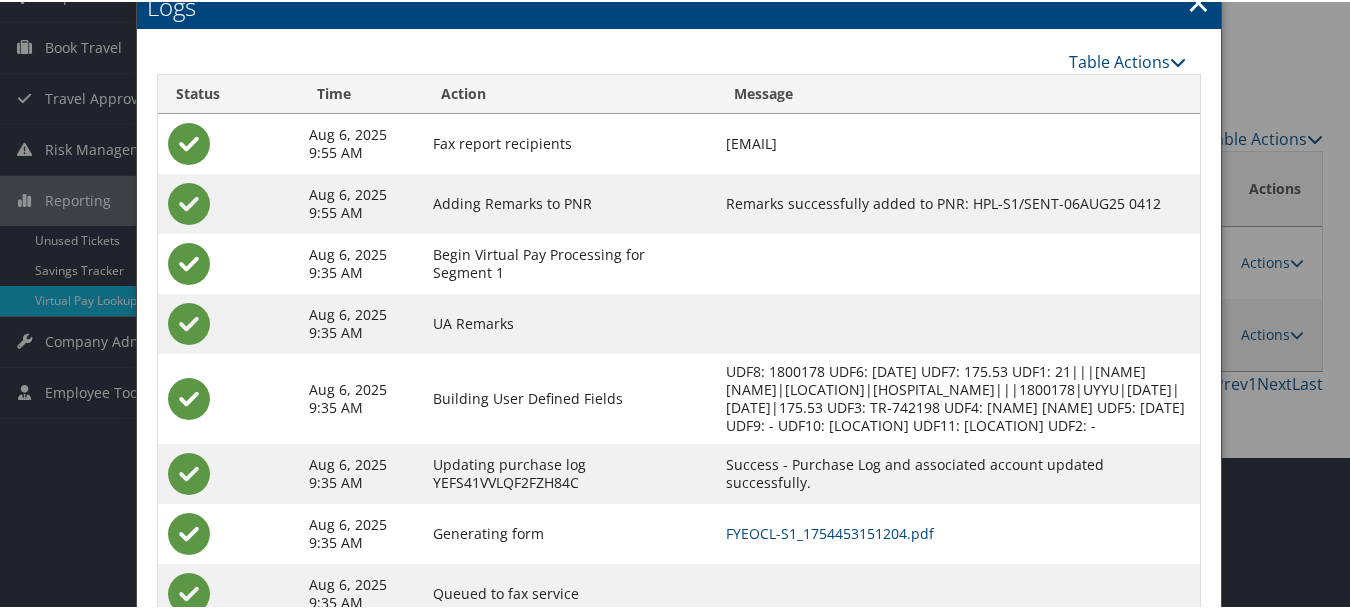 scroll, scrollTop: 240, scrollLeft: 0, axis: vertical 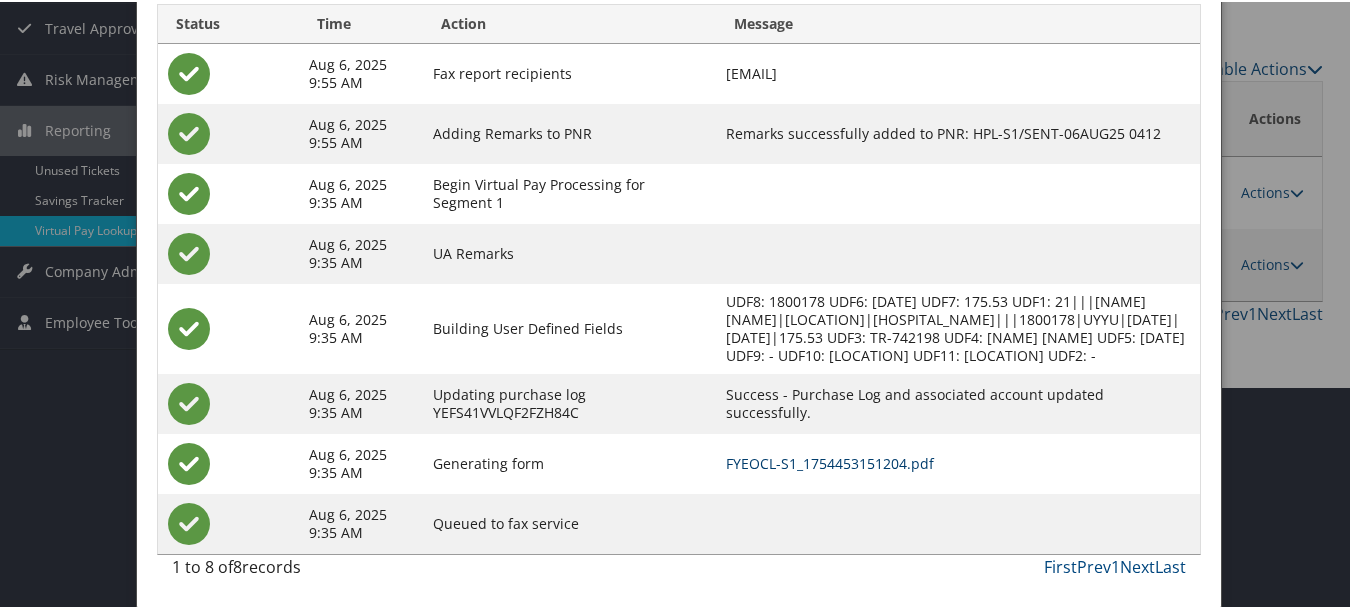 click on "FYEOCL-S1_1754453151204.pdf" at bounding box center [830, 461] 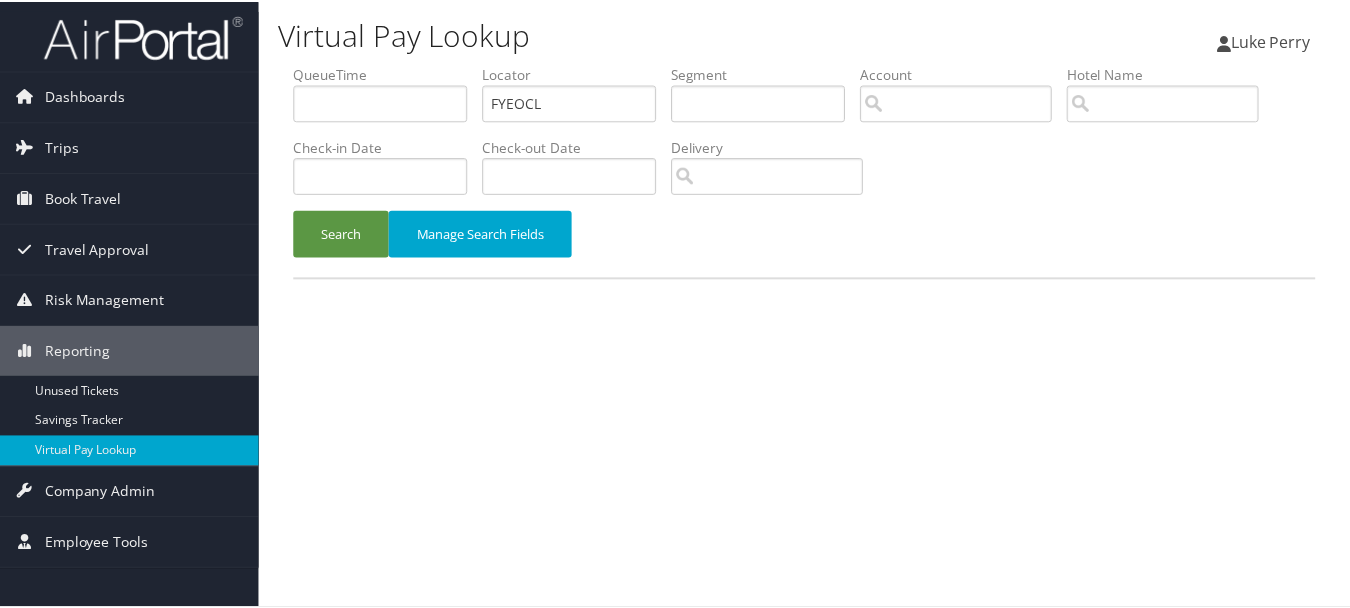 scroll, scrollTop: 0, scrollLeft: 0, axis: both 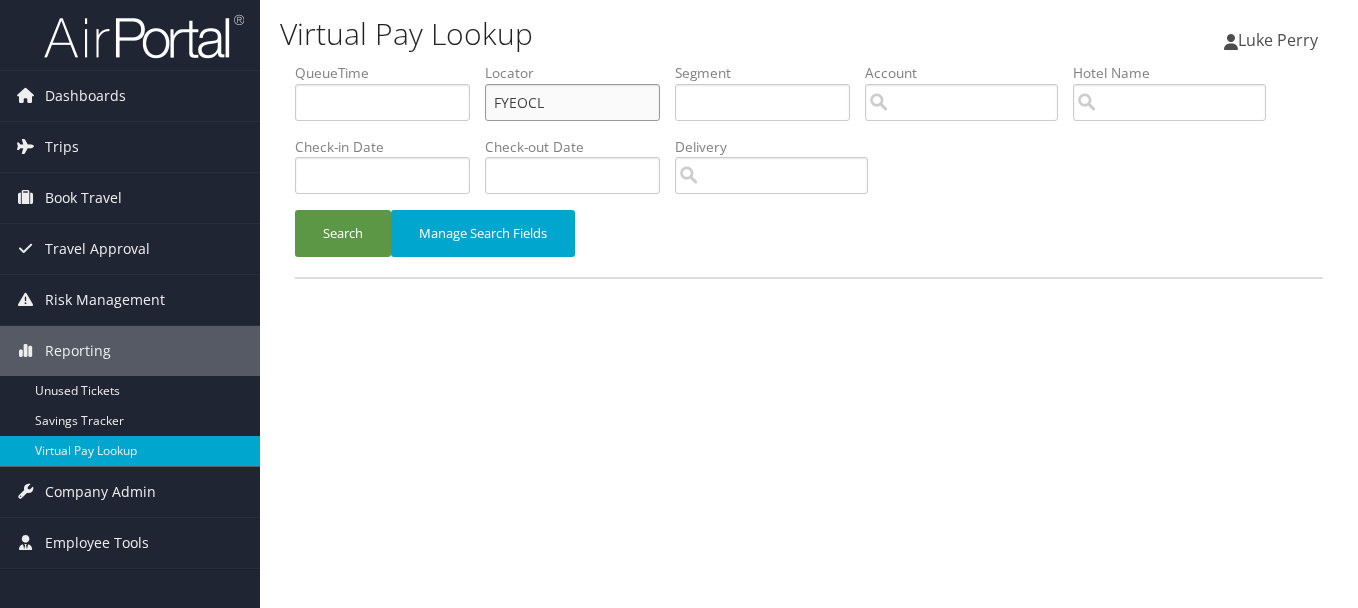 drag, startPoint x: 406, startPoint y: 97, endPoint x: 372, endPoint y: 99, distance: 34.058773 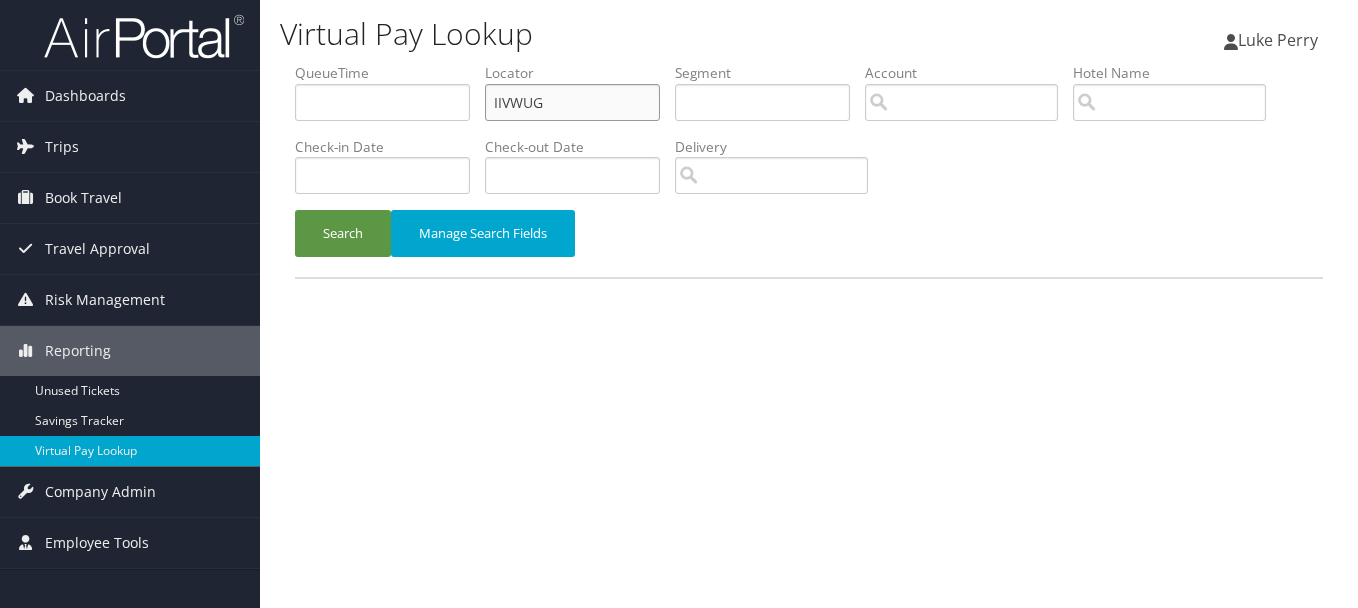 click on "Search" at bounding box center [343, 233] 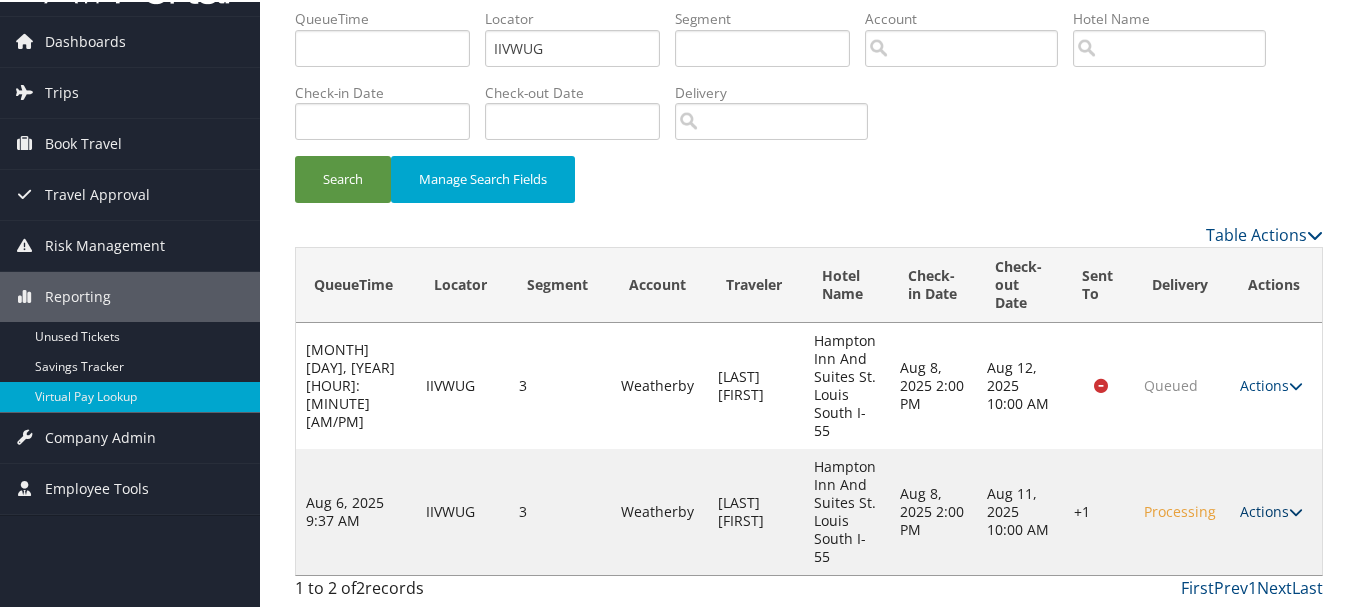 click on "Actions" at bounding box center [1271, 509] 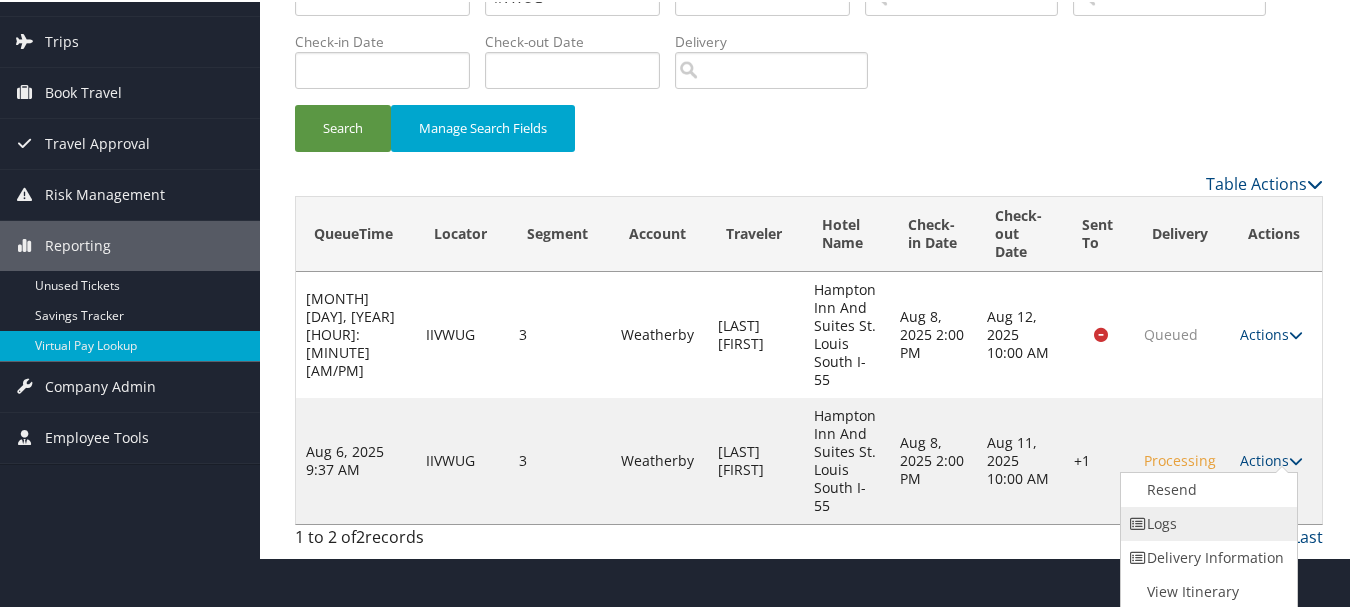 click on "Logs" at bounding box center [1206, 522] 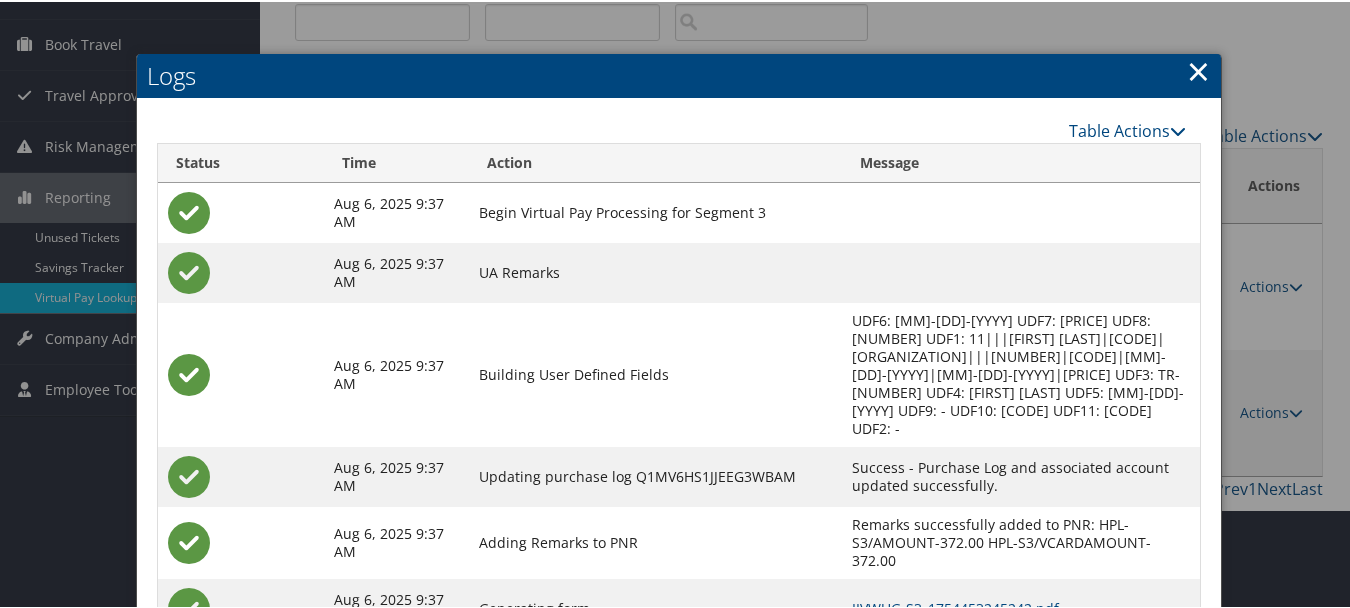 scroll, scrollTop: 252, scrollLeft: 0, axis: vertical 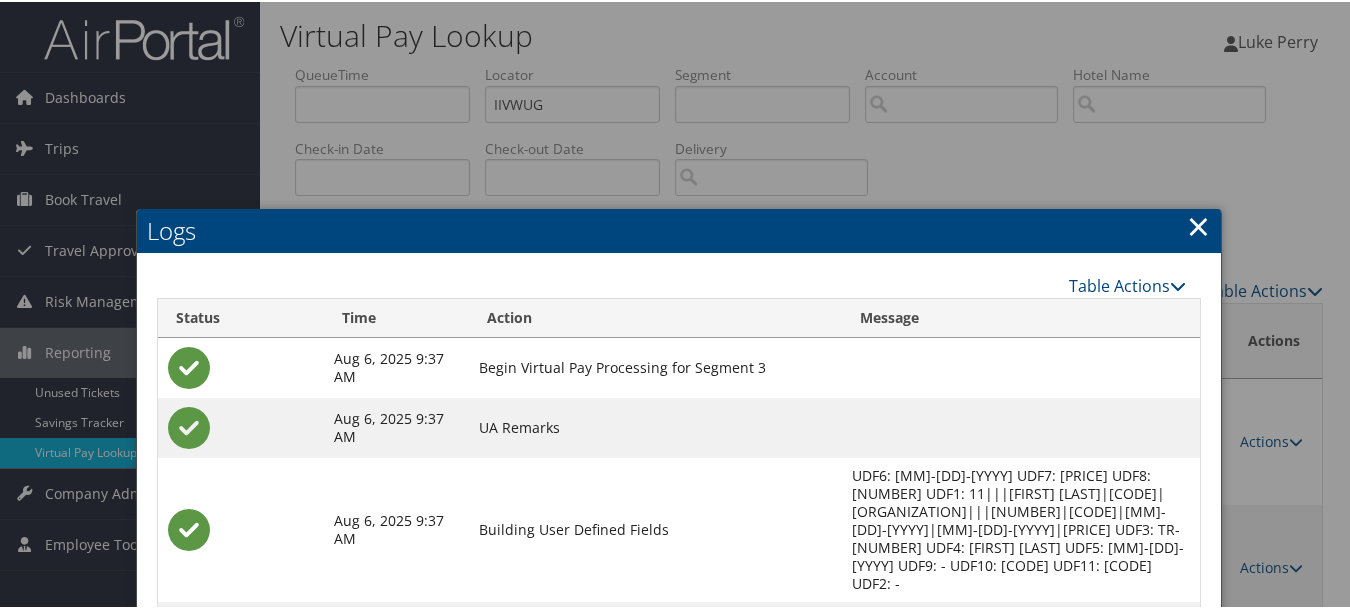 click on "×" at bounding box center (1198, 224) 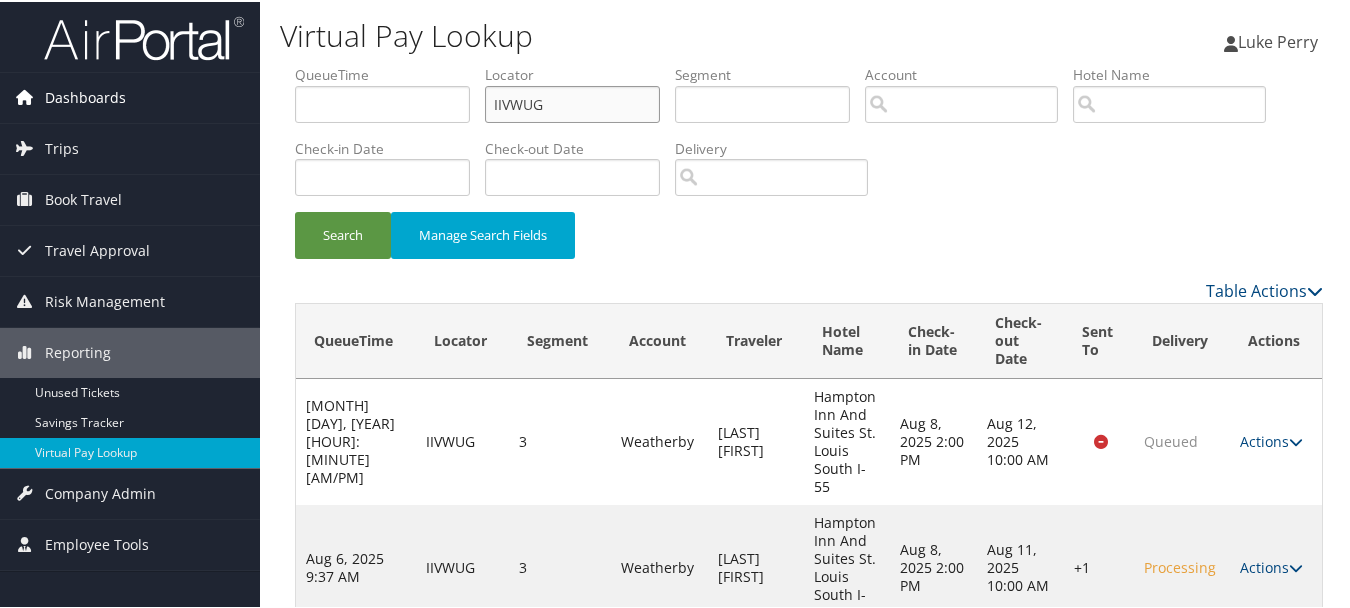 drag, startPoint x: 295, startPoint y: 107, endPoint x: 173, endPoint y: 107, distance: 122 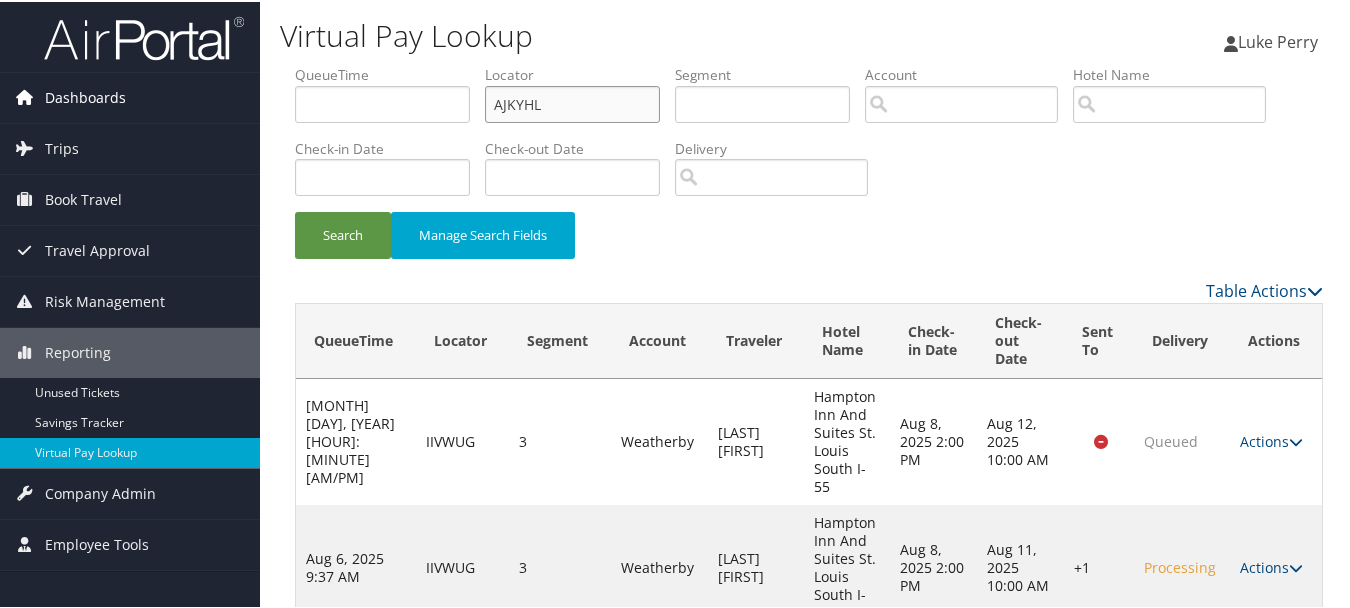 click on "Search" at bounding box center (343, 233) 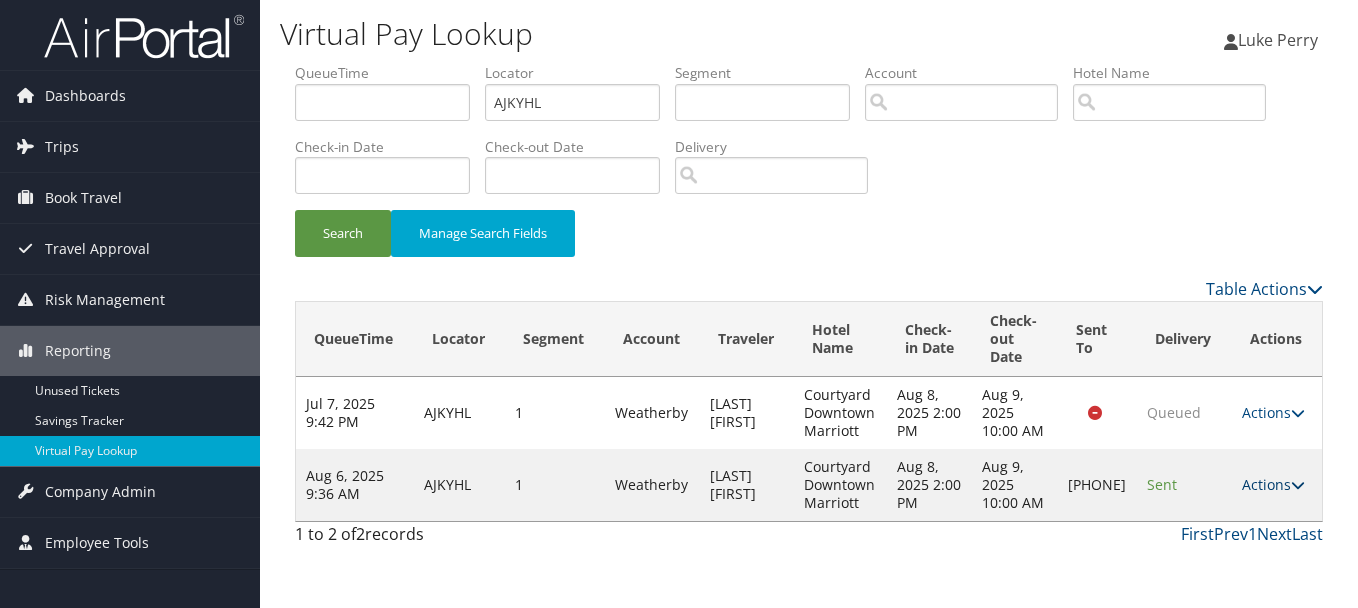click on "Actions" at bounding box center (1273, 484) 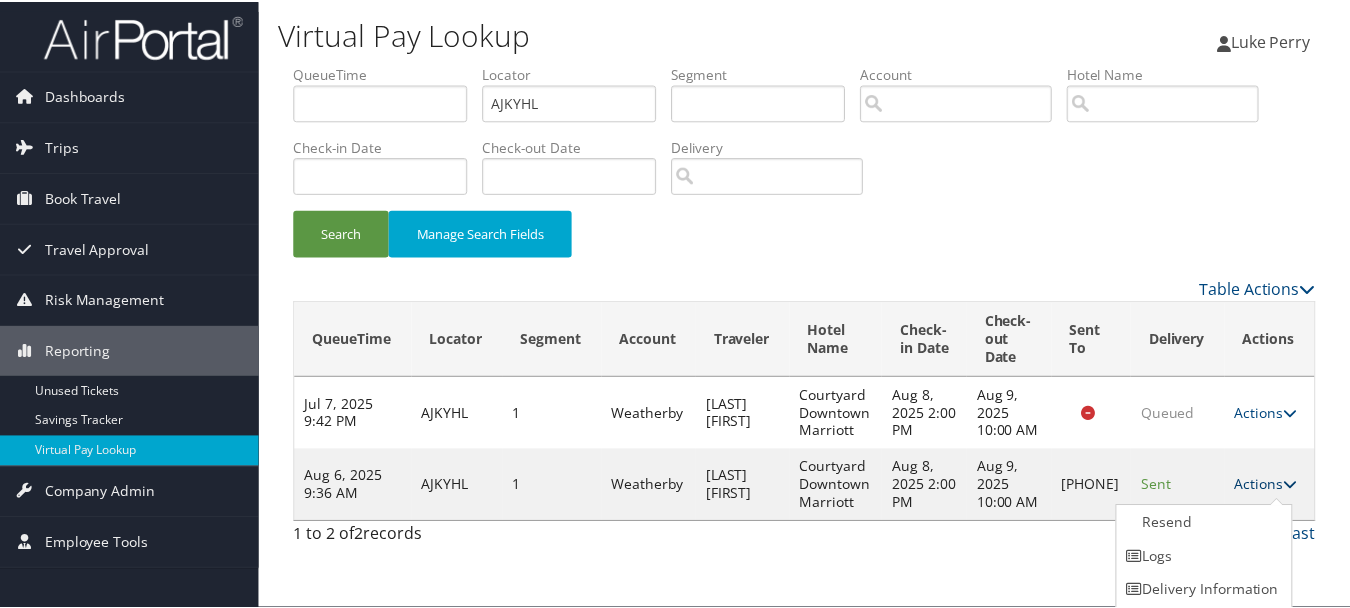 scroll, scrollTop: 35, scrollLeft: 0, axis: vertical 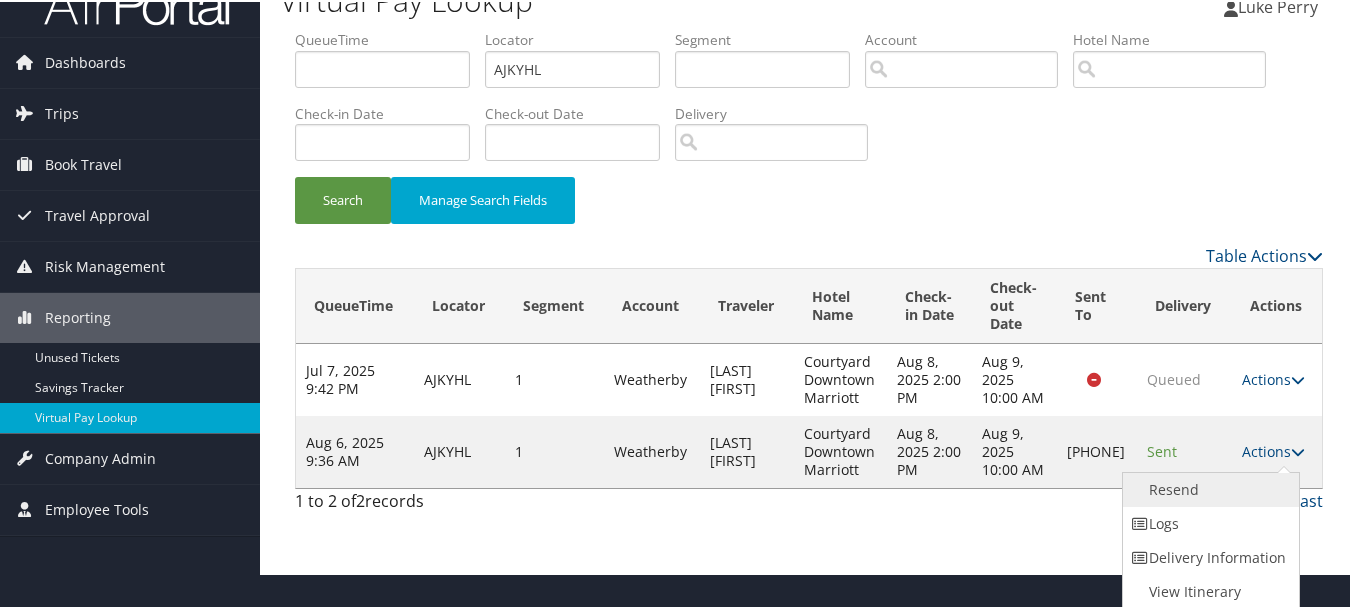 click on "Resend" at bounding box center (1208, 488) 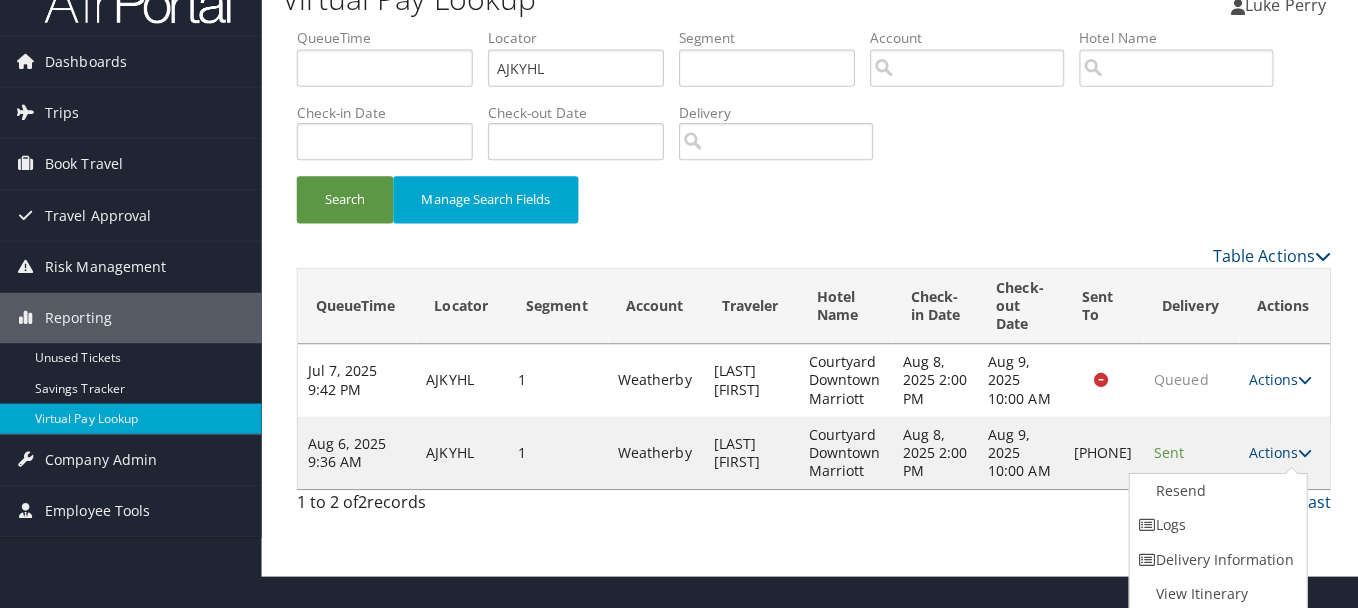 scroll, scrollTop: 0, scrollLeft: 0, axis: both 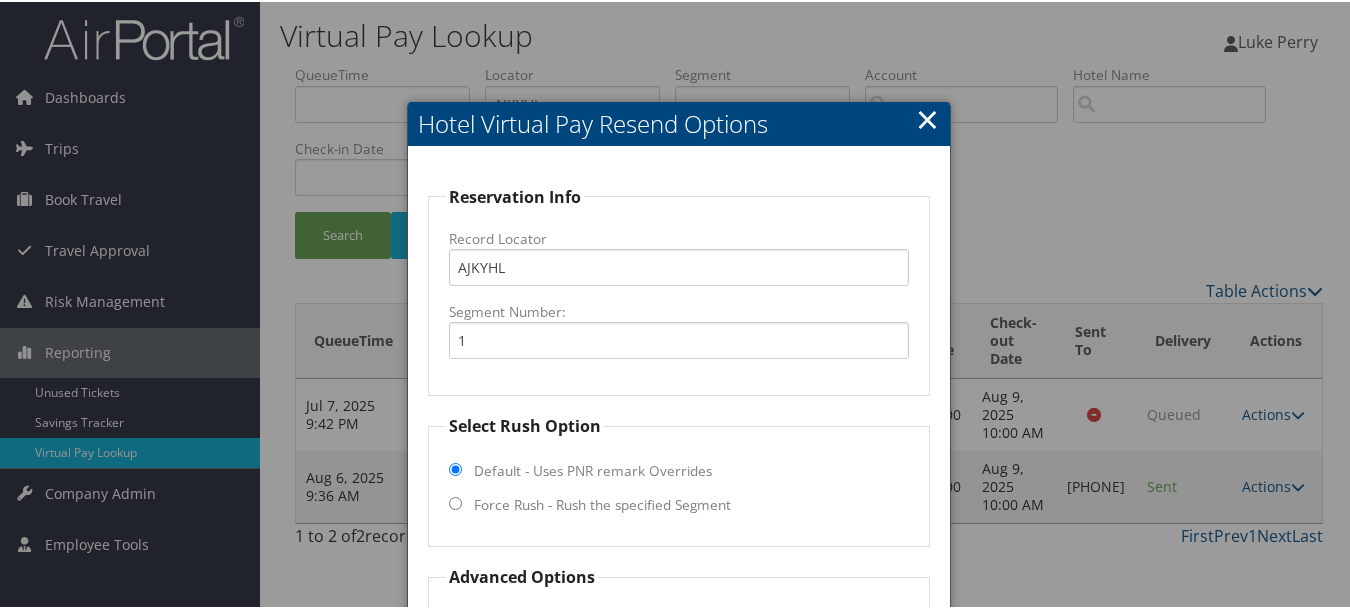 click on "×" at bounding box center [927, 117] 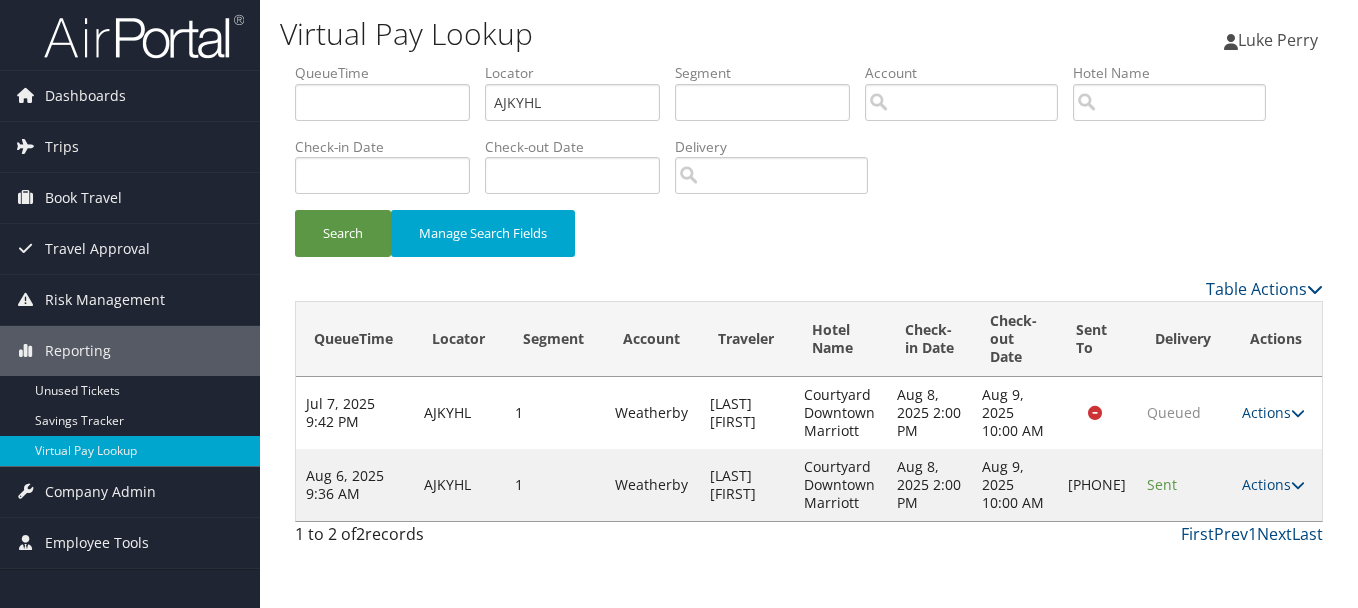 click on "Actions" at bounding box center [1273, 484] 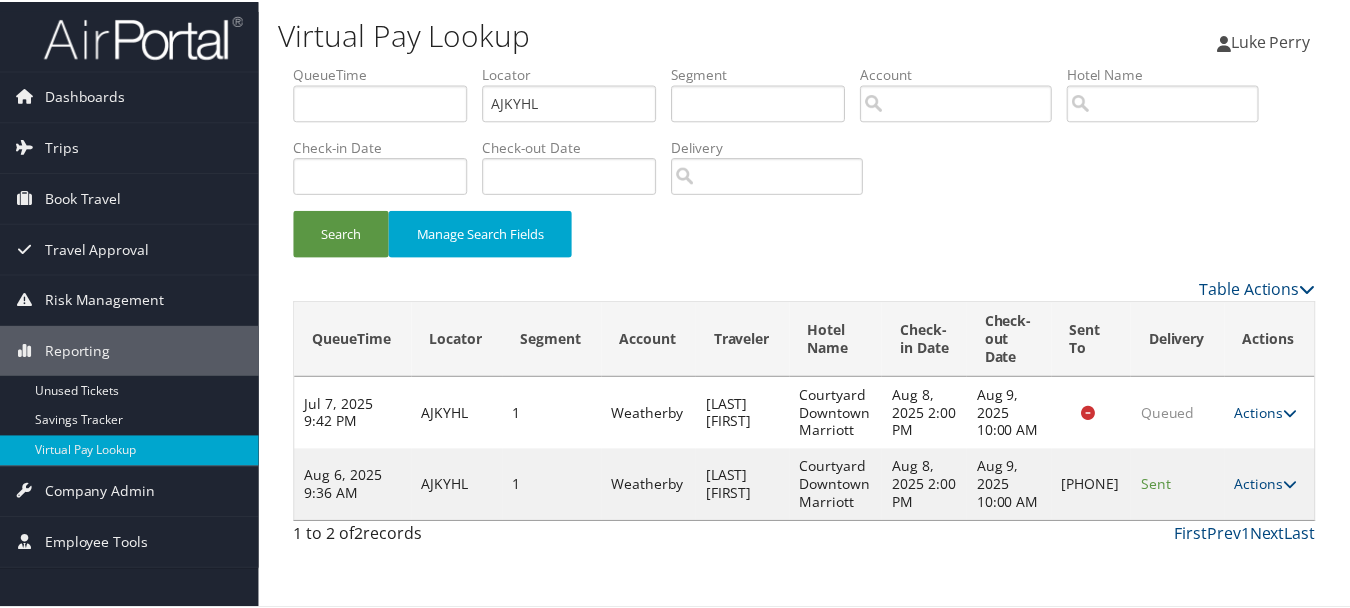 scroll, scrollTop: 35, scrollLeft: 0, axis: vertical 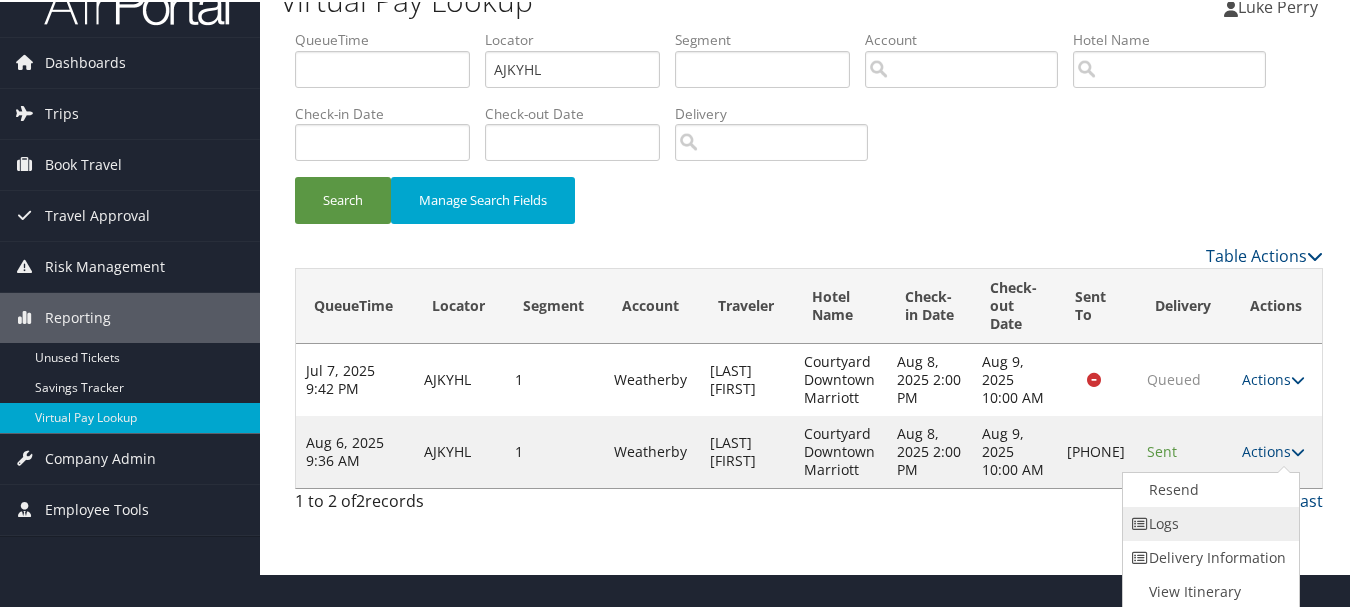 click on "Logs" at bounding box center (1208, 522) 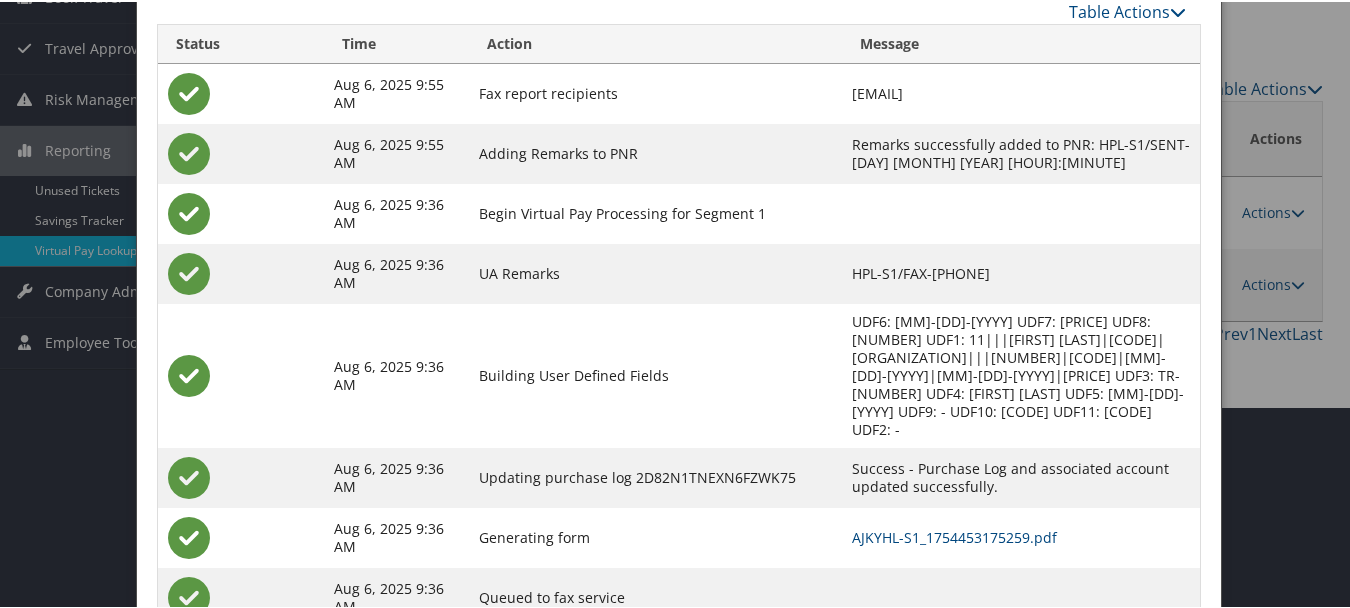 scroll, scrollTop: 240, scrollLeft: 0, axis: vertical 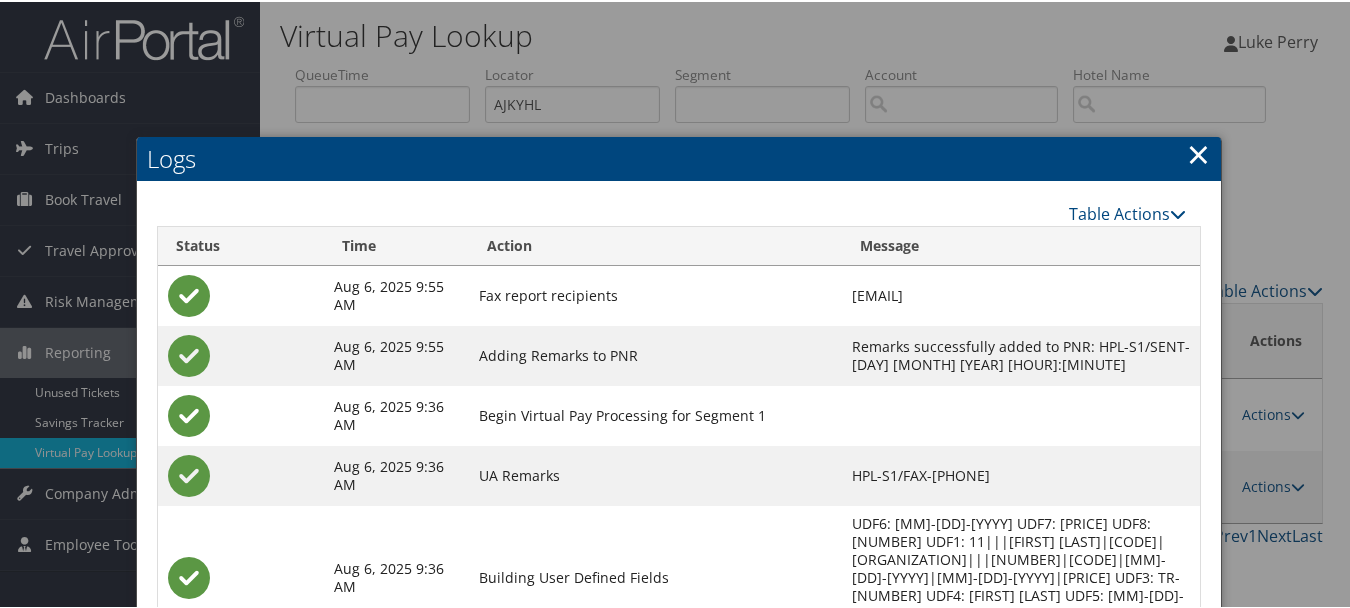 click on "×" at bounding box center (1198, 152) 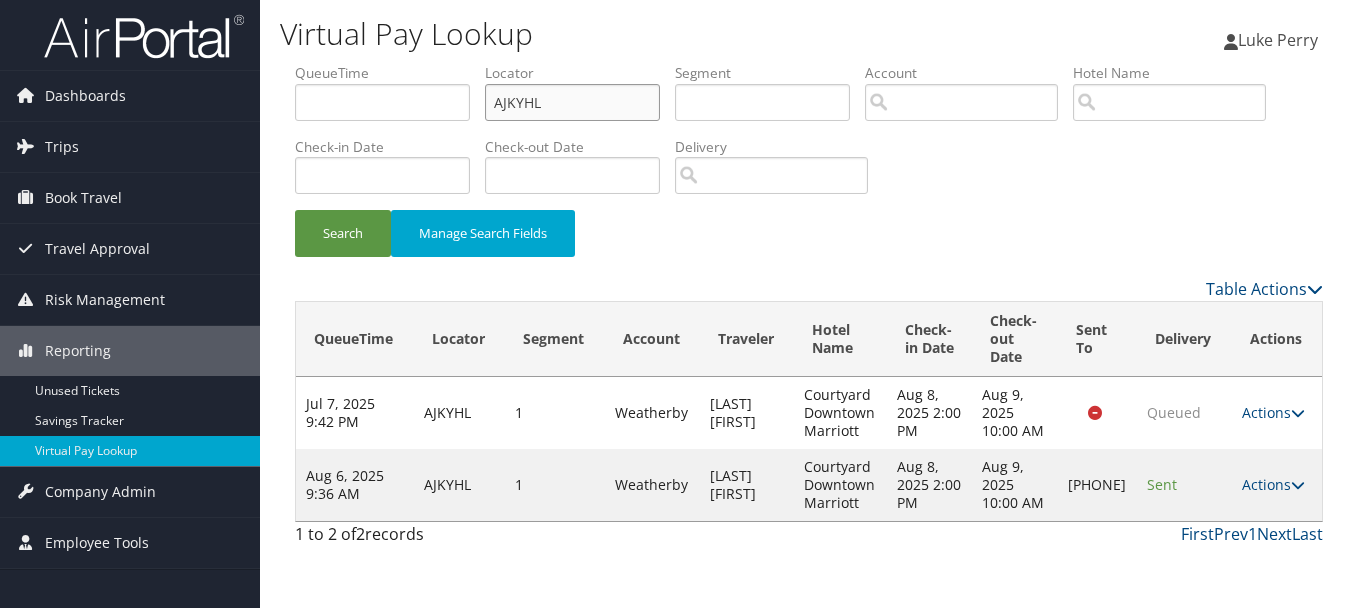 drag, startPoint x: 662, startPoint y: 95, endPoint x: 260, endPoint y: 93, distance: 402.00497 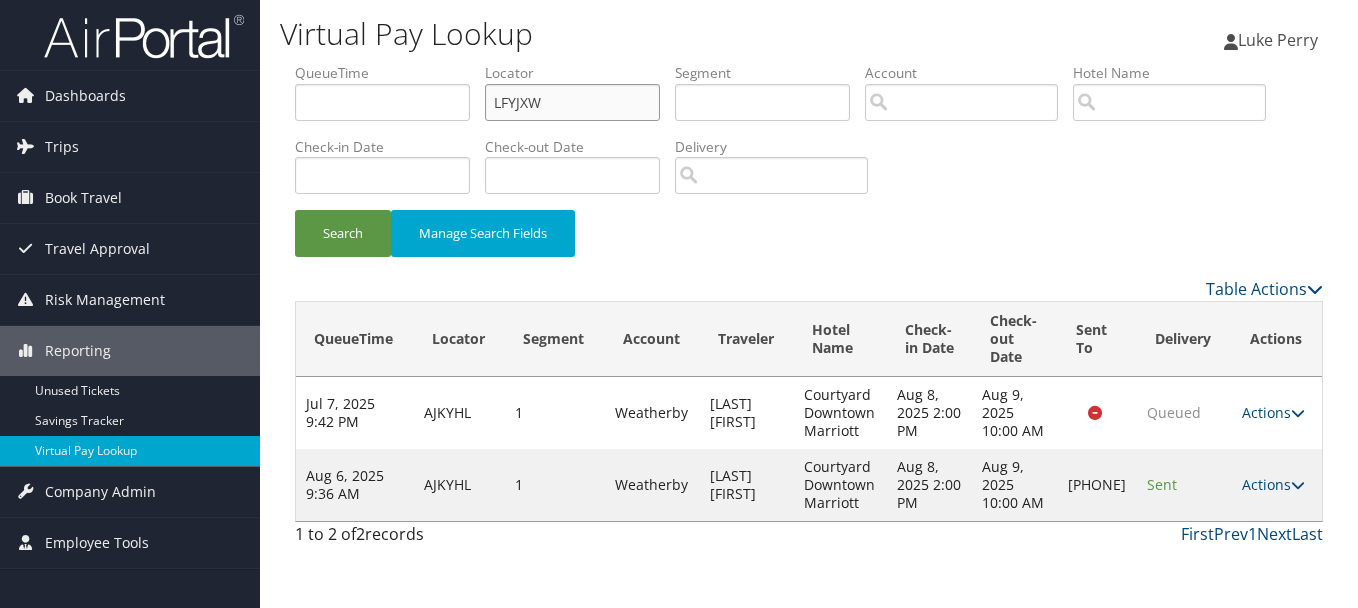 click on "Search" at bounding box center (343, 233) 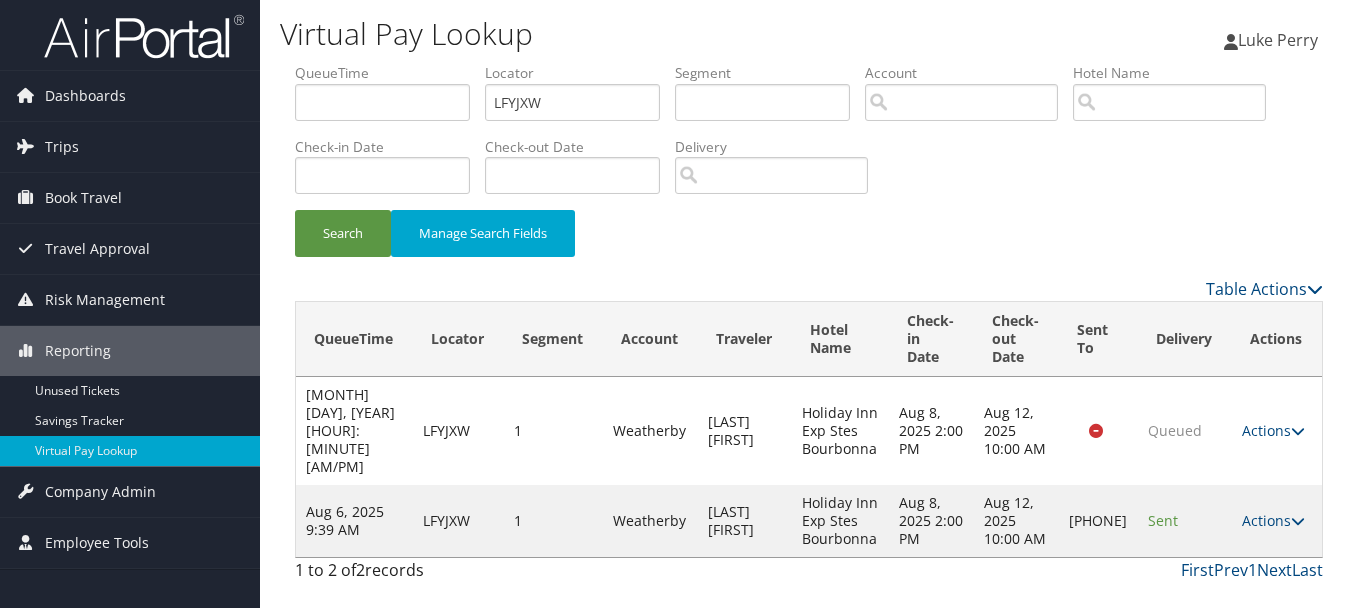 click on "Table Actions" at bounding box center (942, 289) 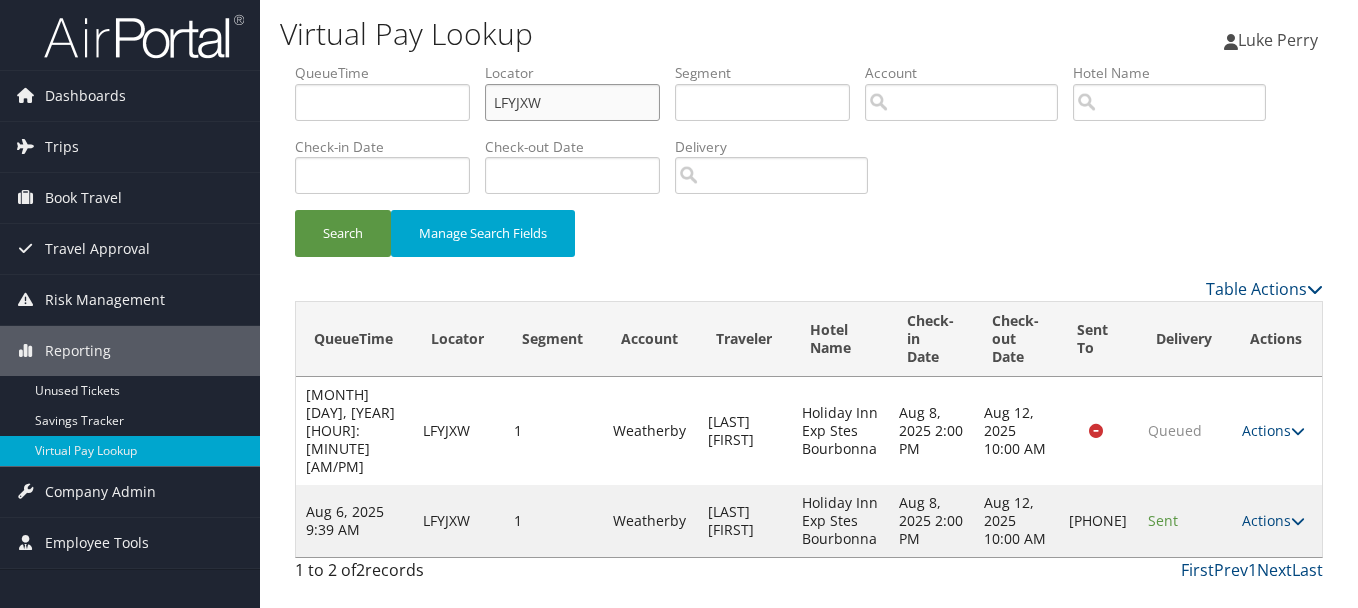drag, startPoint x: 513, startPoint y: 98, endPoint x: 432, endPoint y: 96, distance: 81.02469 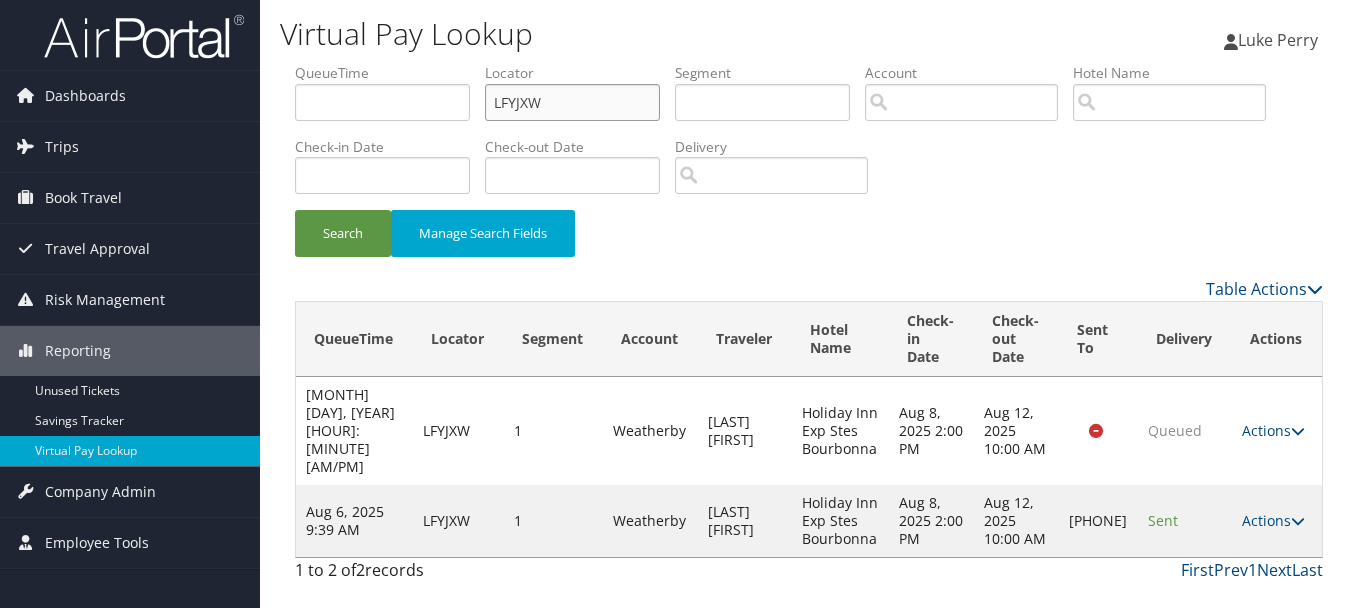 click on "Search" at bounding box center (343, 233) 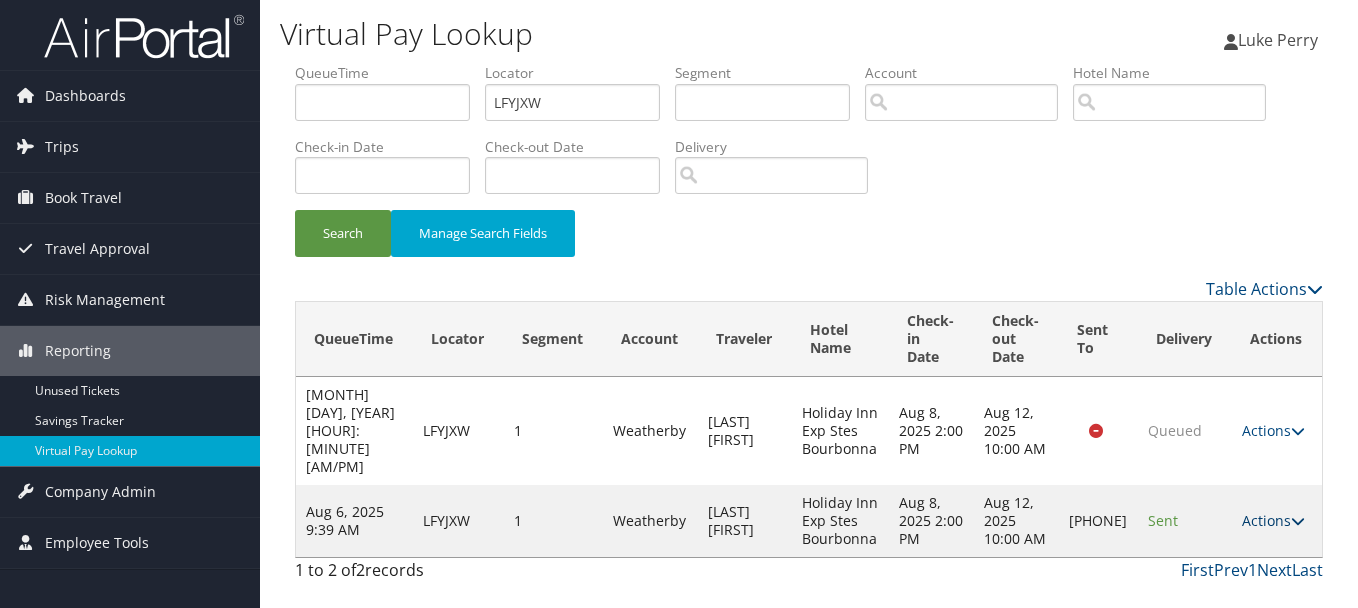 drag, startPoint x: 1284, startPoint y: 490, endPoint x: 1246, endPoint y: 521, distance: 49.0408 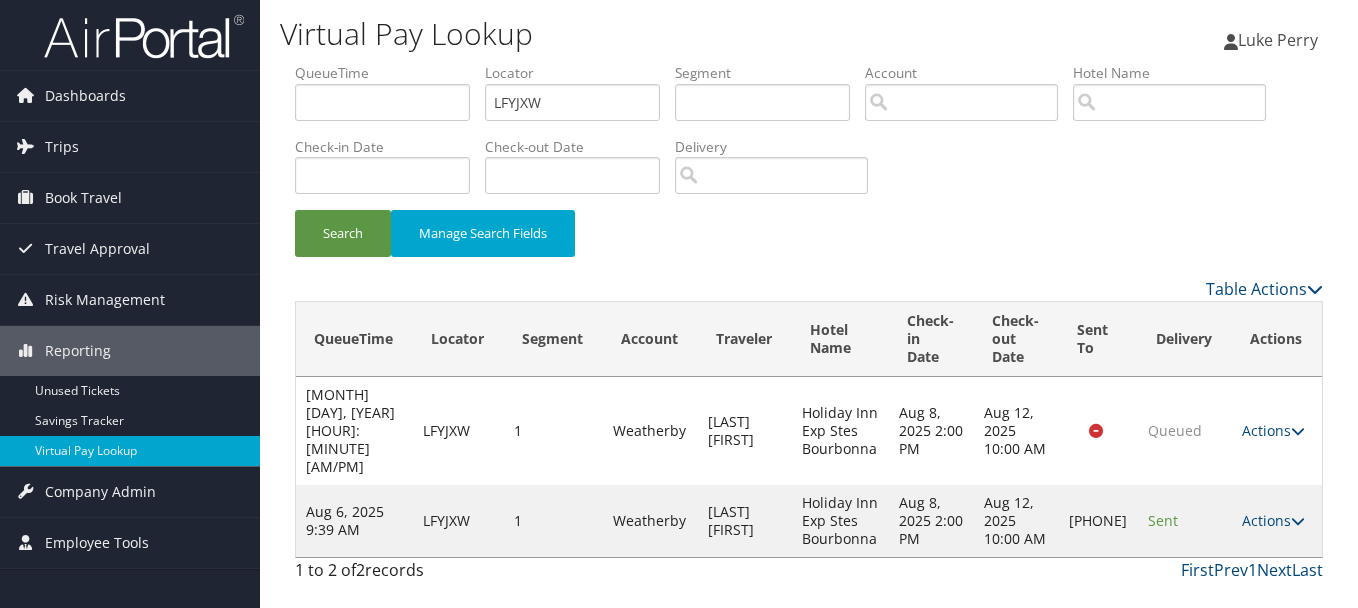 click on "Actions" at bounding box center [1273, 520] 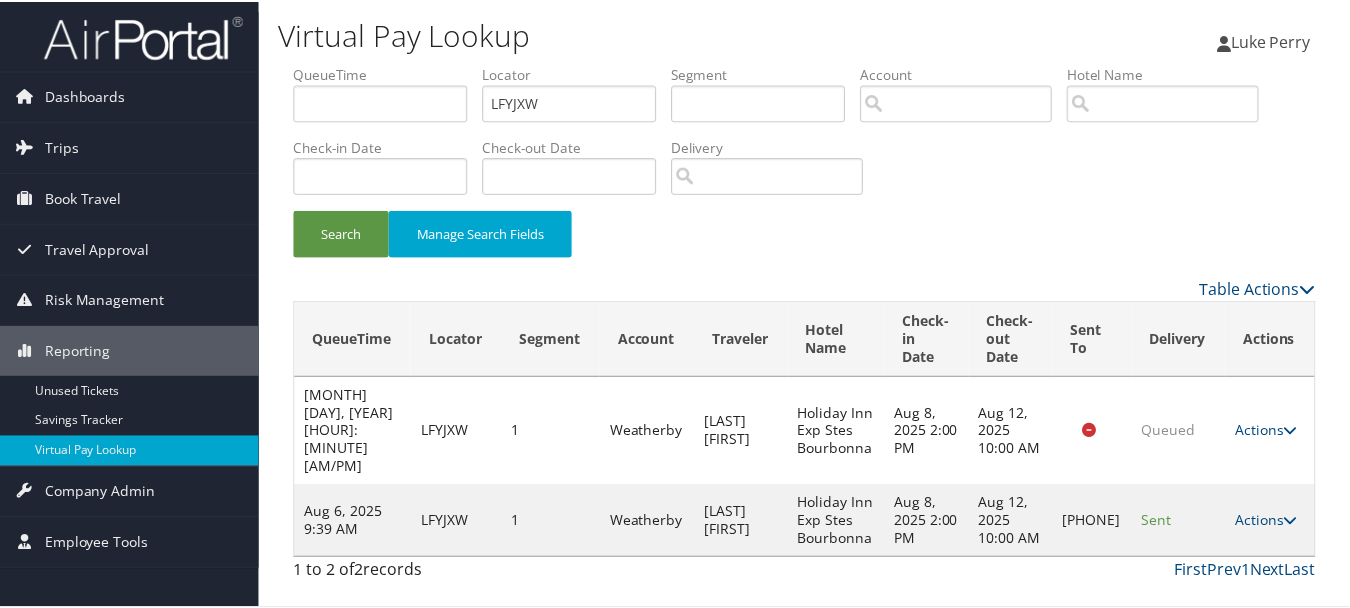 scroll, scrollTop: 35, scrollLeft: 0, axis: vertical 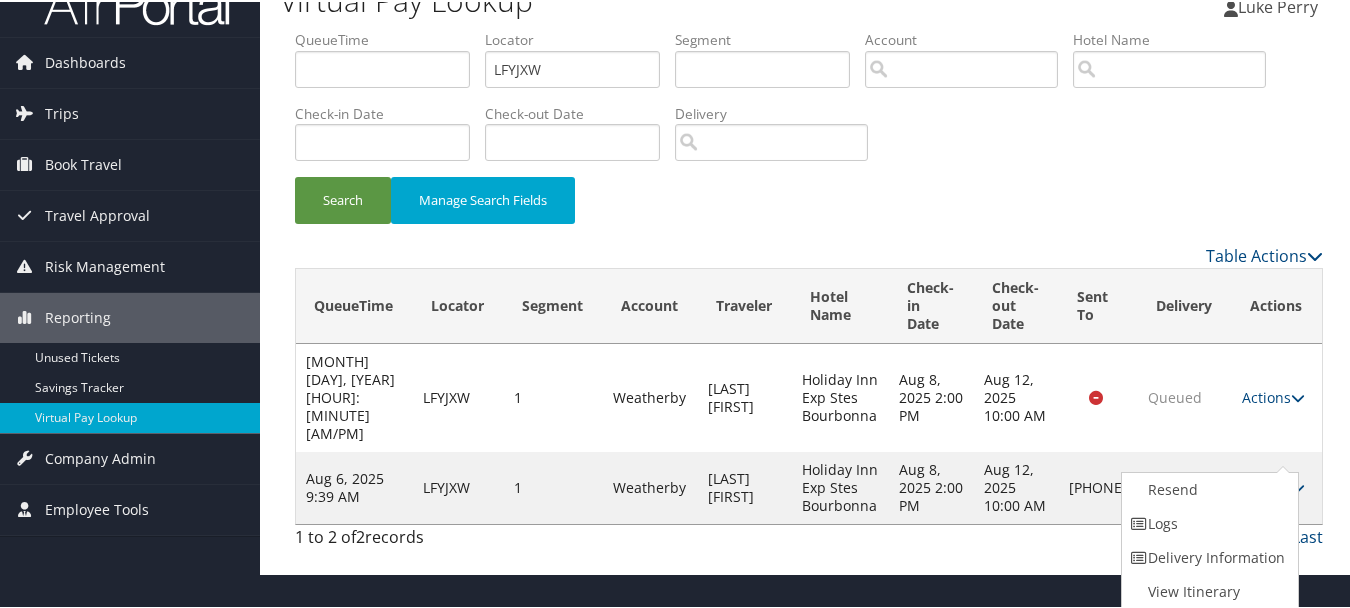 click on "Logs" at bounding box center [1207, 522] 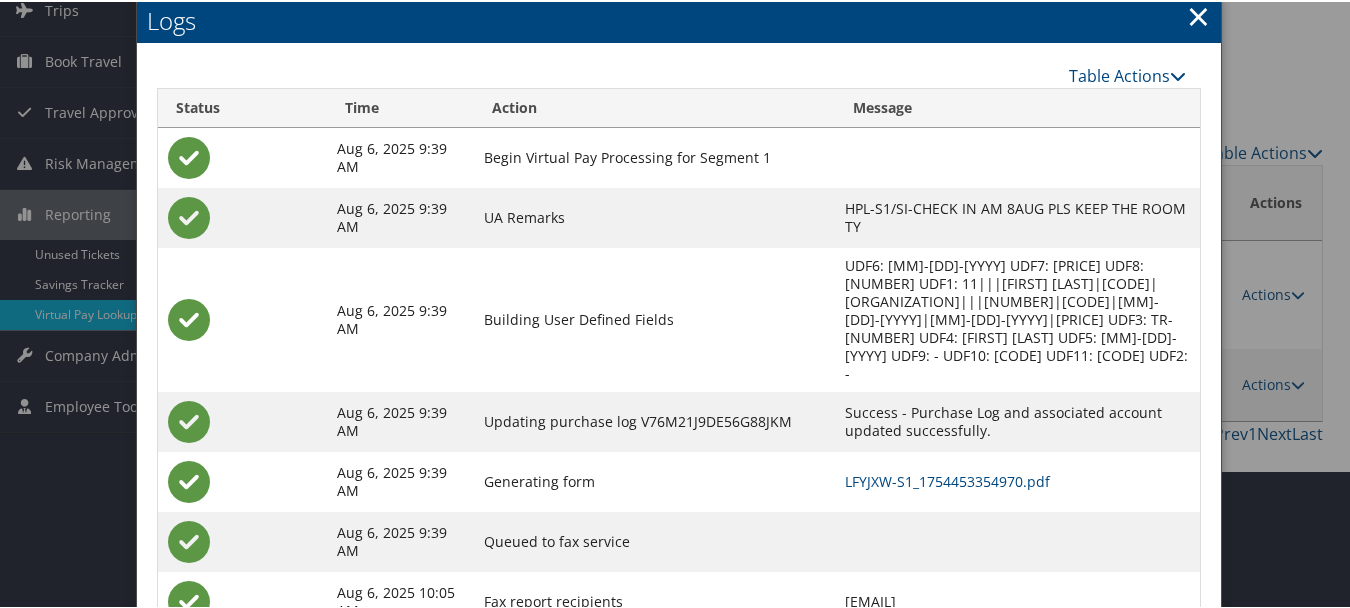 scroll, scrollTop: 240, scrollLeft: 0, axis: vertical 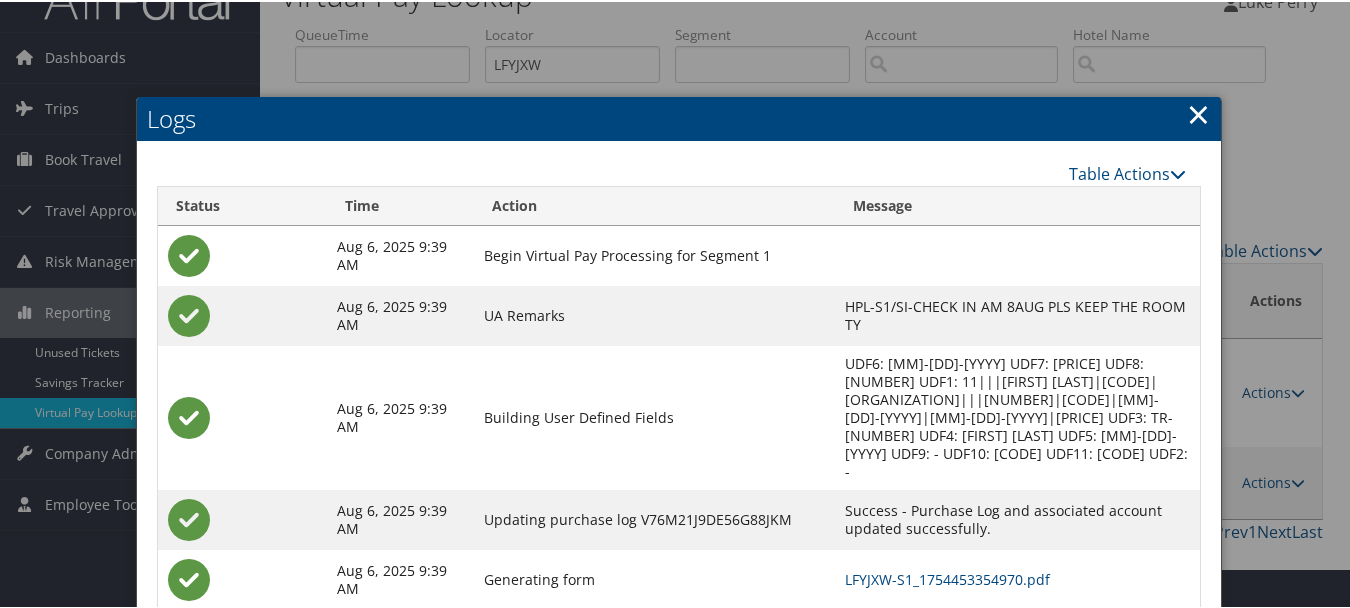 click on "×" at bounding box center [1198, 112] 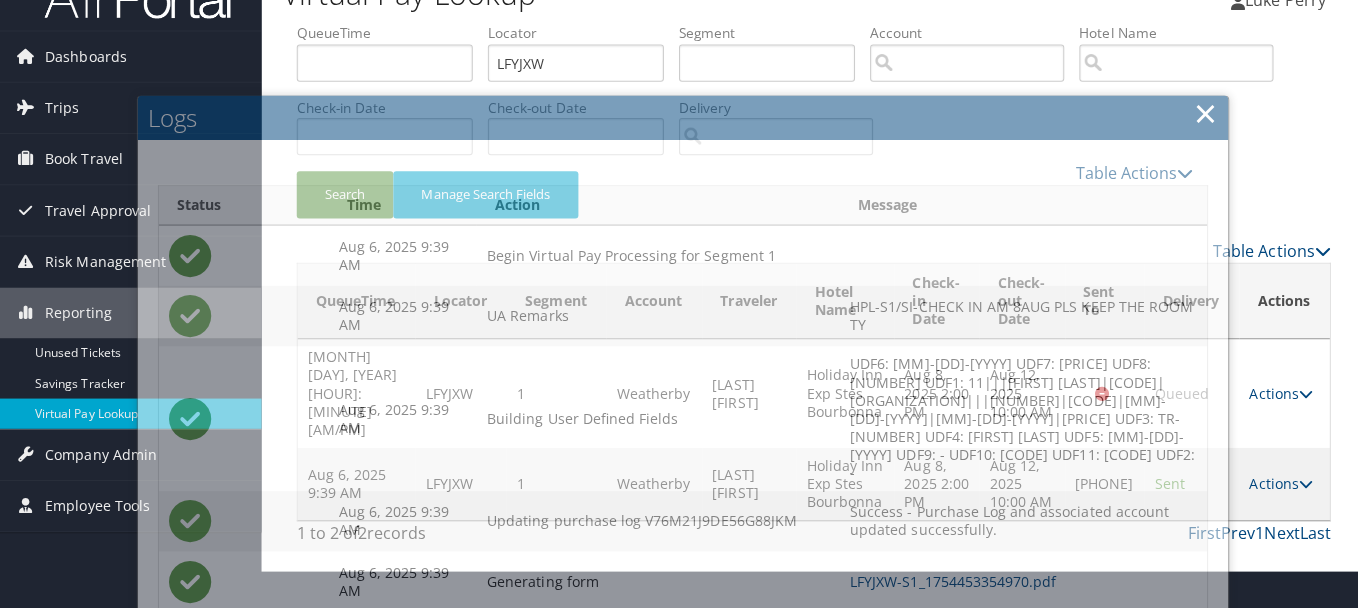 scroll, scrollTop: 0, scrollLeft: 0, axis: both 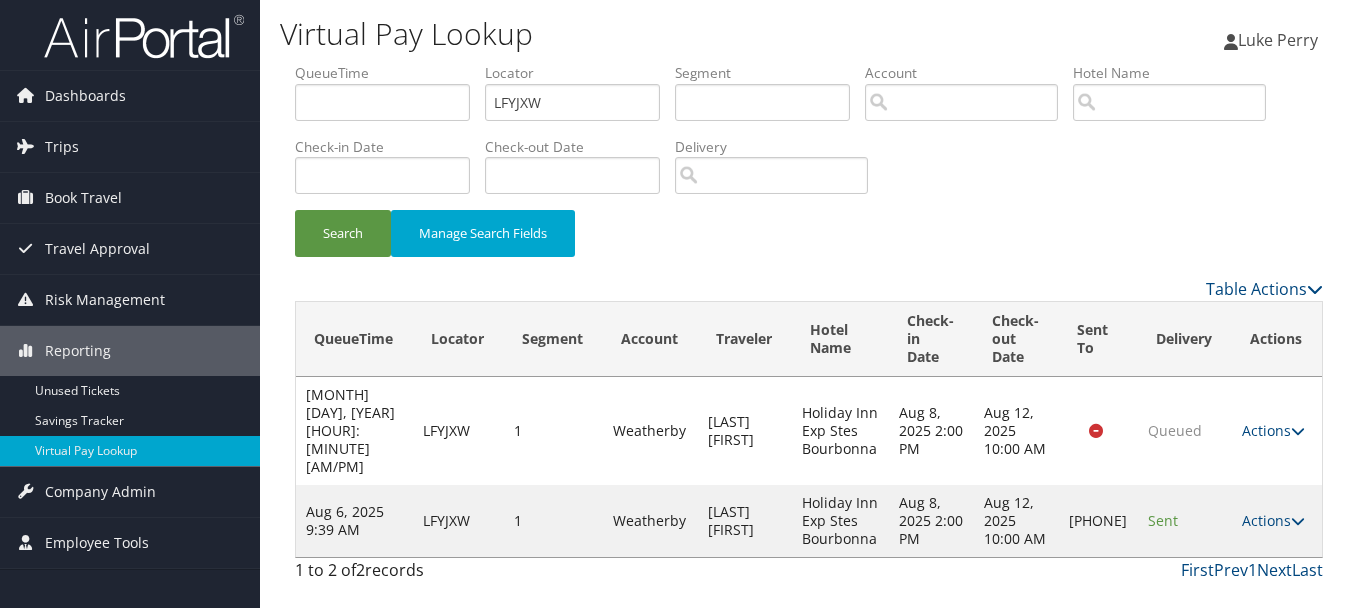 click on "Virtual Pay Lookup" at bounding box center [632, 36] 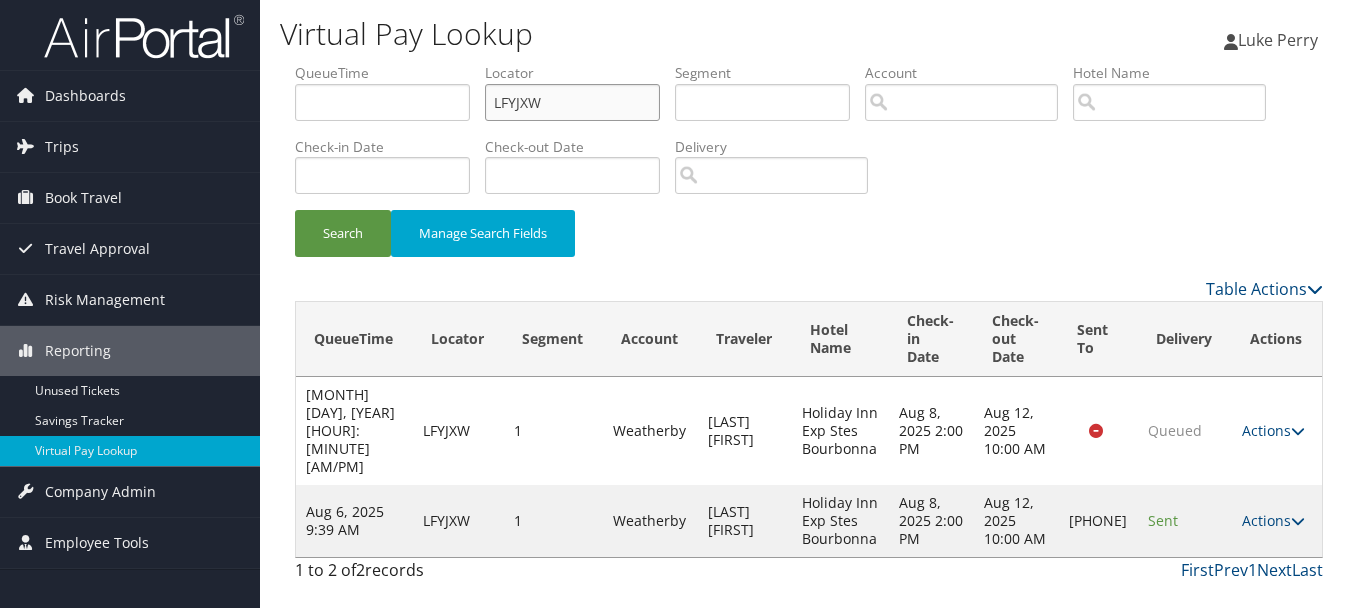 drag, startPoint x: 598, startPoint y: 101, endPoint x: 387, endPoint y: 102, distance: 211.00237 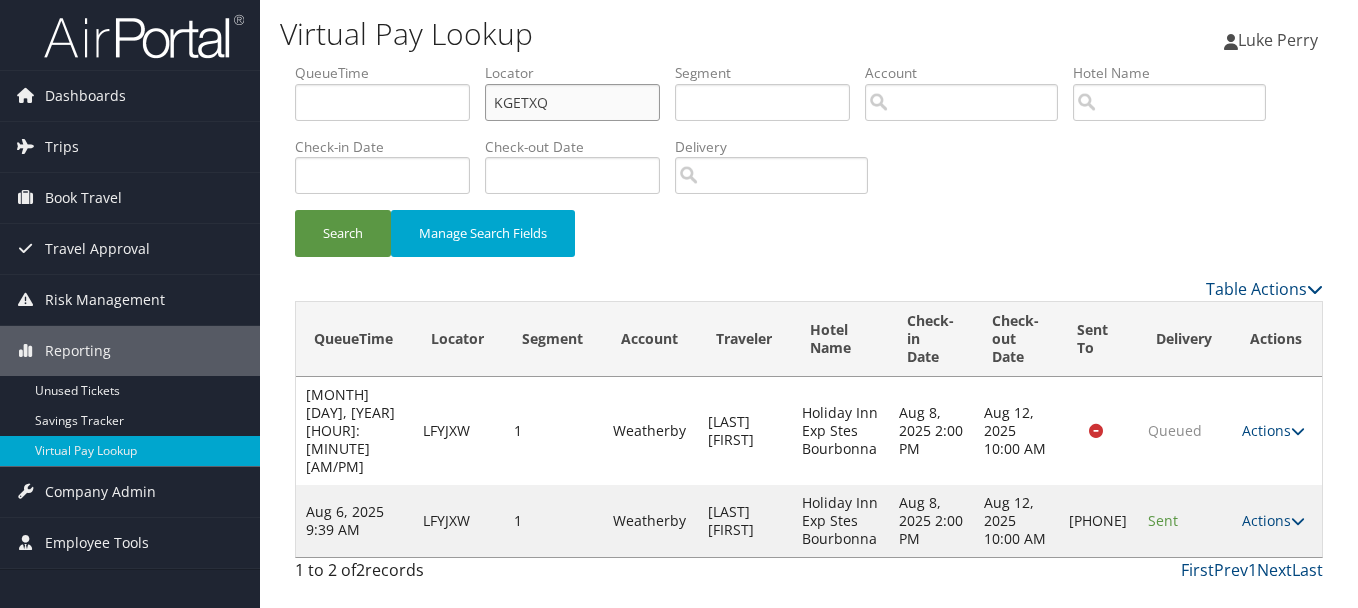 type on "KGETXQ" 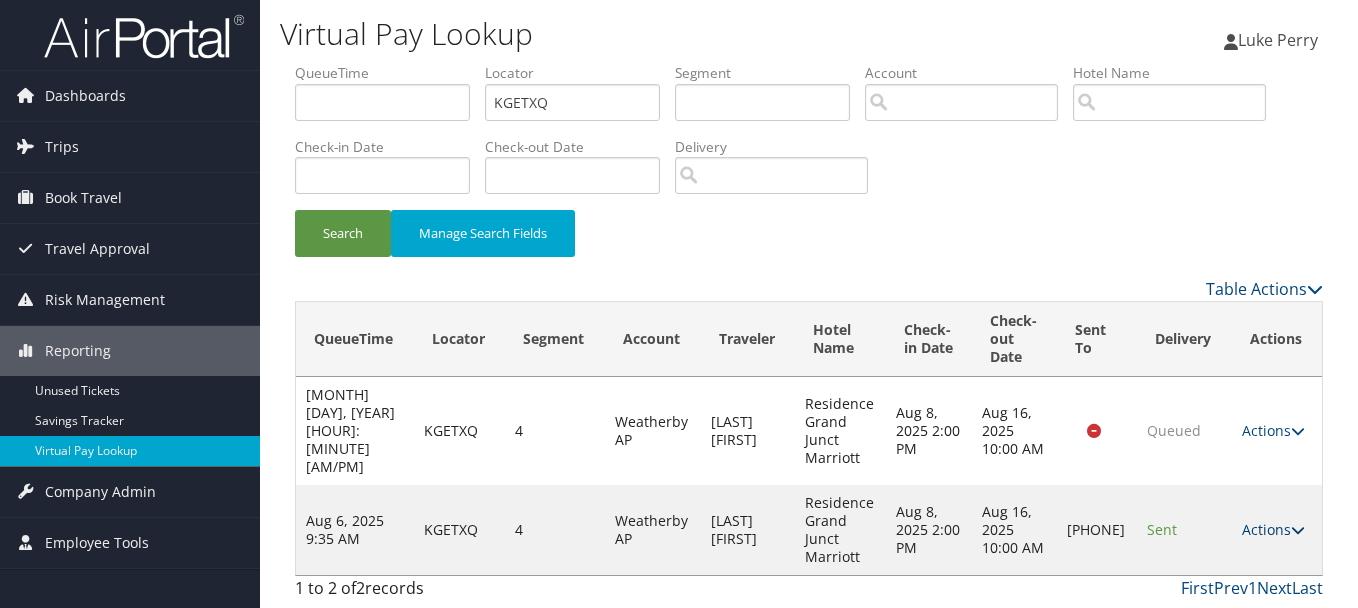 click on "Actions" at bounding box center (1273, 529) 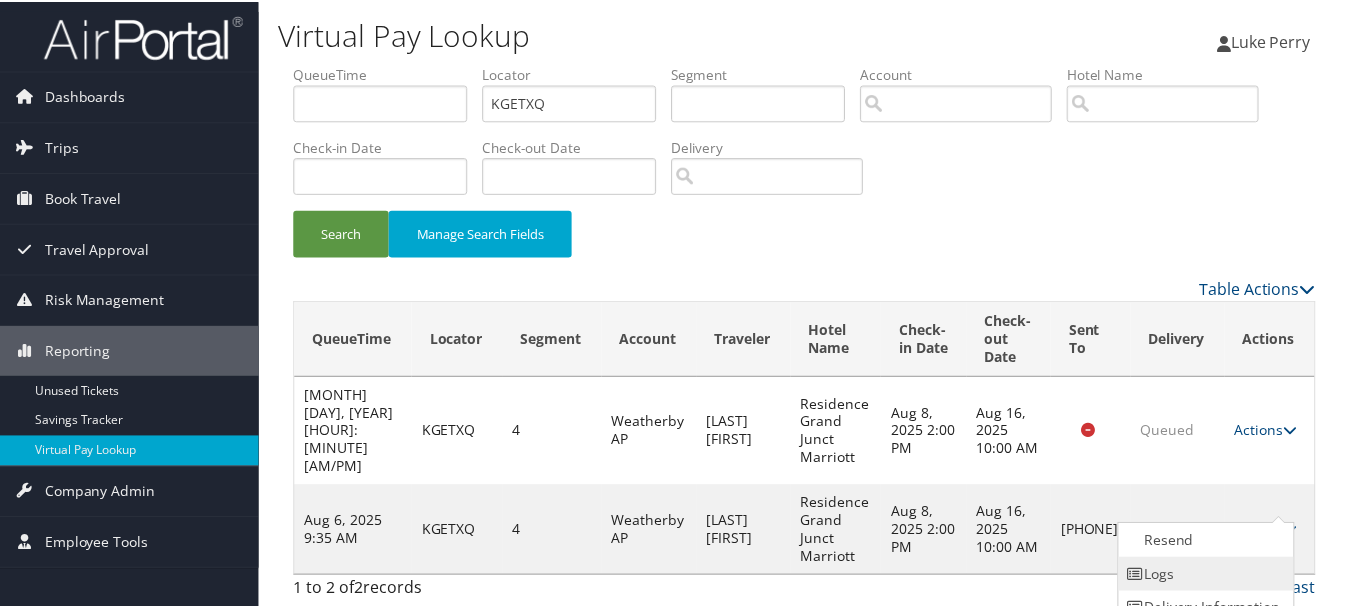 scroll, scrollTop: 53, scrollLeft: 0, axis: vertical 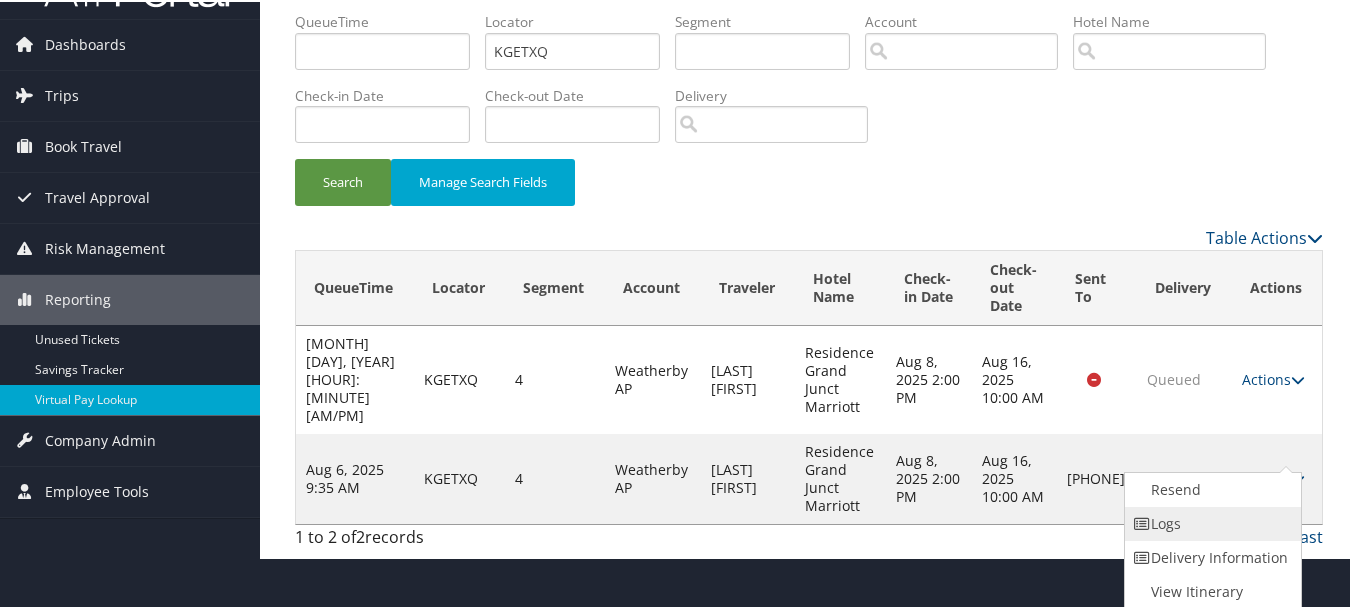 click on "Logs" at bounding box center [1210, 522] 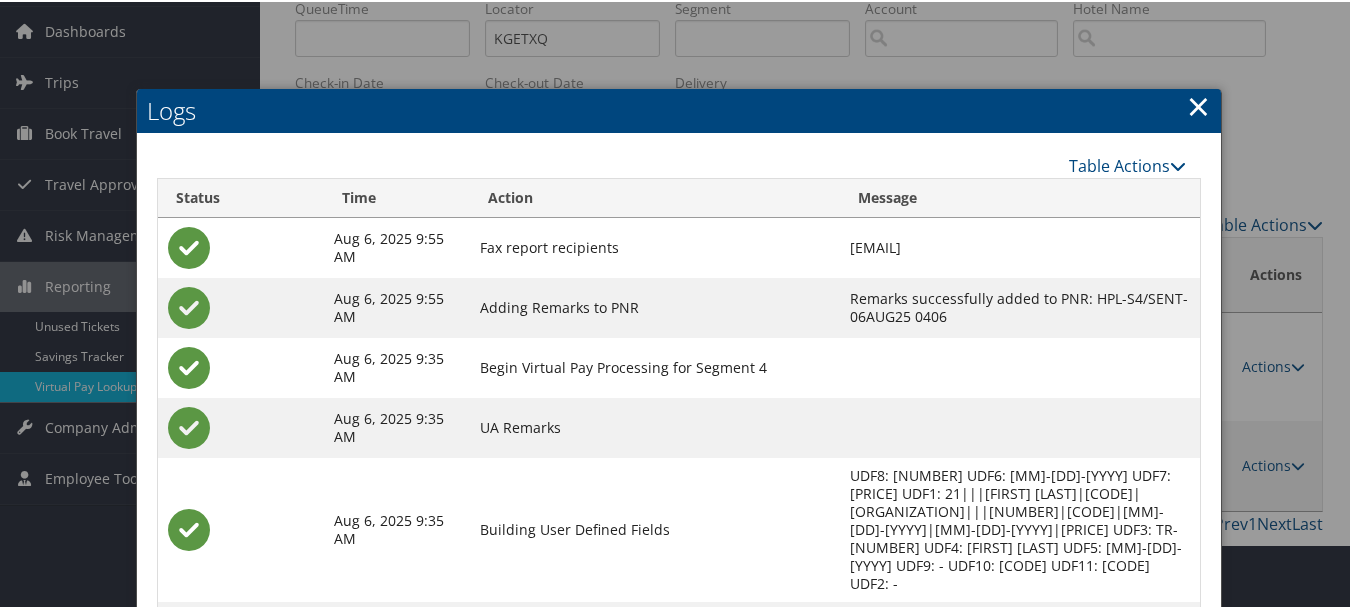 scroll, scrollTop: 258, scrollLeft: 0, axis: vertical 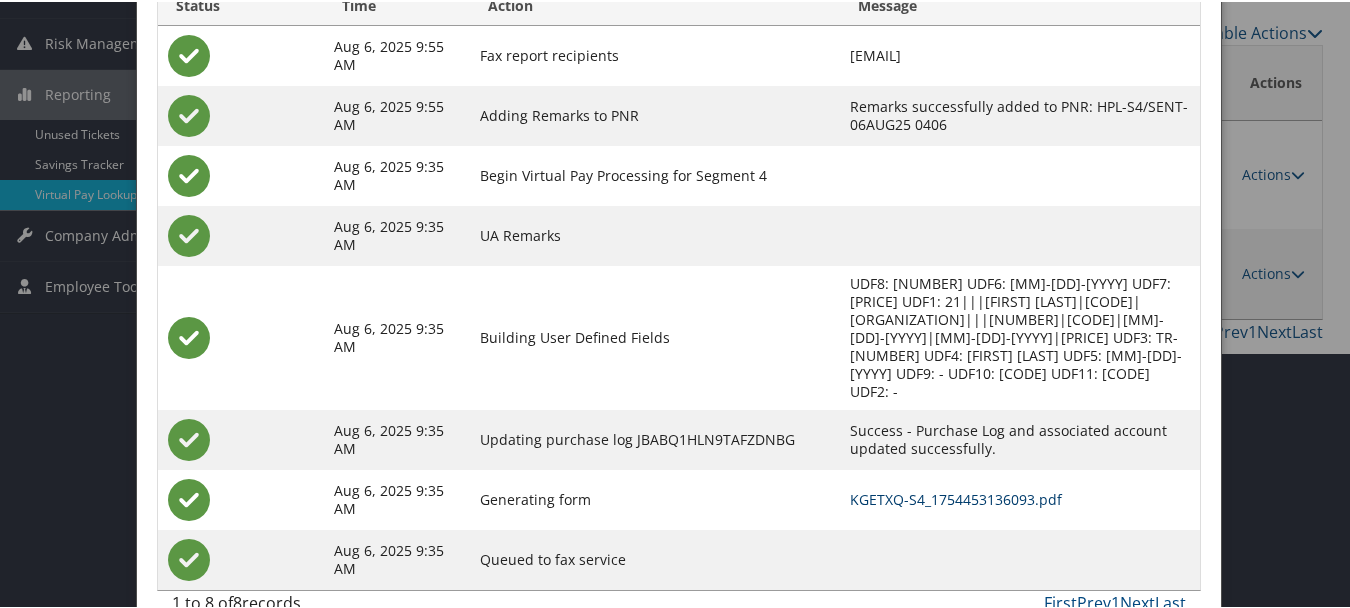 click on "KGETXQ-S4_1754453136093.pdf" at bounding box center (956, 497) 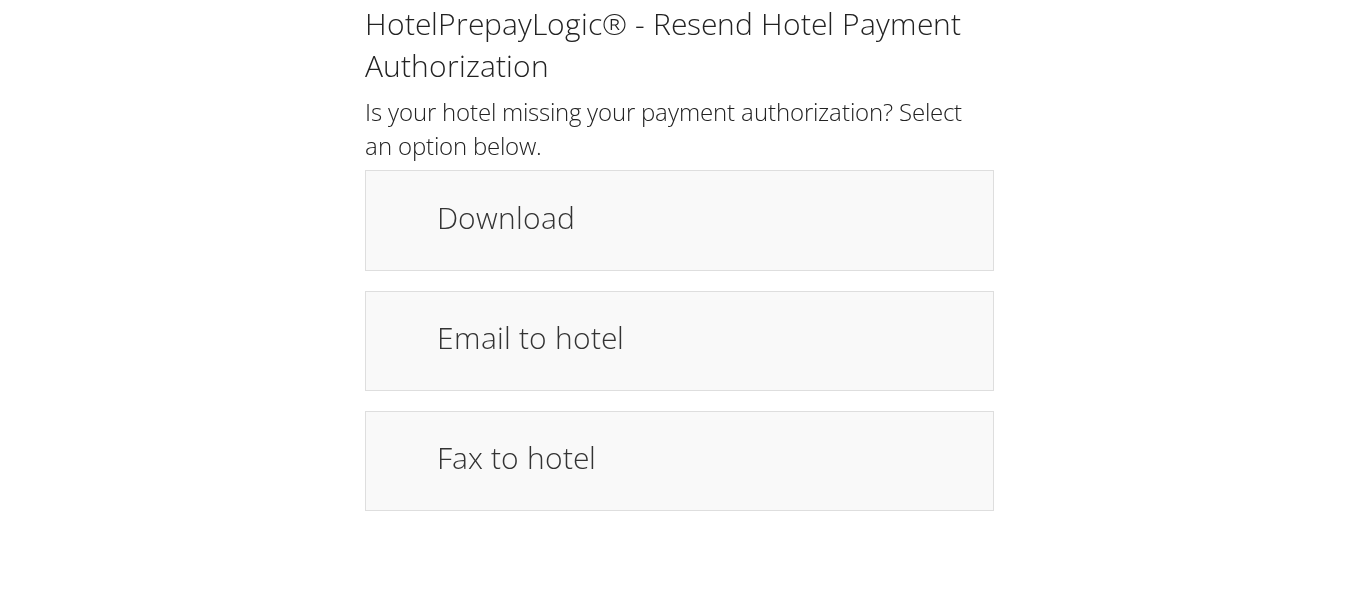 scroll, scrollTop: 0, scrollLeft: 0, axis: both 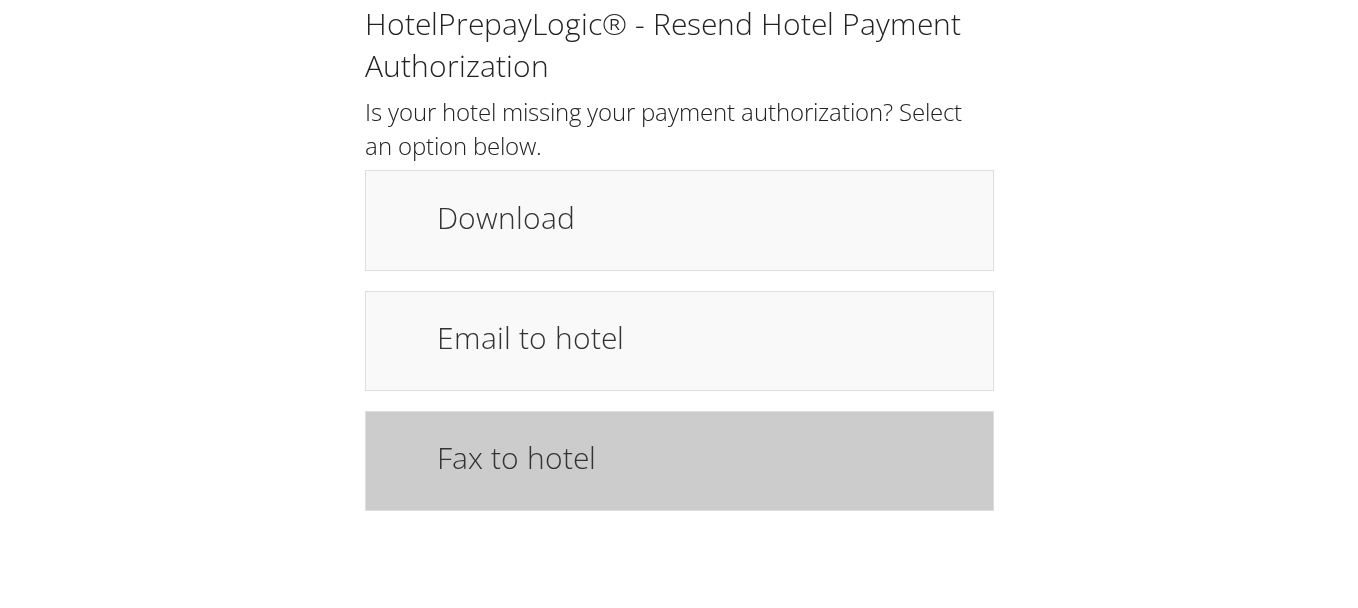 click on "Fax to hotel" at bounding box center [705, 457] 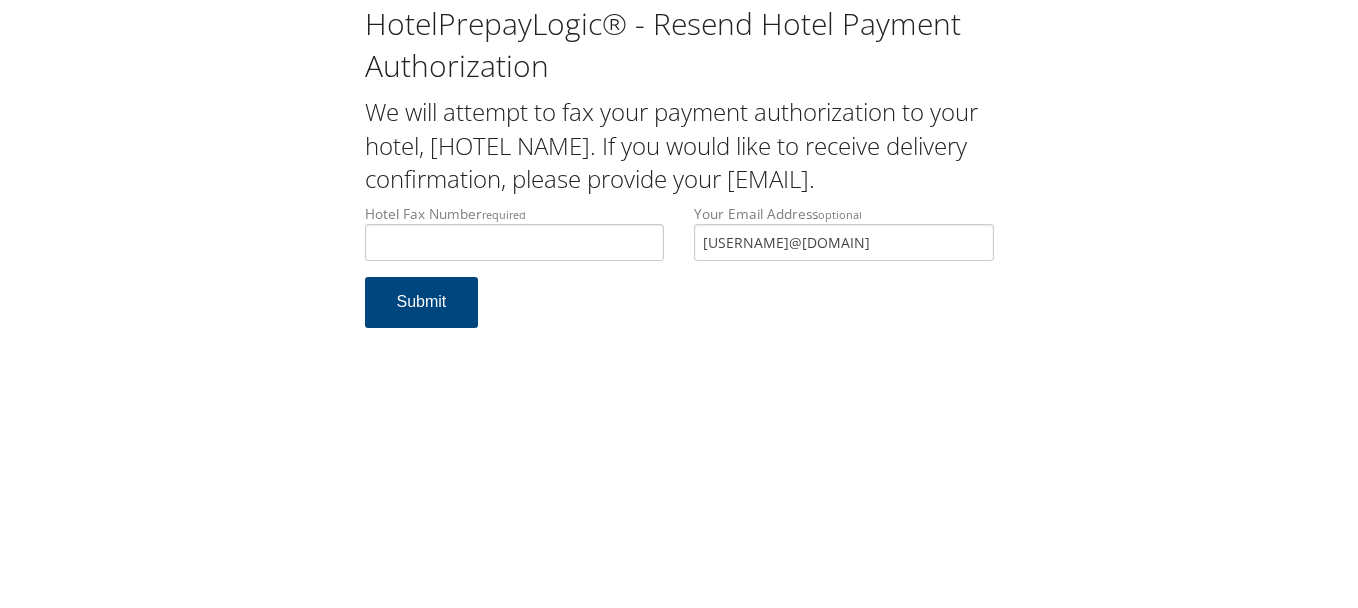 scroll, scrollTop: 0, scrollLeft: 0, axis: both 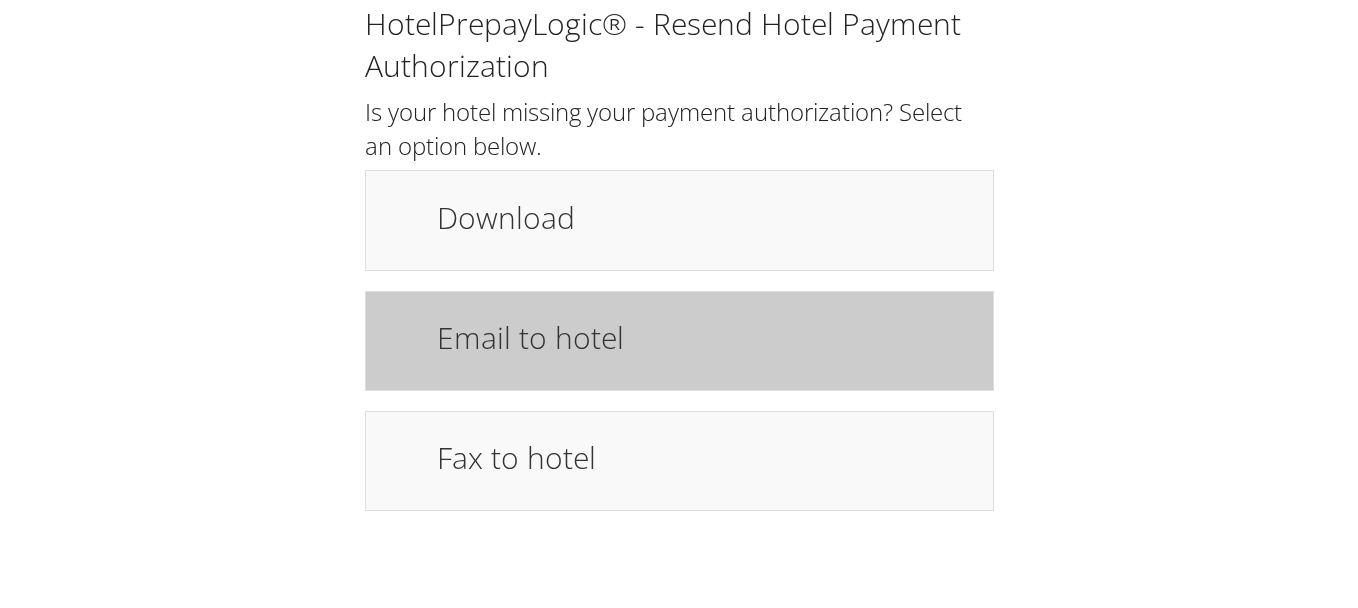 click on "Email to hotel" at bounding box center [705, 337] 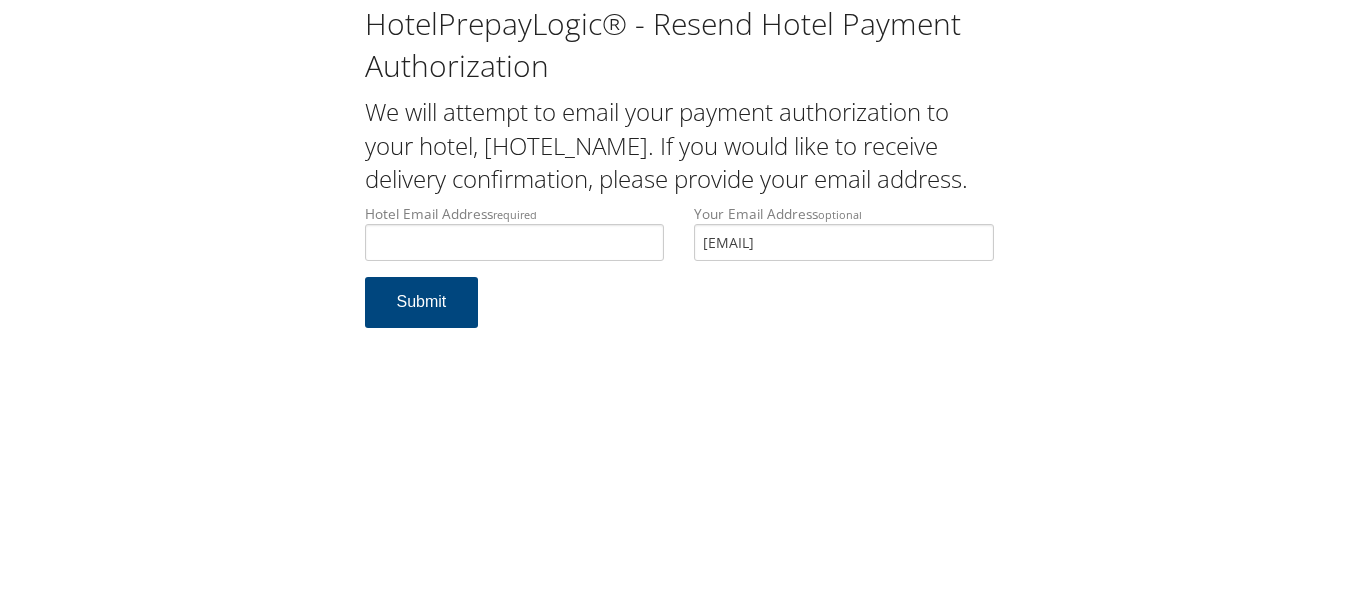 scroll, scrollTop: 0, scrollLeft: 0, axis: both 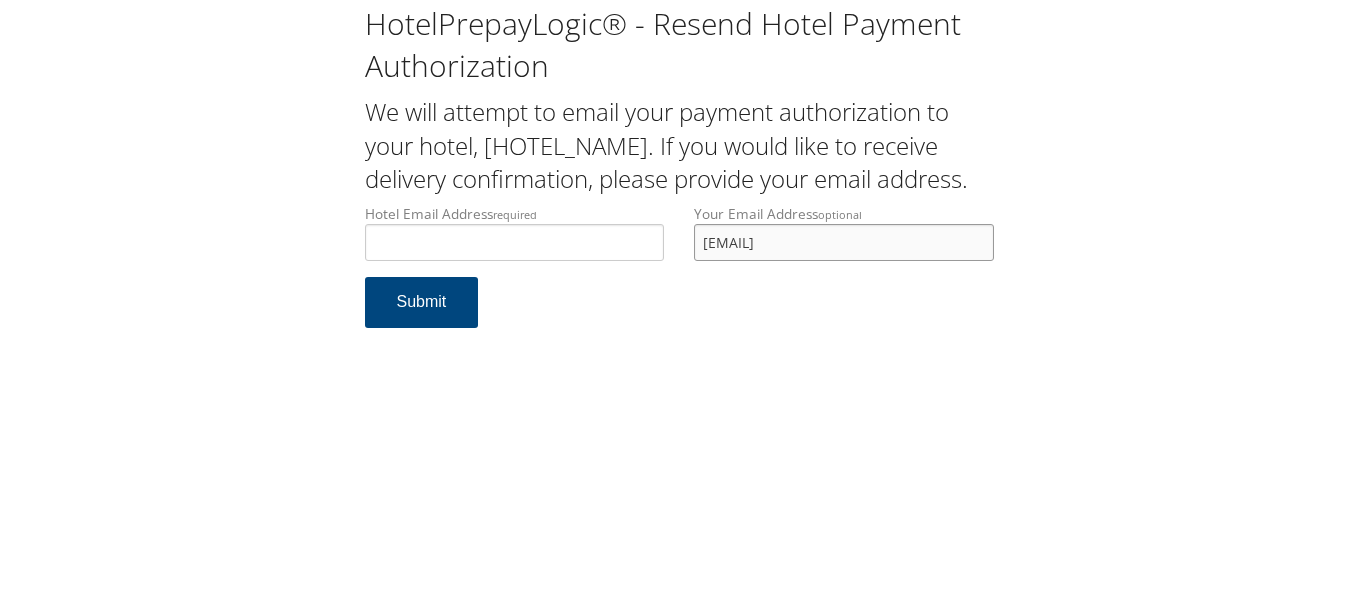 click on "Your Email Address  optional
drsimpsonmd@gmail.com" at bounding box center (844, 240) 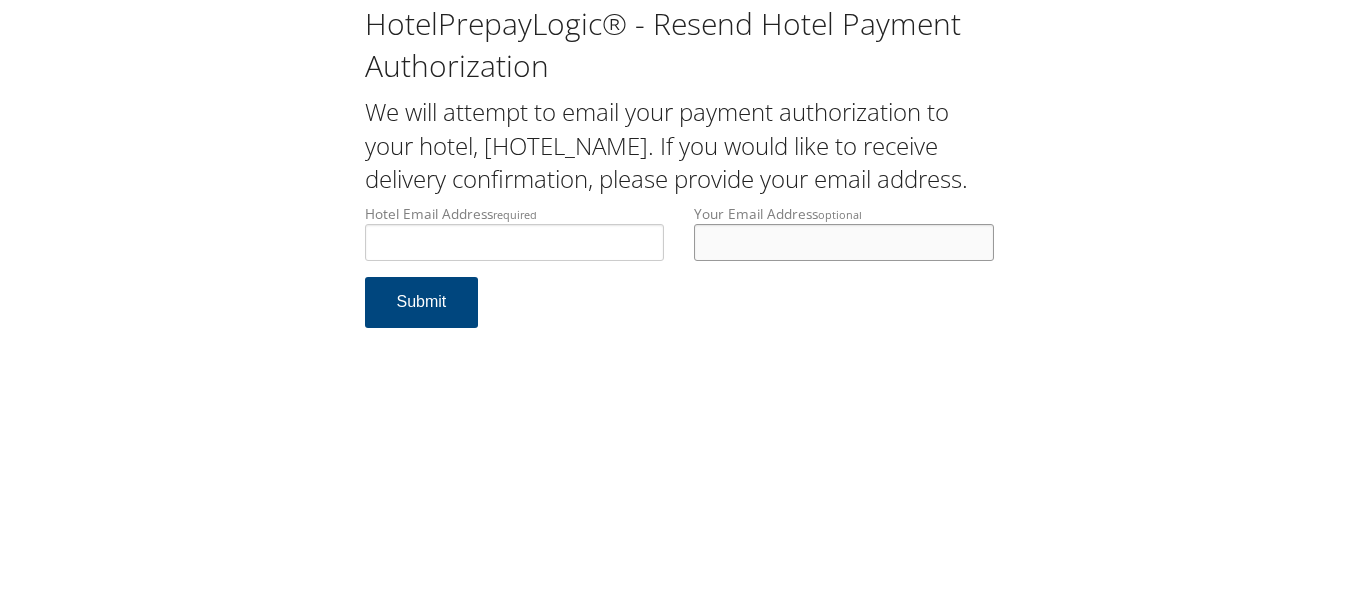type 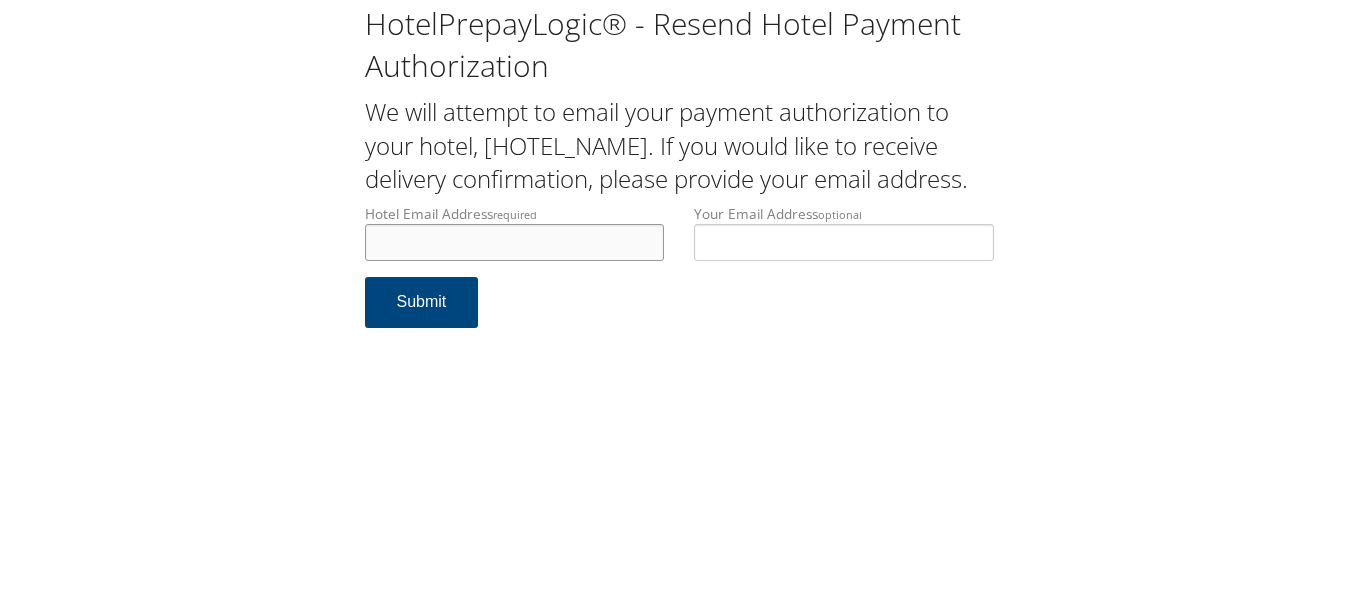 click on "Hotel Email Address  required" at bounding box center (515, 242) 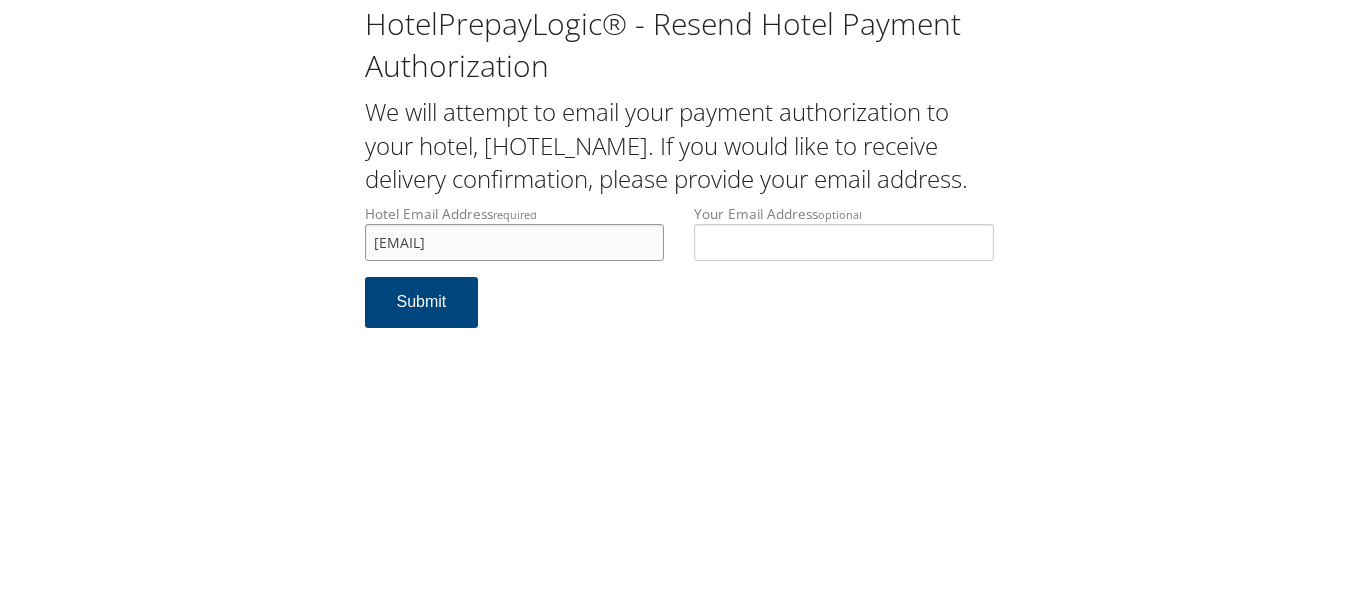 type on "[EMAIL]" 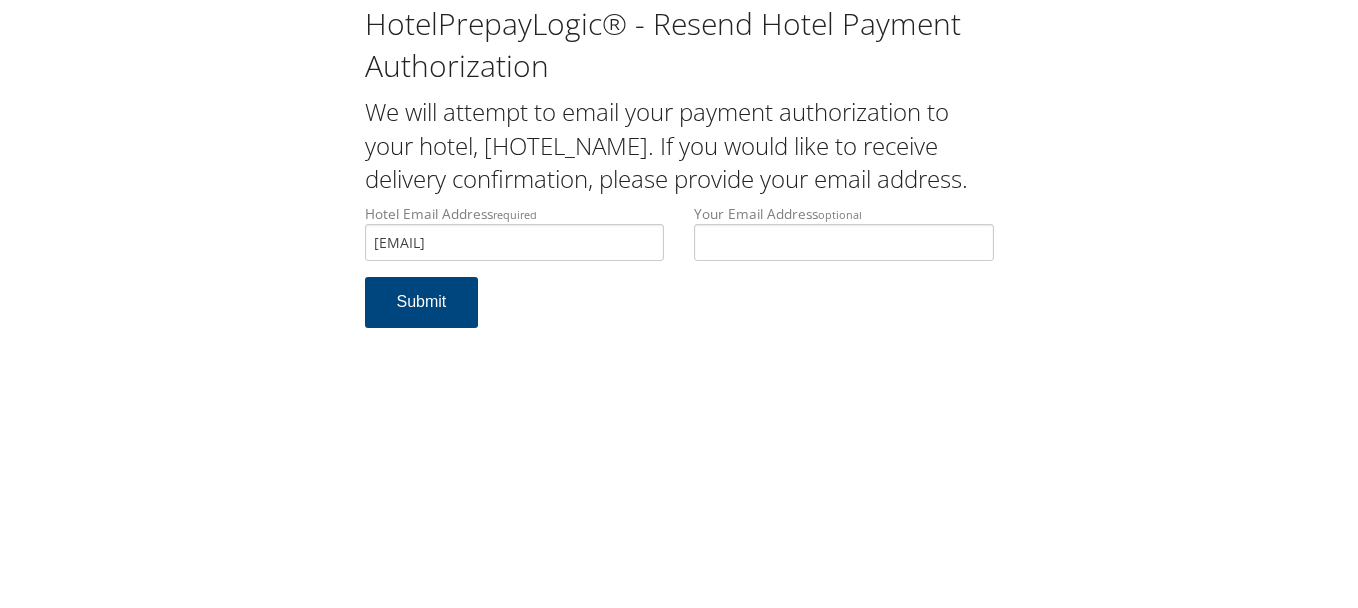 click on "Hotel Email Address  required
hamptonstlouis@gmail.com
Hotel email address is required
Your Email Address  optional
Submit" at bounding box center (679, 276) 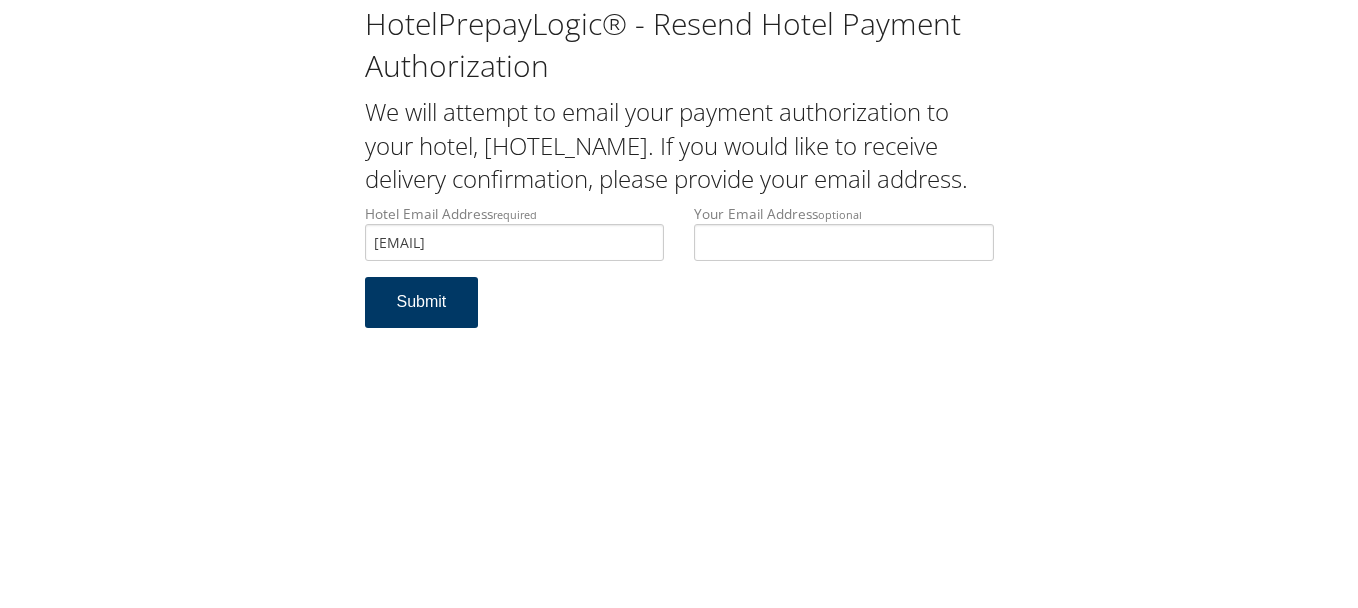 click on "Submit" at bounding box center [422, 302] 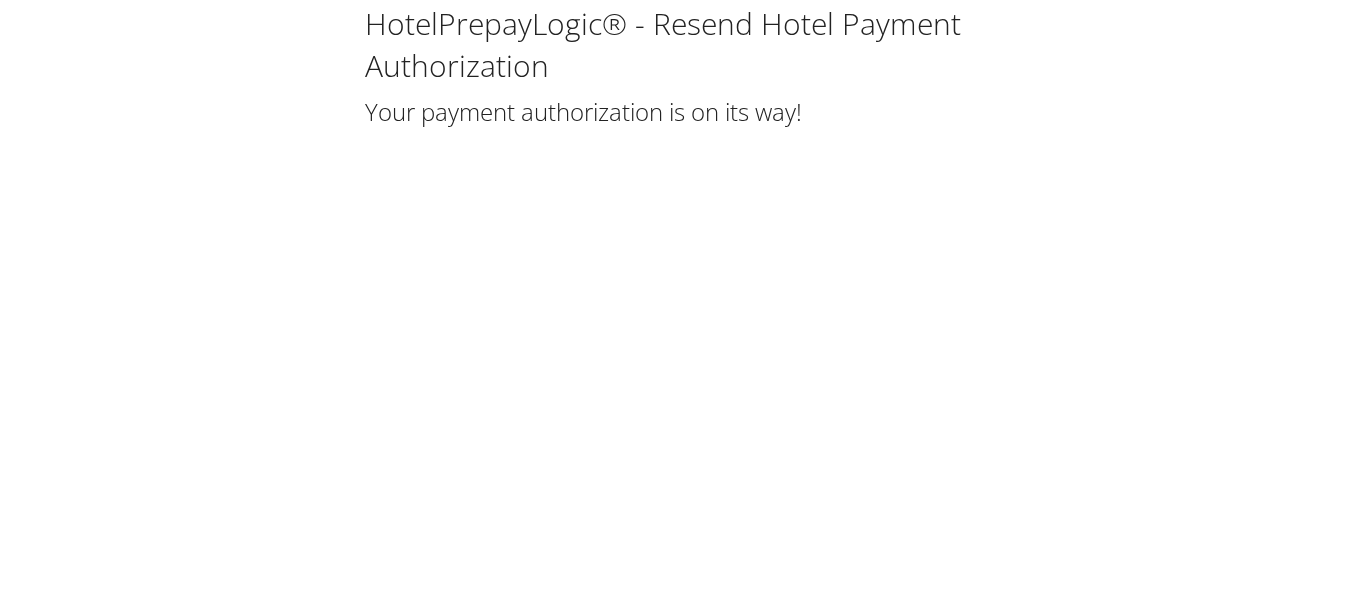 scroll, scrollTop: 0, scrollLeft: 0, axis: both 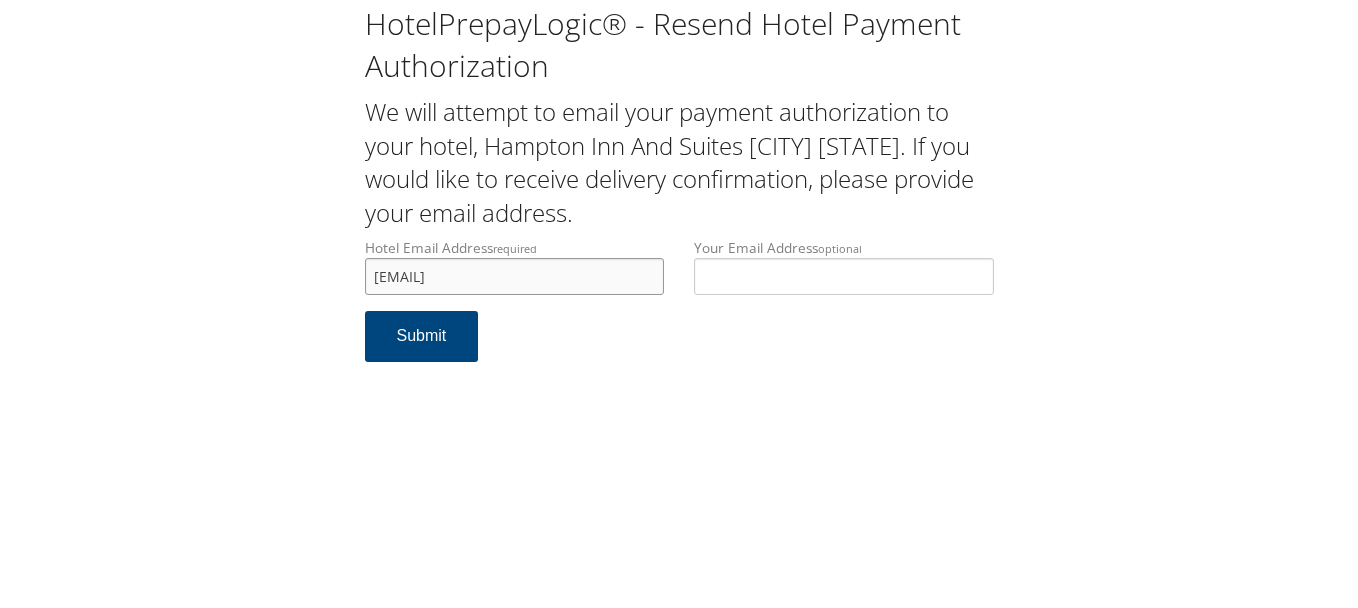 drag, startPoint x: 582, startPoint y: 279, endPoint x: 319, endPoint y: 279, distance: 263 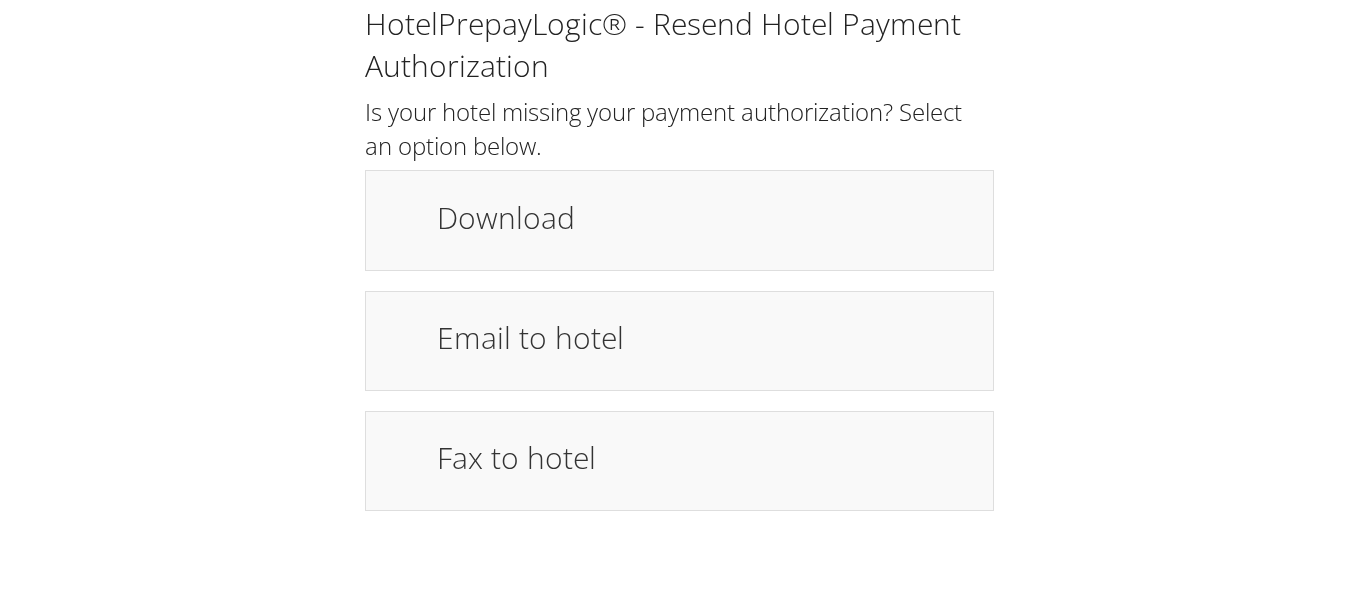 scroll, scrollTop: 0, scrollLeft: 0, axis: both 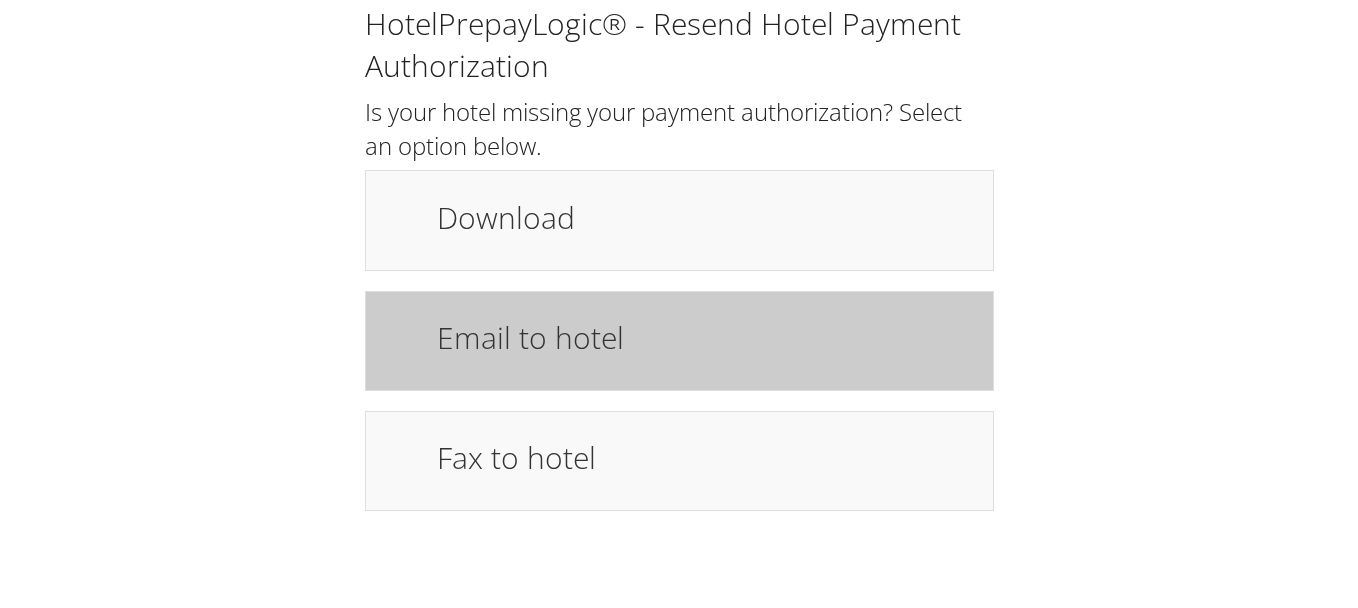 click on "Email to hotel" at bounding box center (705, 341) 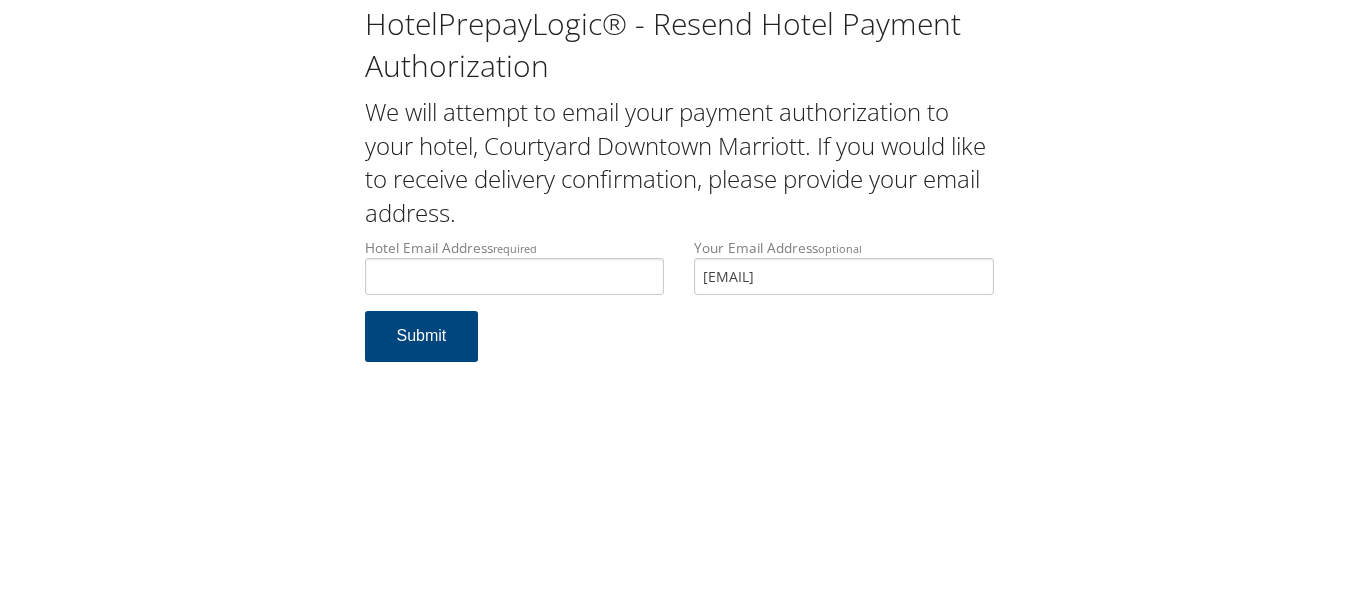 scroll, scrollTop: 0, scrollLeft: 0, axis: both 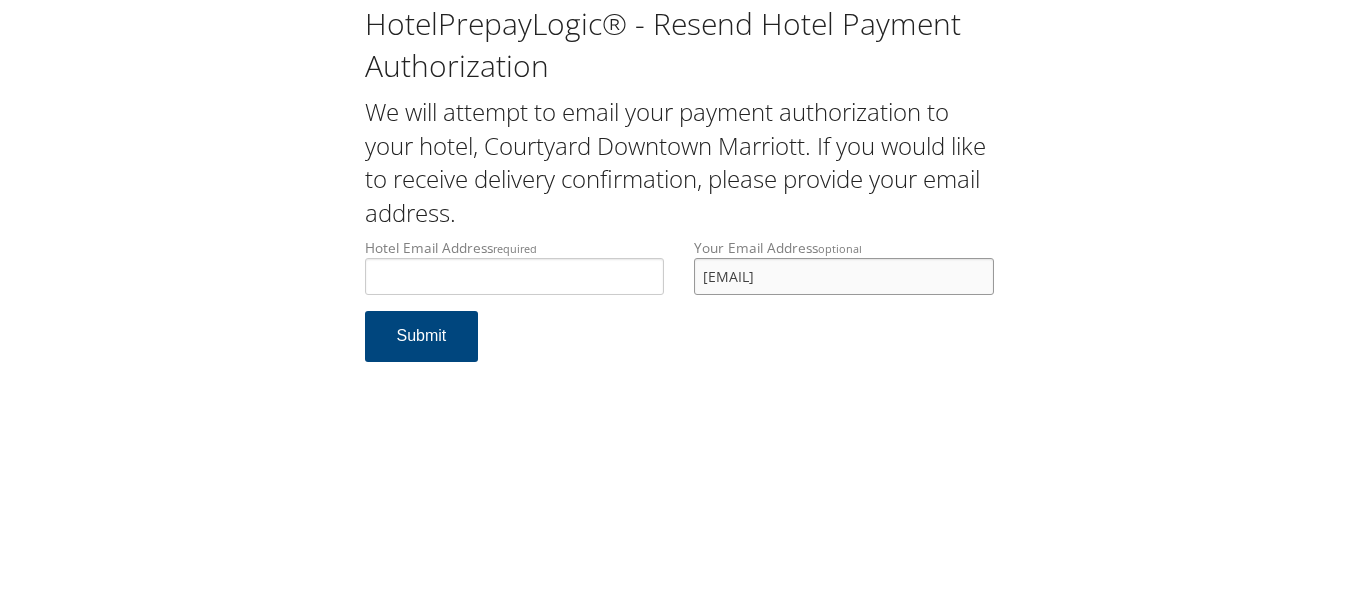 drag, startPoint x: 885, startPoint y: 287, endPoint x: 701, endPoint y: 285, distance: 184.01086 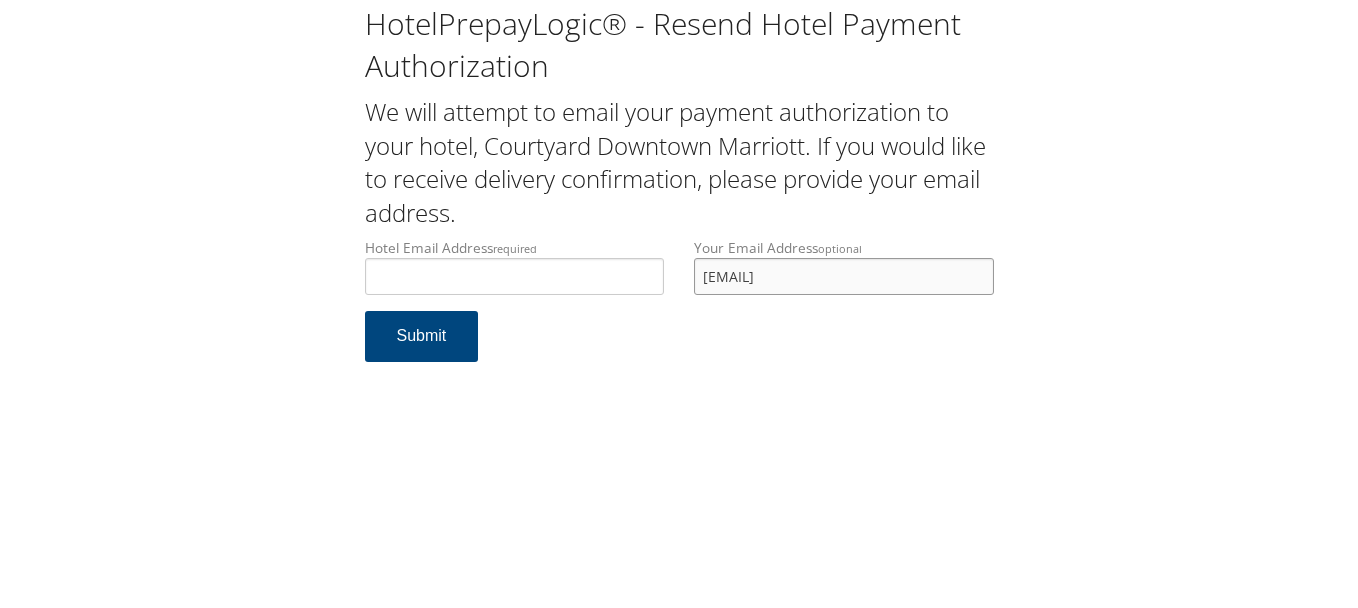 click on "[EMAIL]" at bounding box center [844, 276] 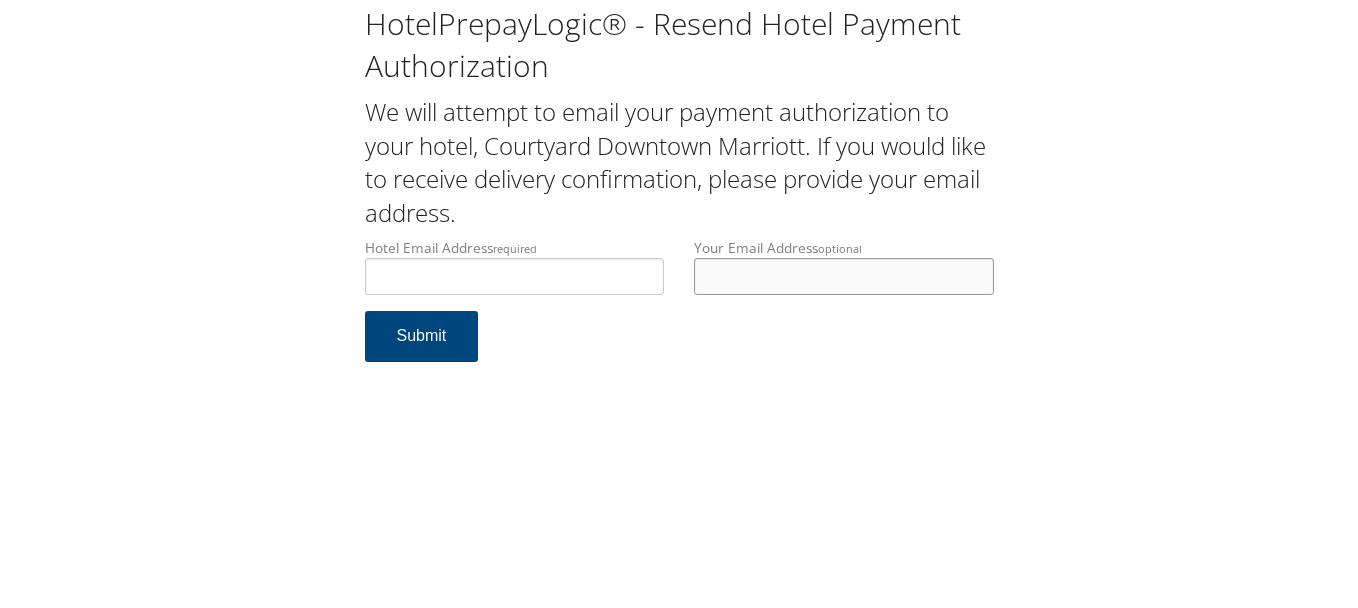 type 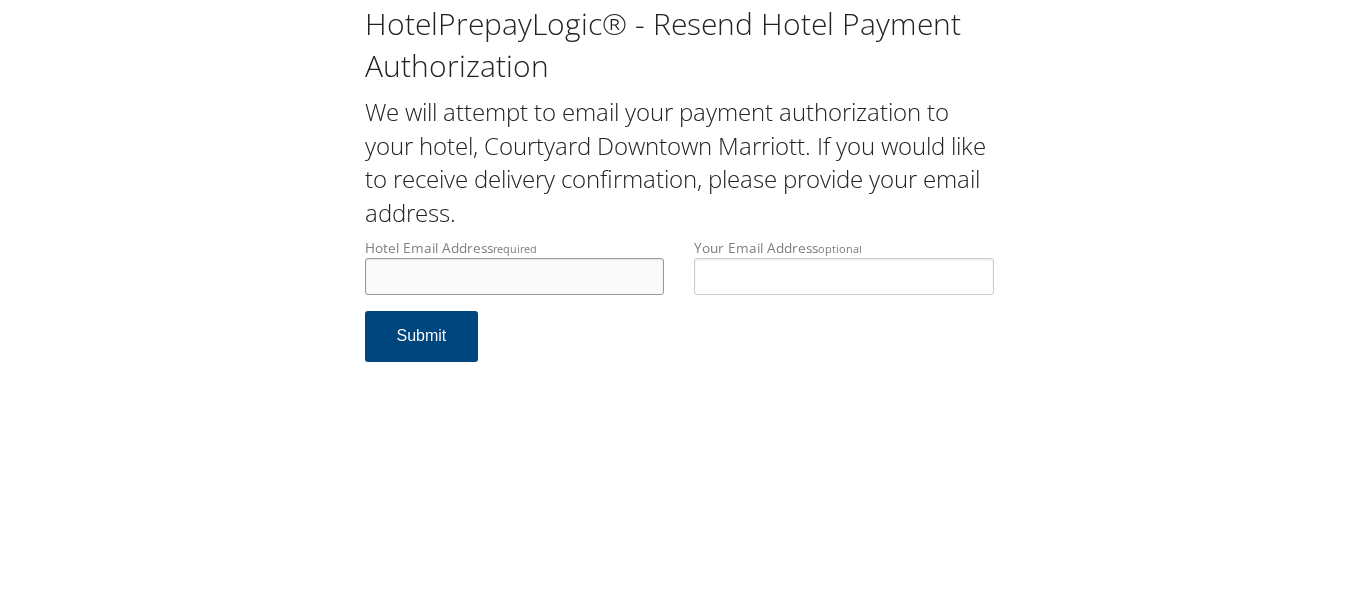 click on "Hotel Email Address  required" at bounding box center (515, 276) 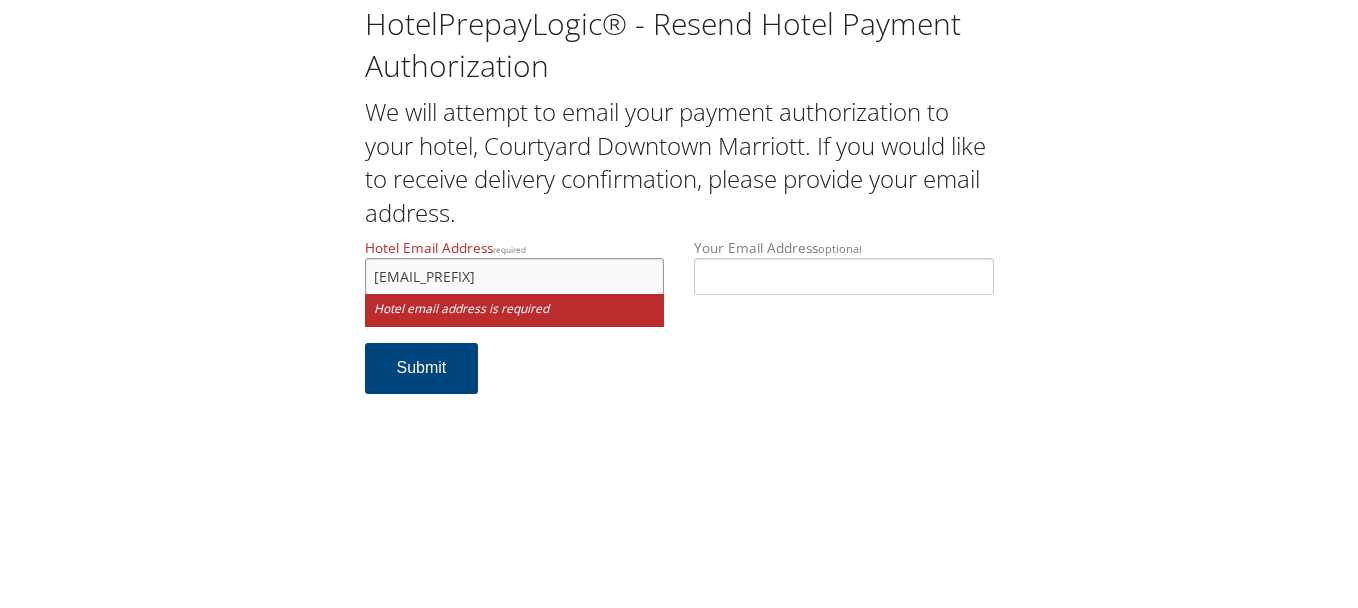 click on "krizzia.aldaca@" at bounding box center (515, 276) 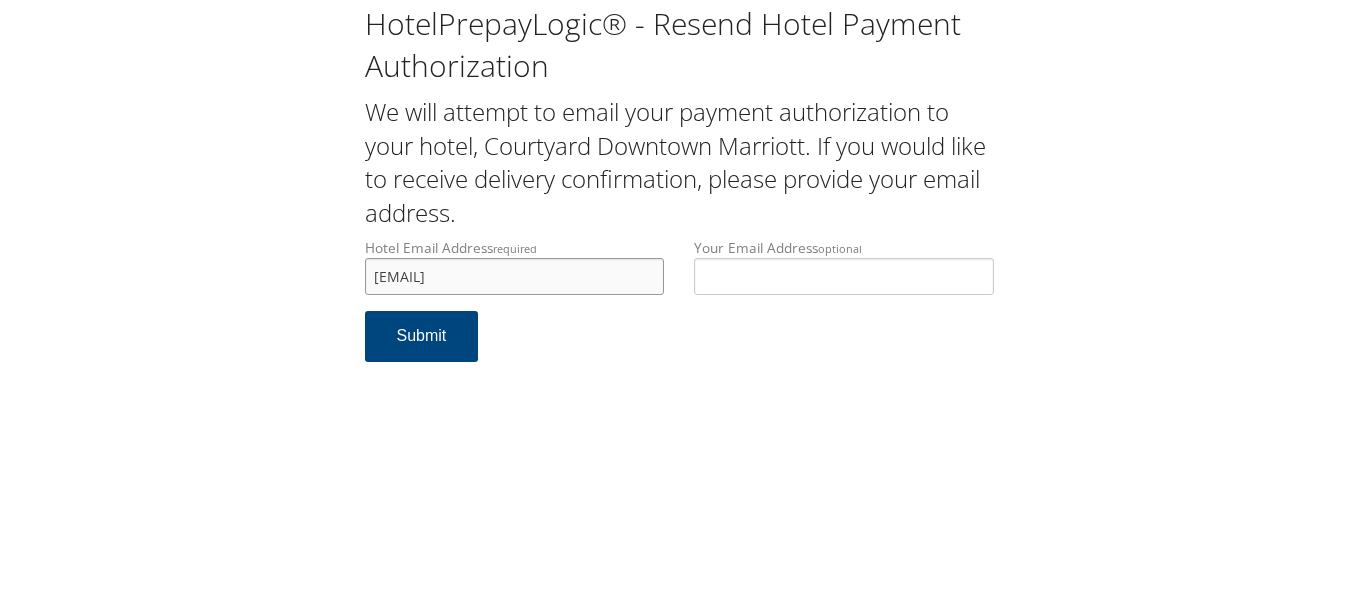 type on "krizzia.aldaca@crestlinehotels.com" 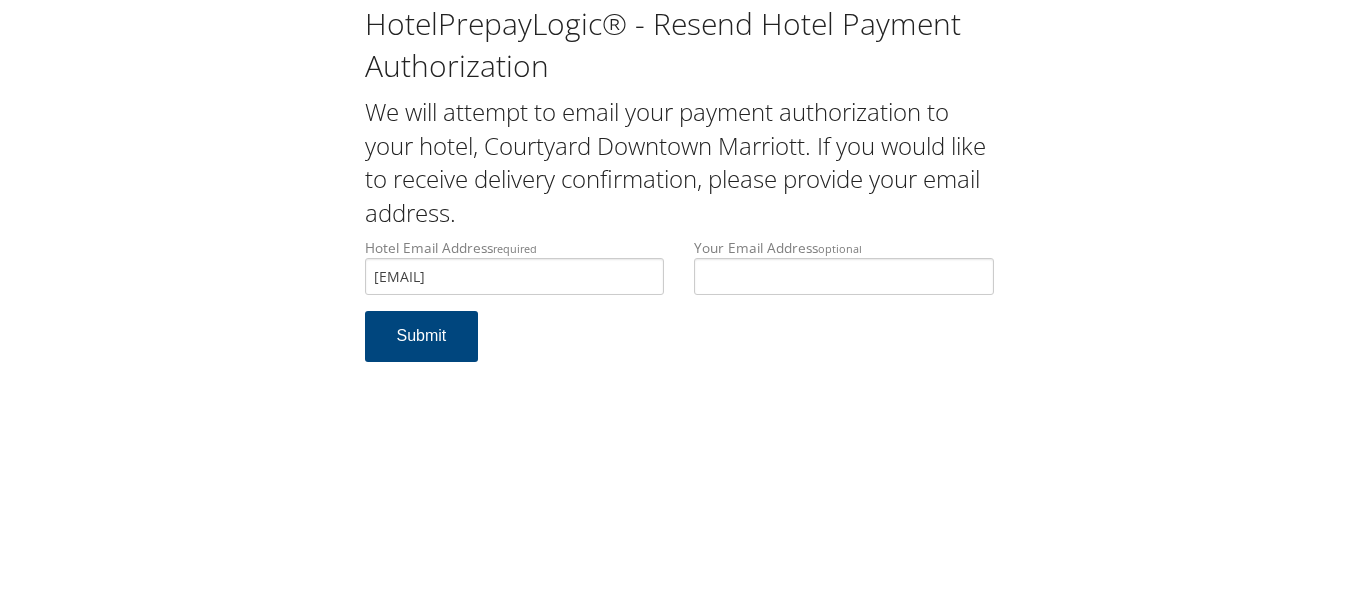 click on "HotelPrepayLogic® - Resend Hotel Payment Authorization
We will attempt to email your payment authorization to your hotel, Courtyard Downtown Marriott.
If you would like to receive delivery confirmation, please provide your email address.
Hotel Email Address  required
krizzia.aldaca@crestlinehotels.com
Hotel email address is required
Your Email Address  optional
Submit" at bounding box center [679, 304] 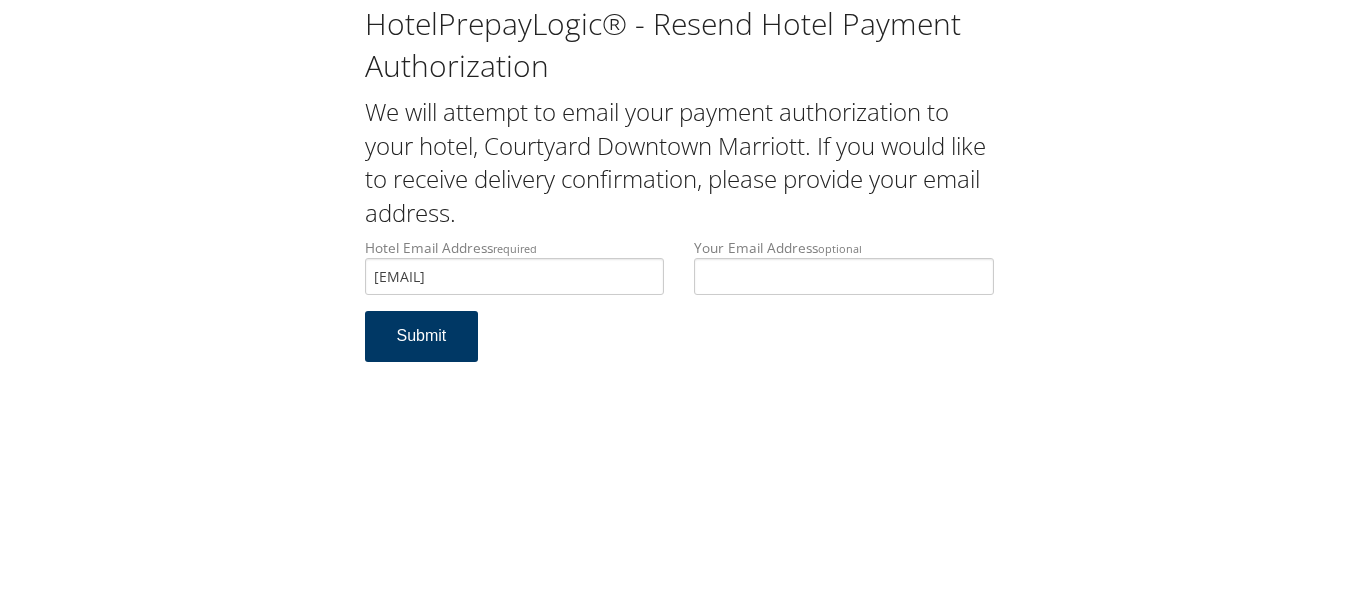click on "Submit" at bounding box center [422, 336] 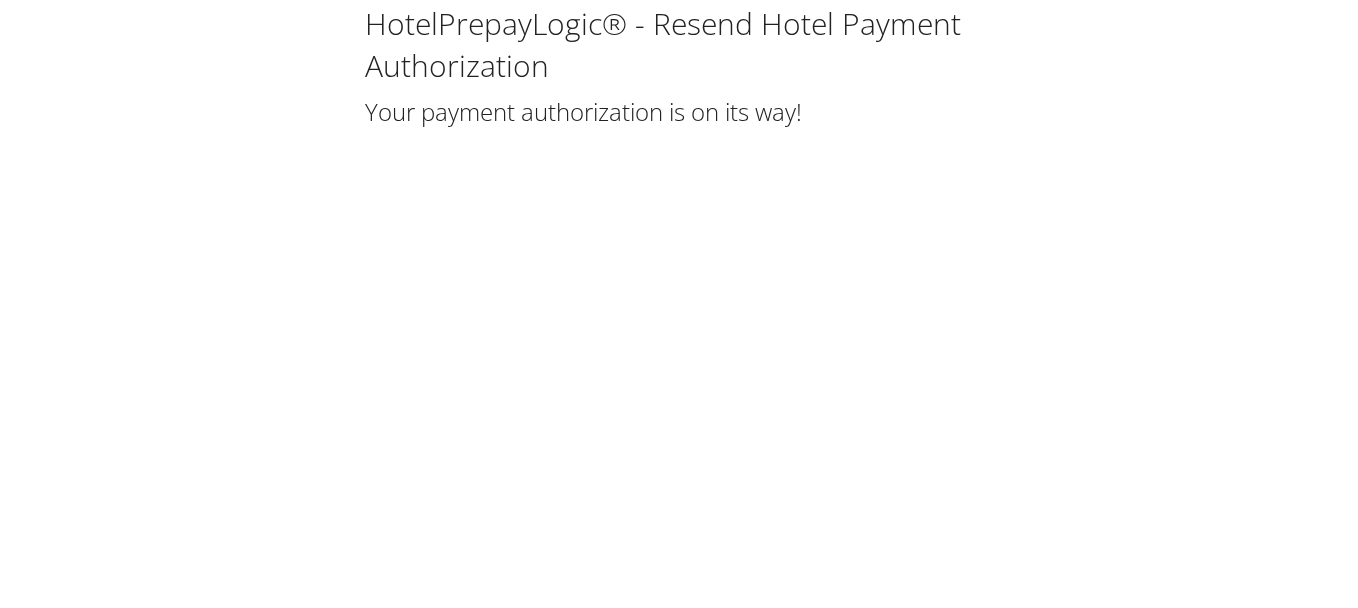 scroll, scrollTop: 0, scrollLeft: 0, axis: both 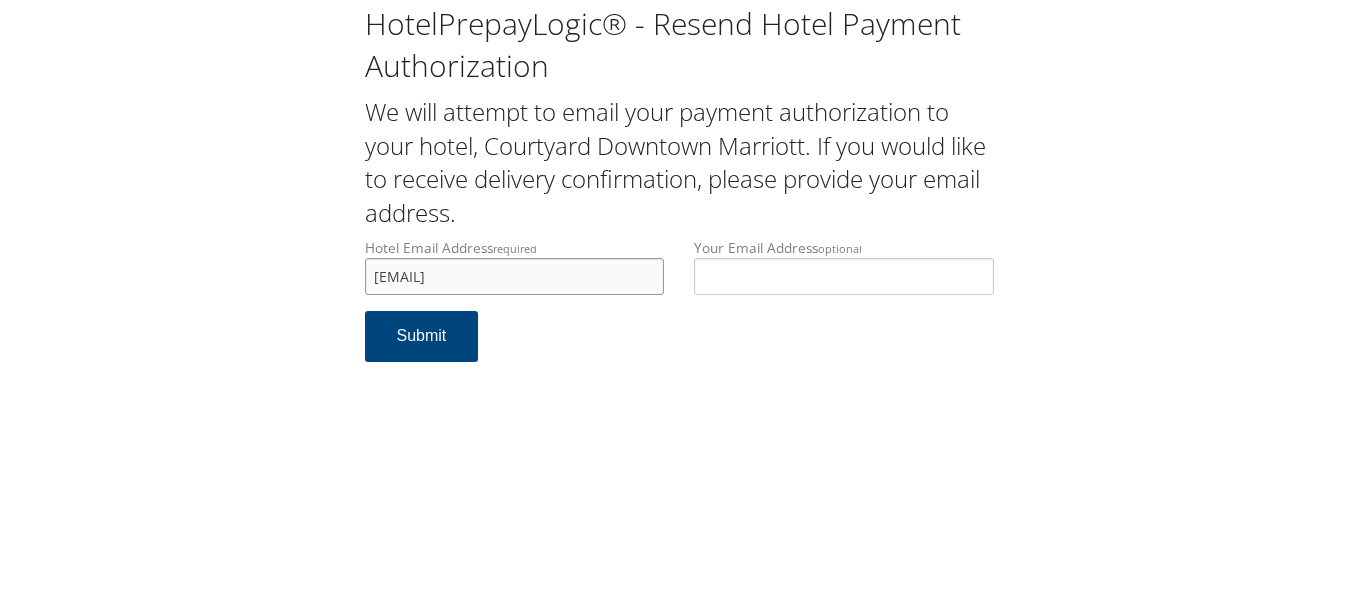 drag, startPoint x: 631, startPoint y: 272, endPoint x: 363, endPoint y: 273, distance: 268.00186 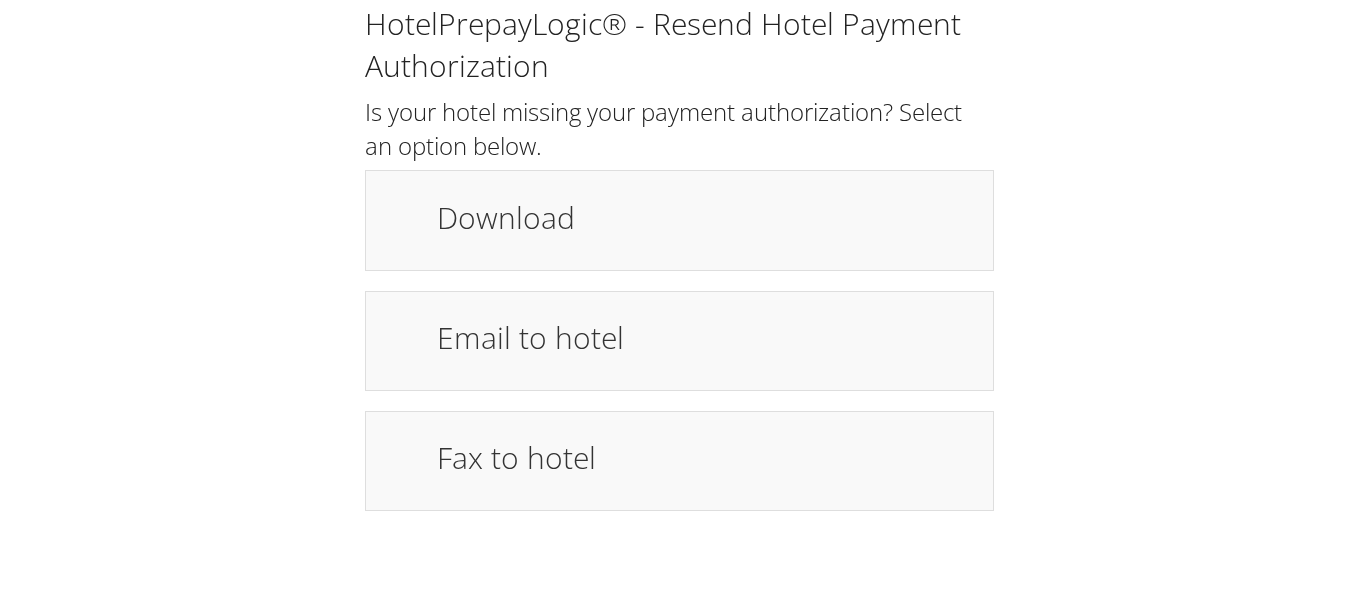 scroll, scrollTop: 0, scrollLeft: 0, axis: both 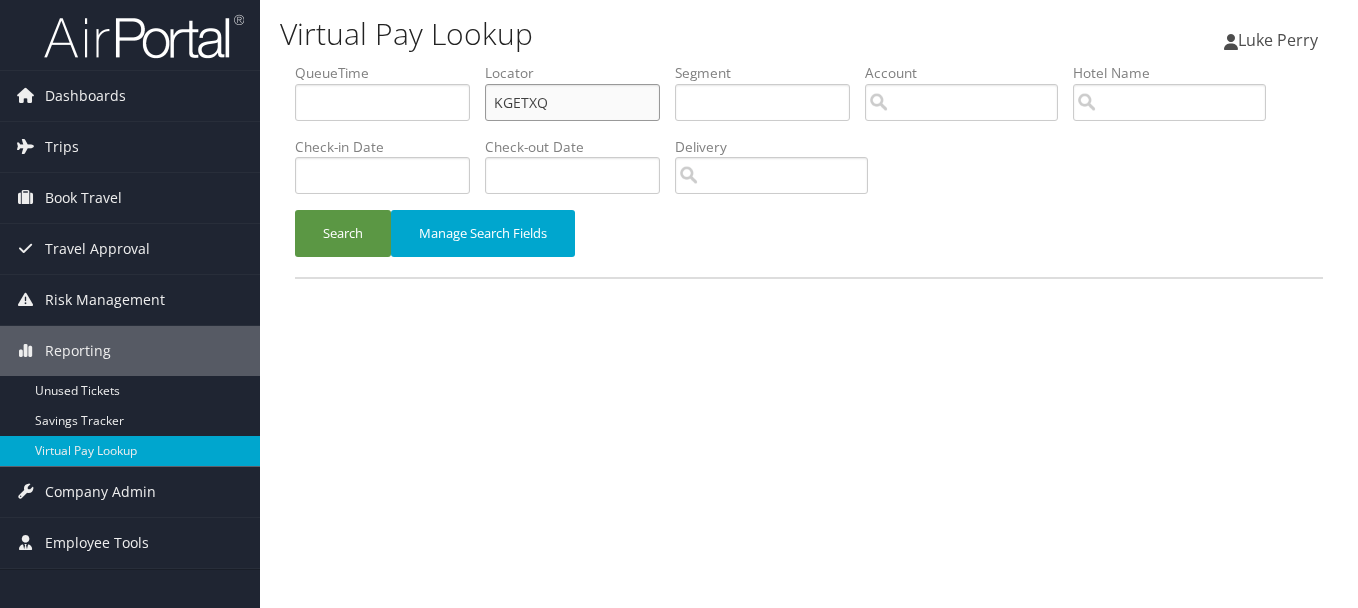 drag, startPoint x: 524, startPoint y: 93, endPoint x: 481, endPoint y: 93, distance: 43 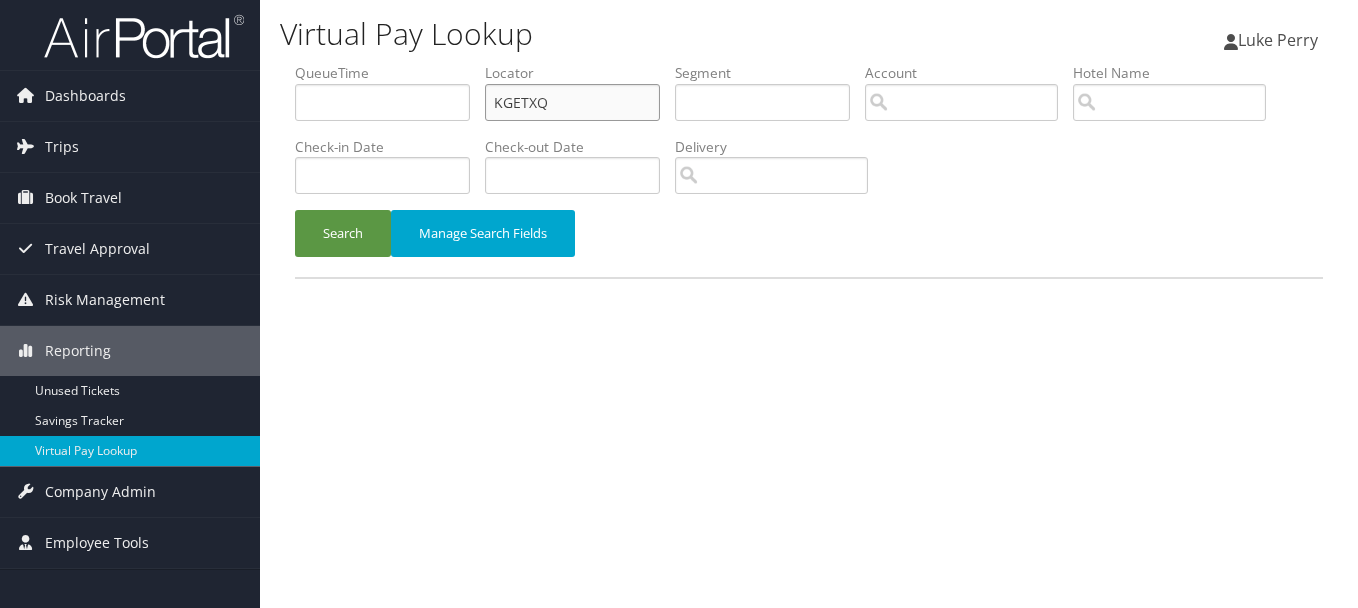 click on "QueueTime Locator KGETXQ Segment Account Traveler Hotel Name Check-in Date Check-out Date Delivery" at bounding box center [809, 63] 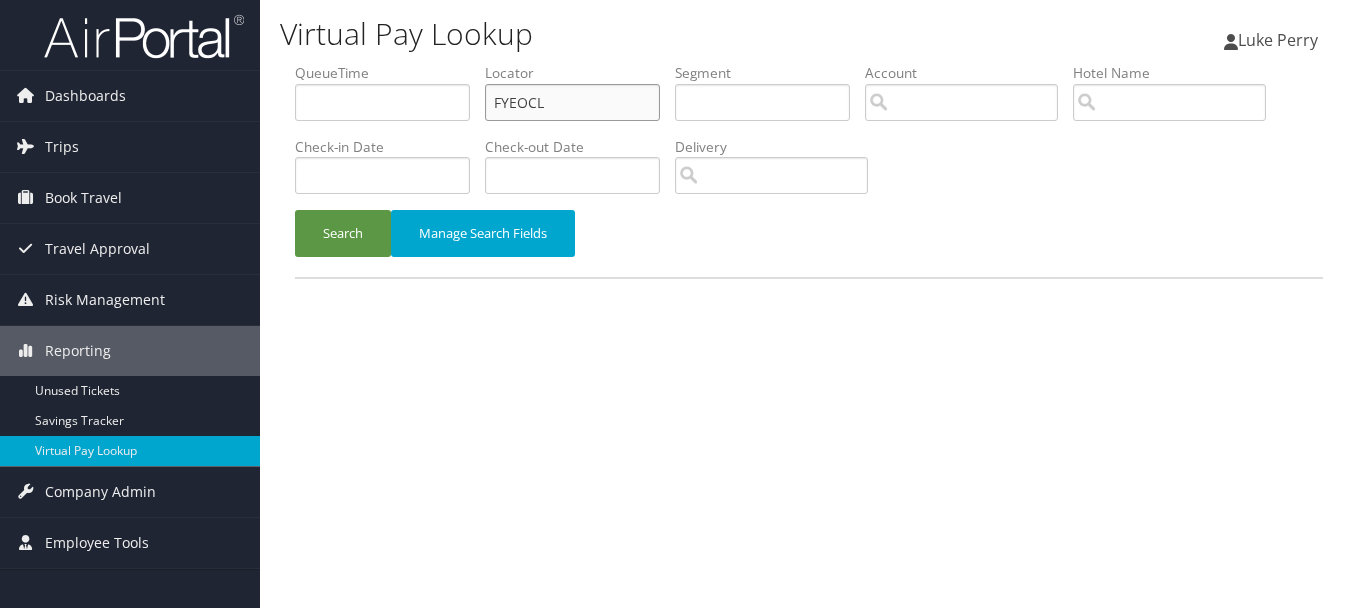 type on "FYEOCL" 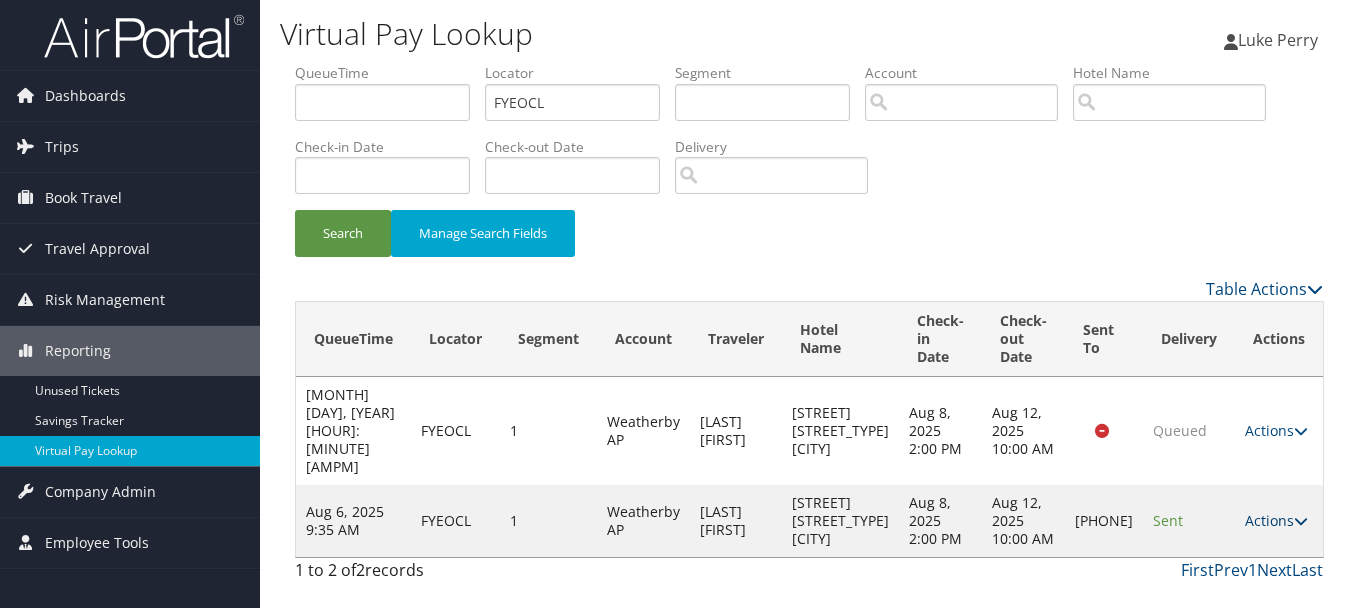 click on "Actions" at bounding box center [1276, 520] 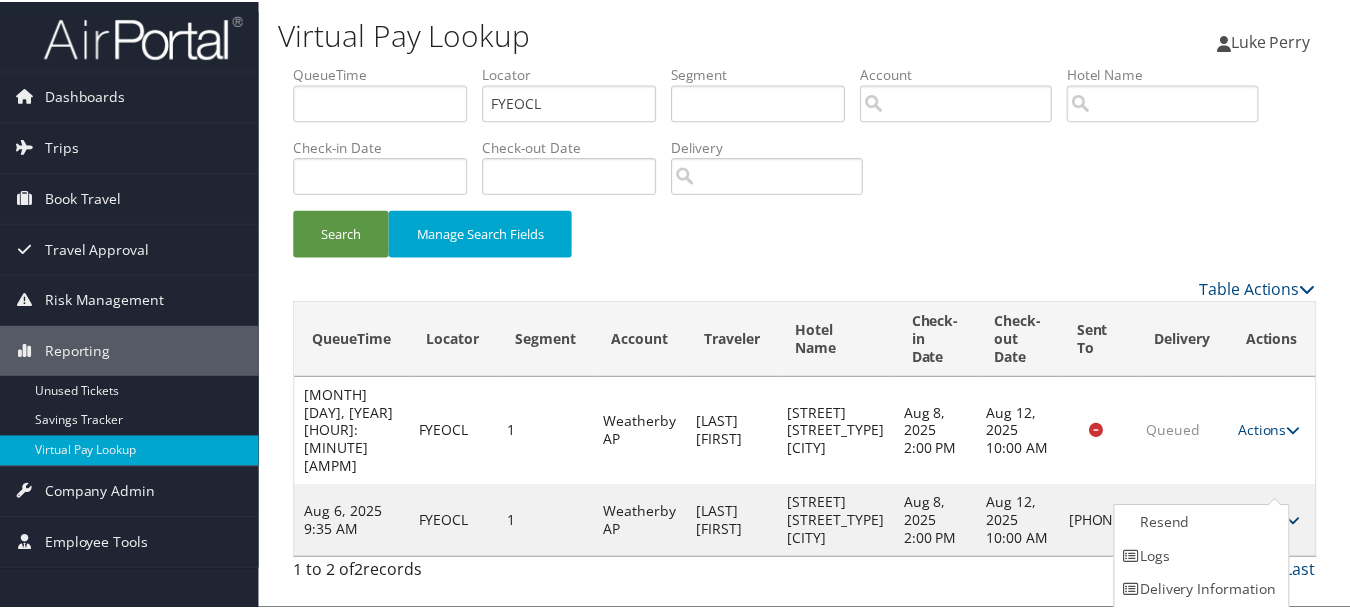 scroll, scrollTop: 35, scrollLeft: 0, axis: vertical 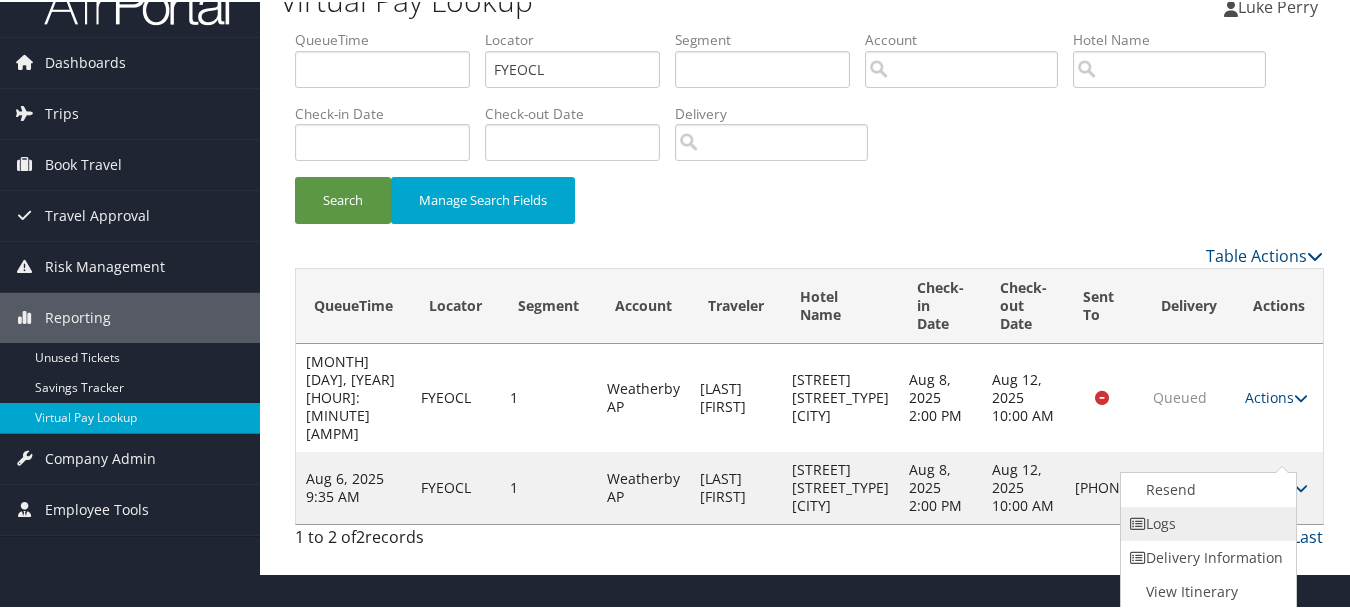 click on "Logs" at bounding box center [1206, 522] 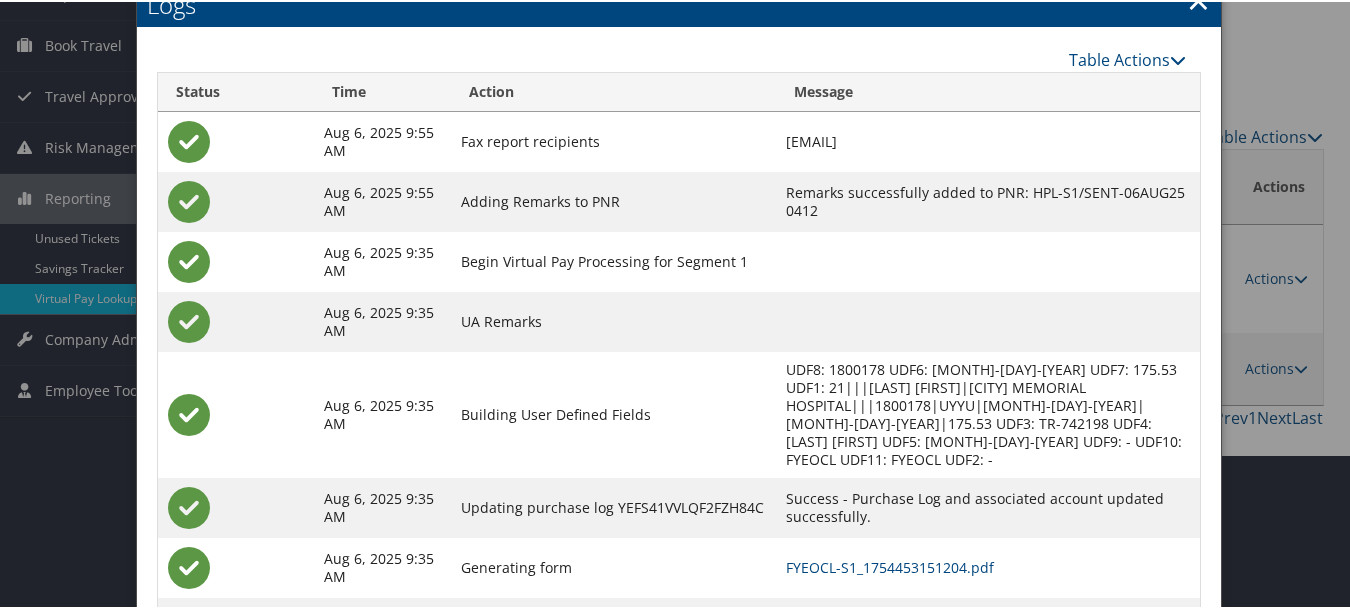 scroll, scrollTop: 200, scrollLeft: 0, axis: vertical 